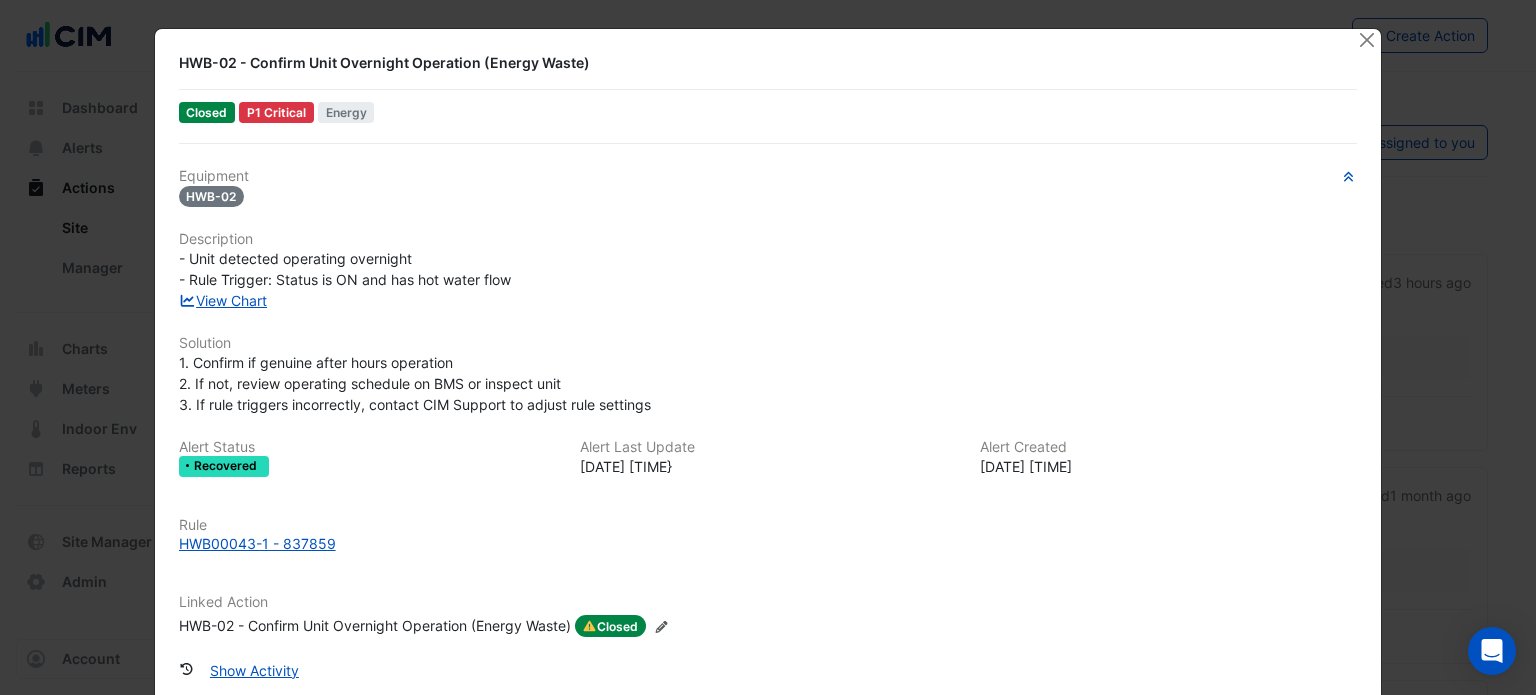 scroll, scrollTop: 0, scrollLeft: 0, axis: both 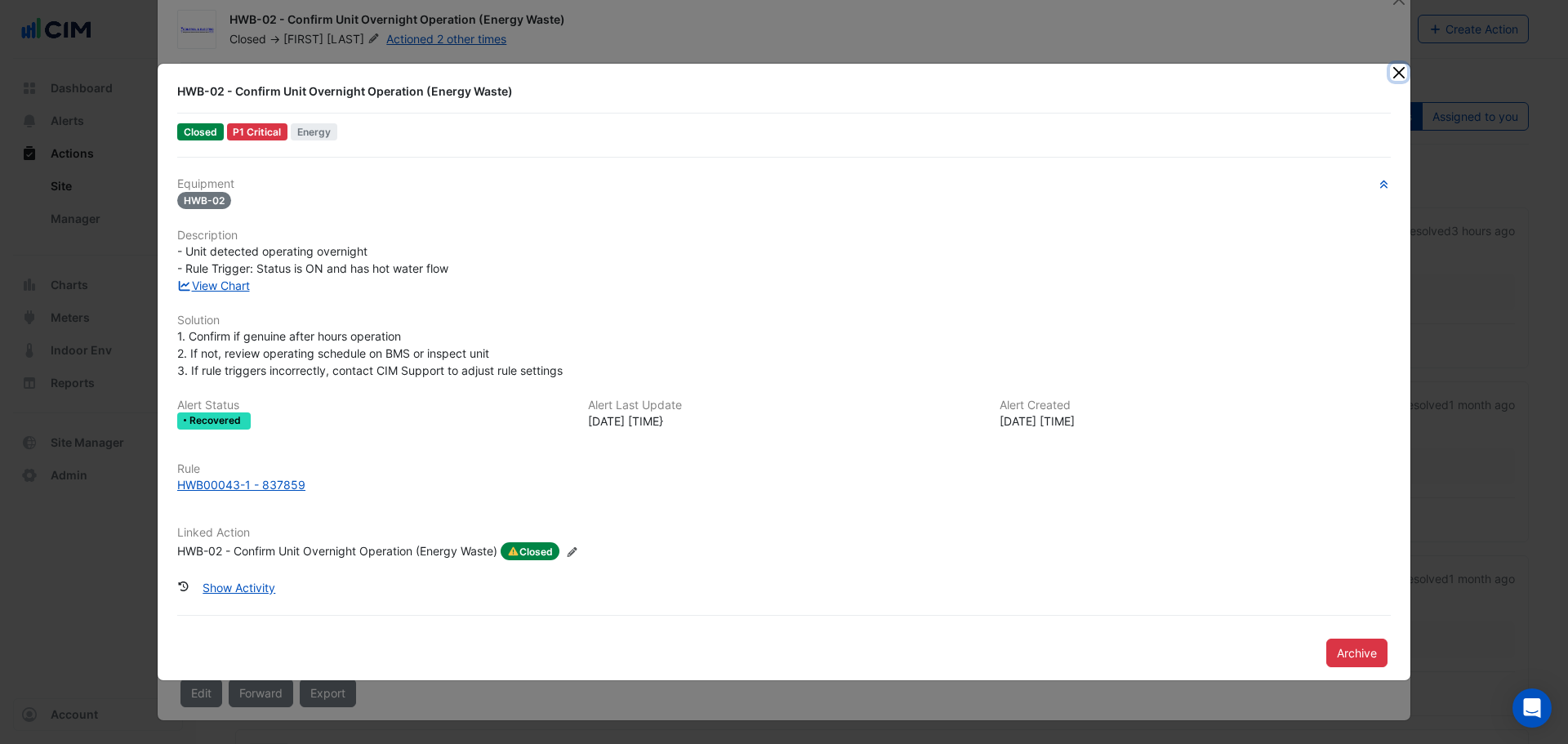click 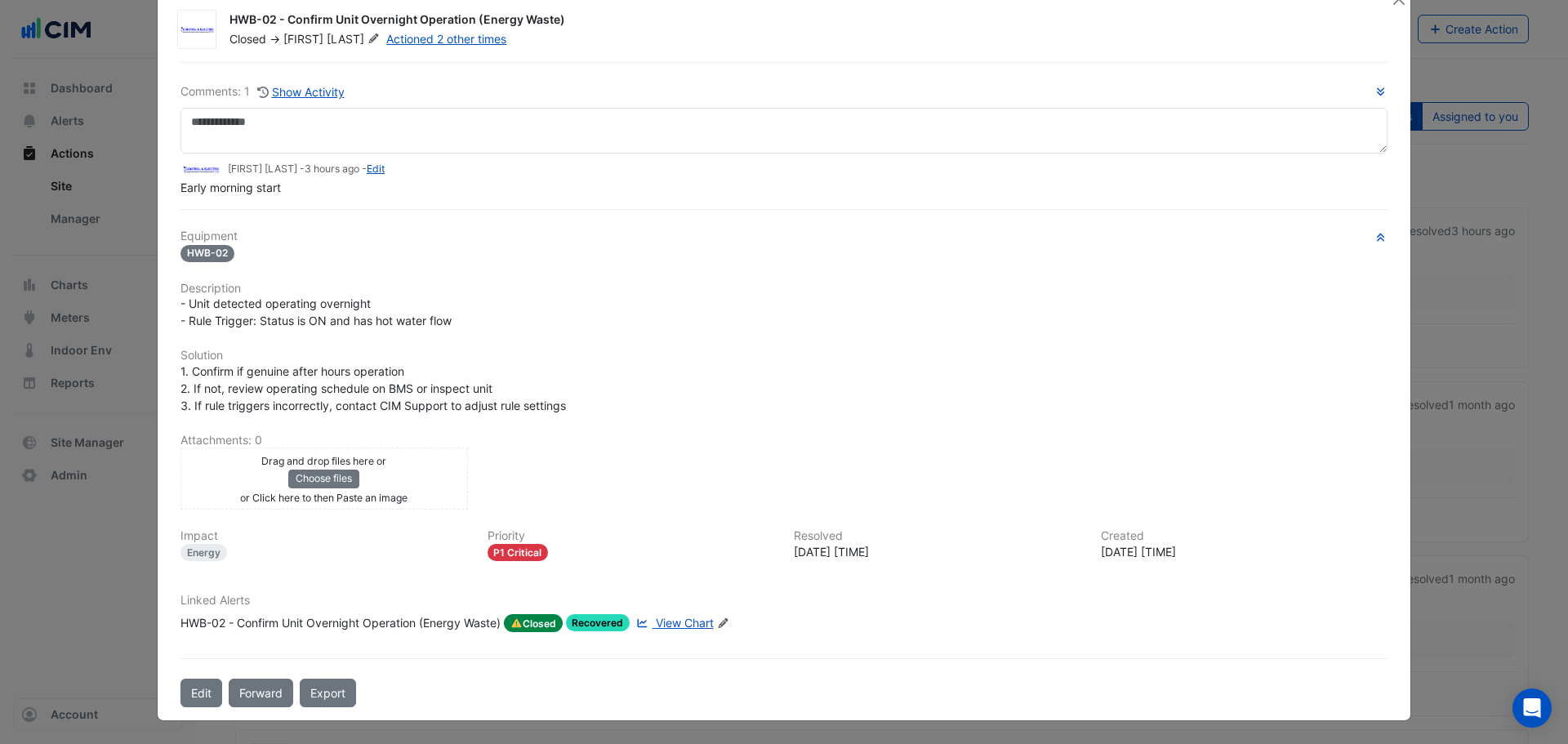 scroll, scrollTop: 0, scrollLeft: 0, axis: both 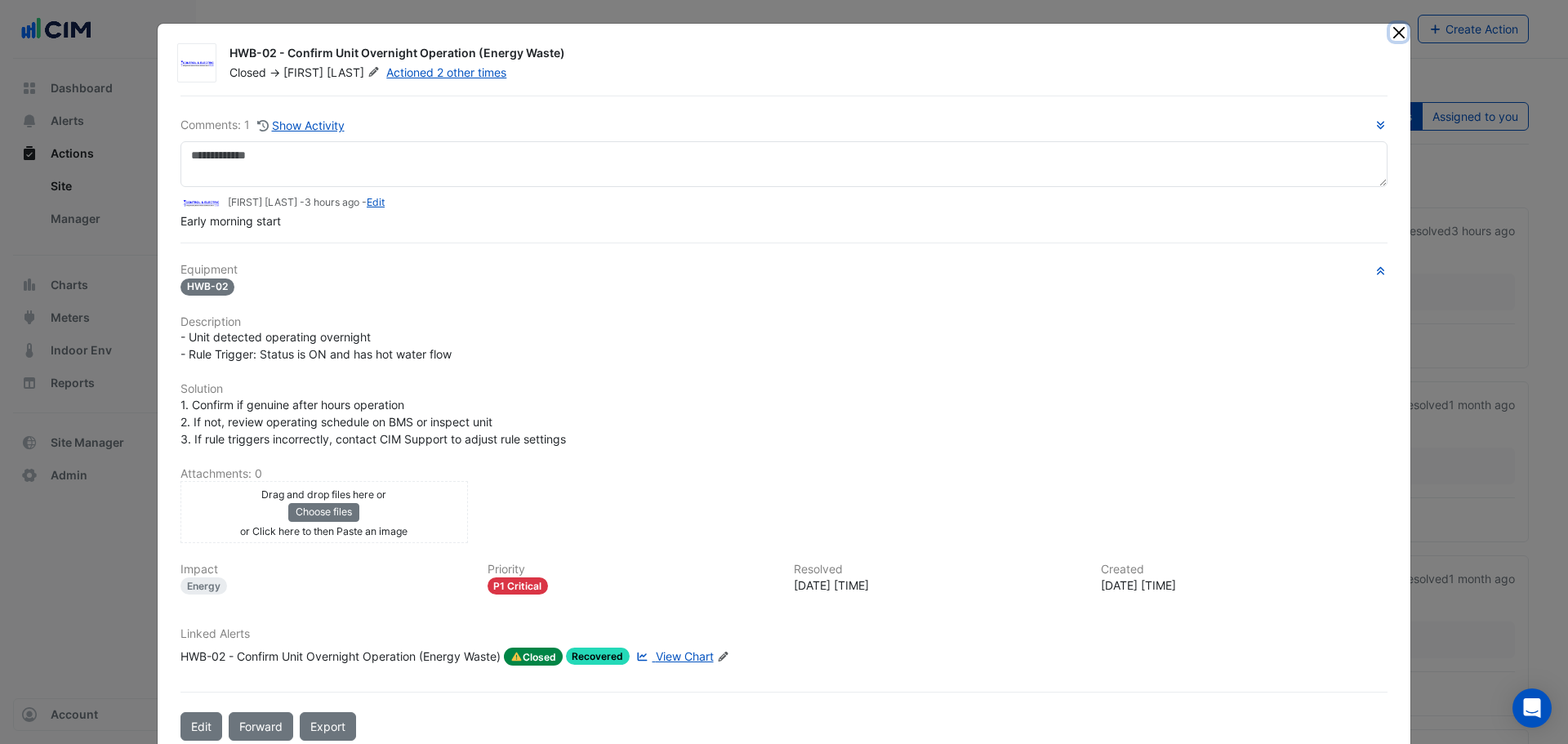 click 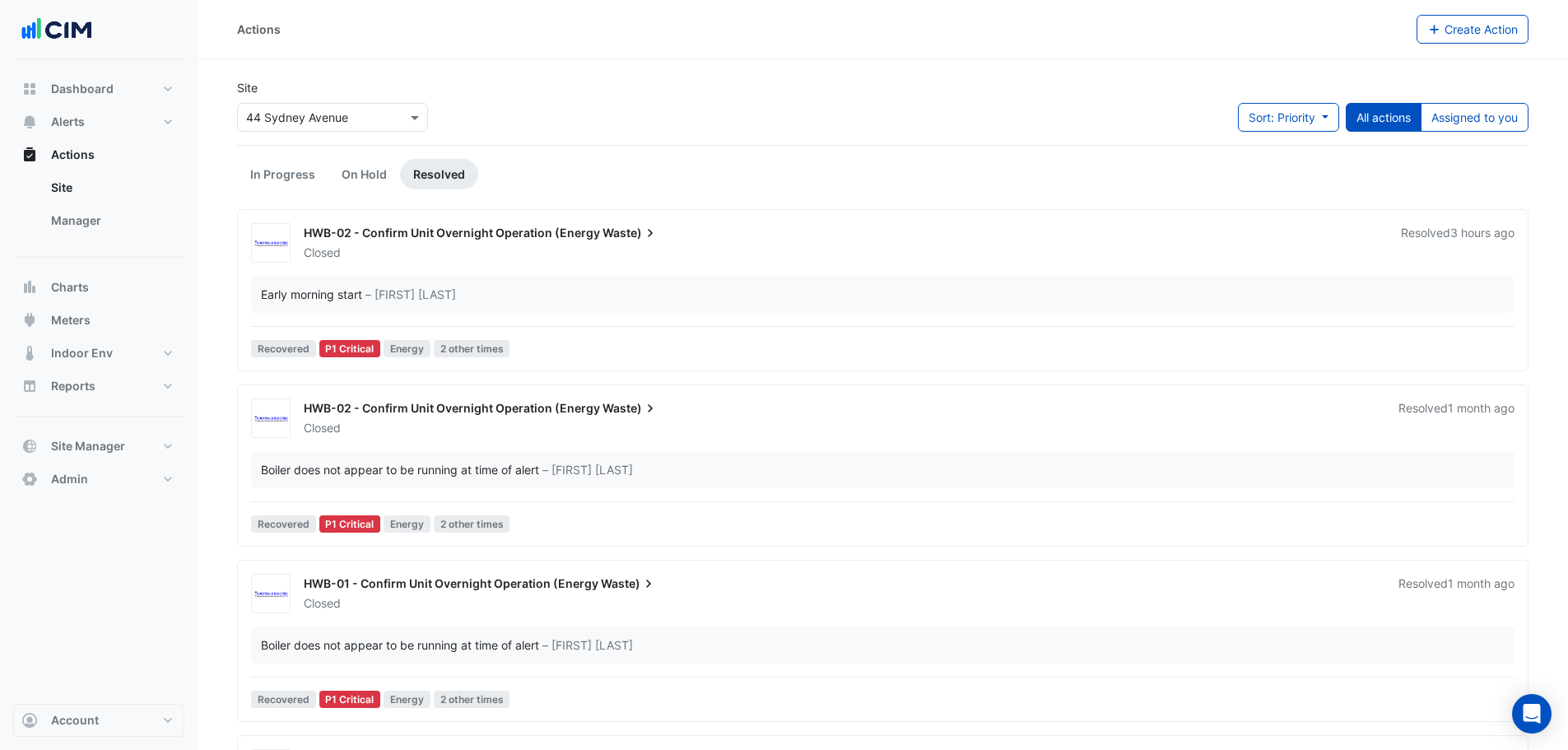 click on "HWB-02 - Confirm Unit Overnight Operation (Energy
Waste)" at bounding box center [842, 235] 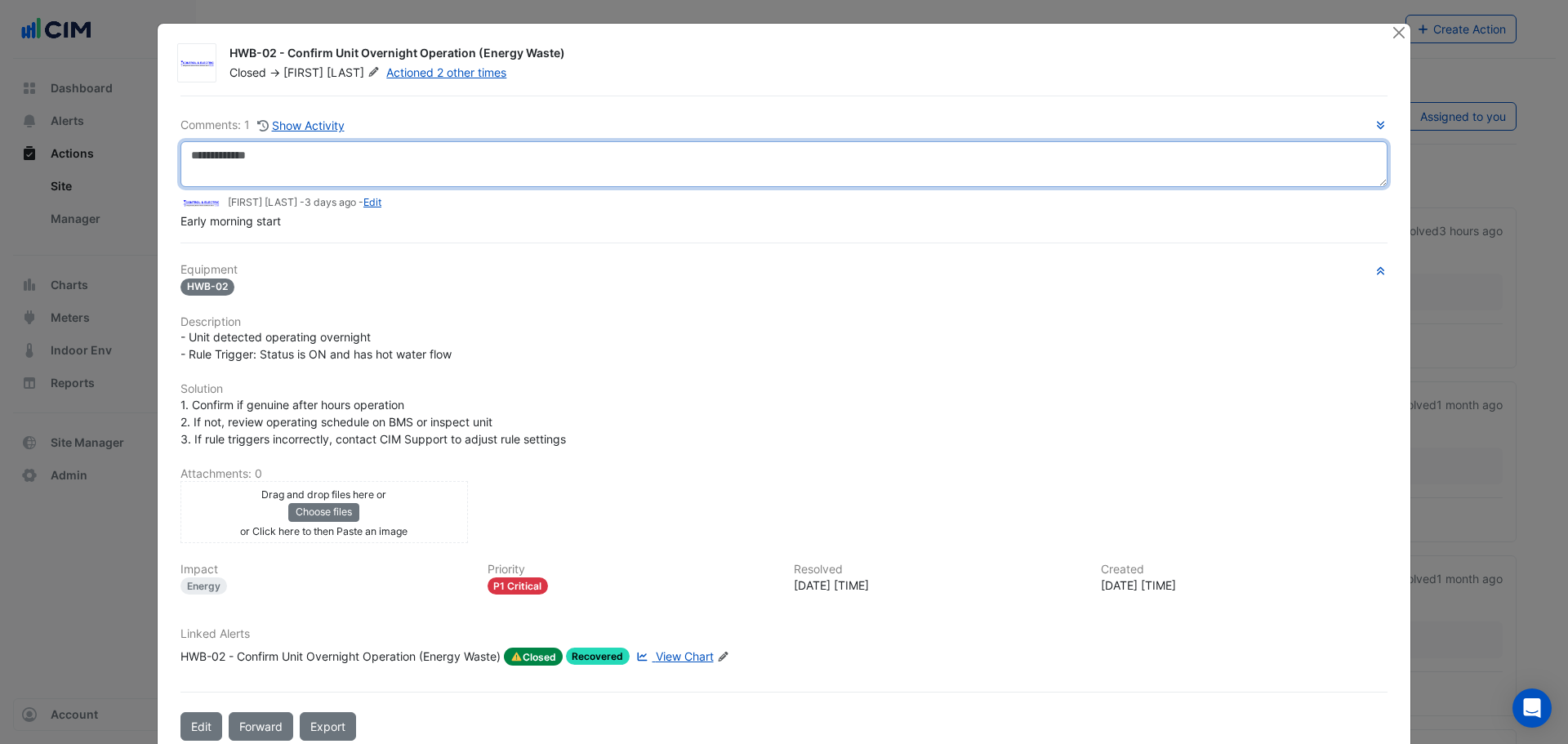 click at bounding box center [784, 164] 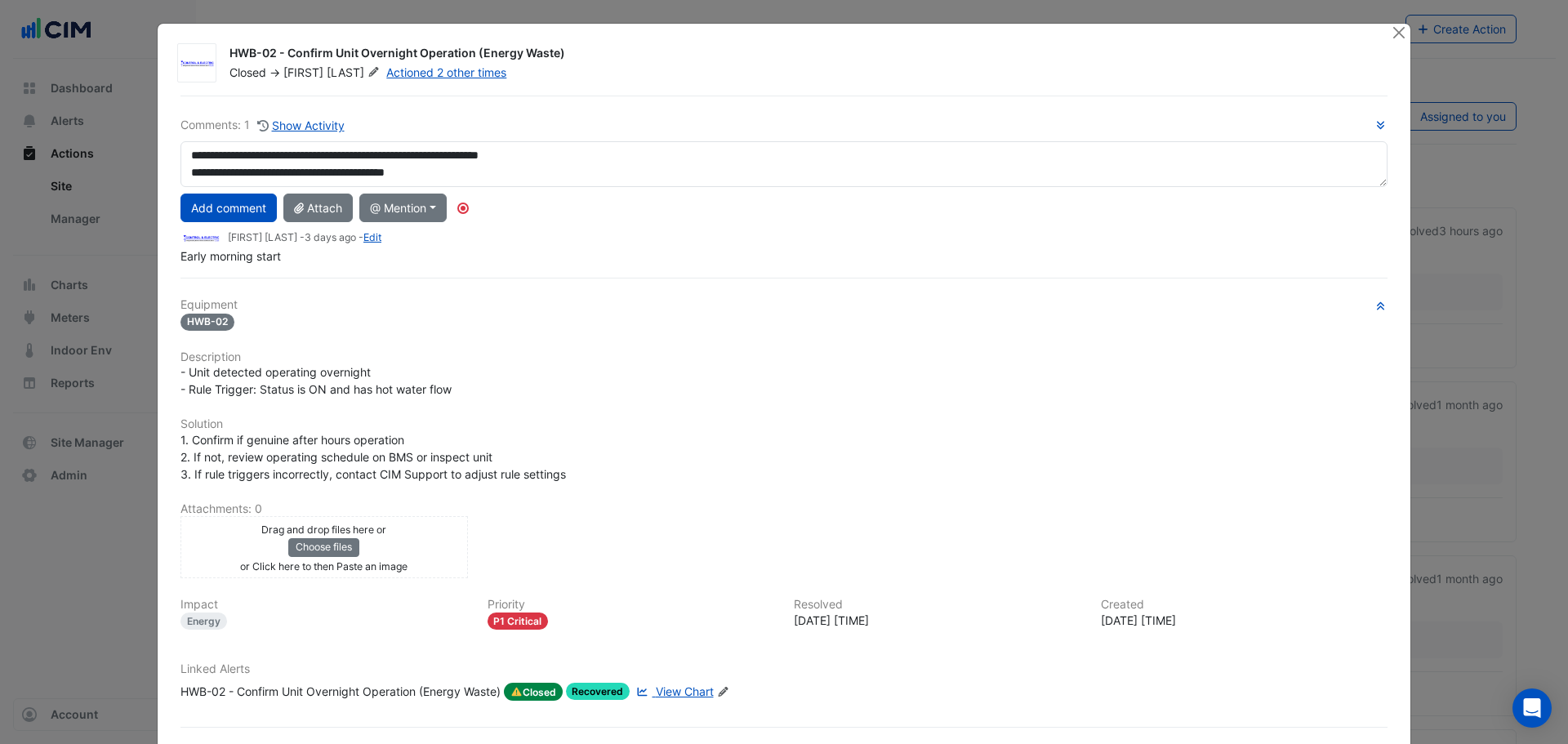 drag, startPoint x: 220, startPoint y: 203, endPoint x: 208, endPoint y: 172, distance: 33.24154 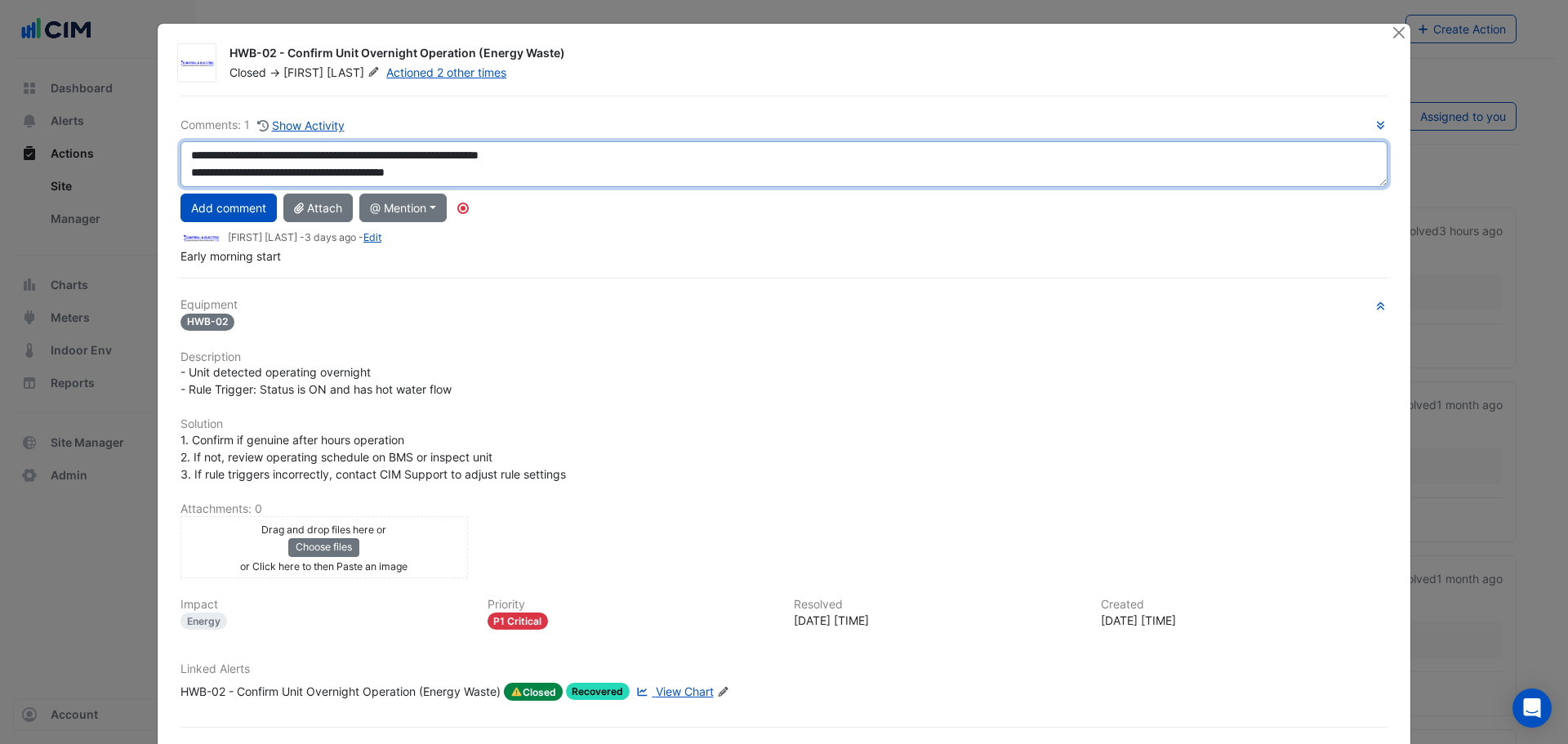 drag, startPoint x: 214, startPoint y: 172, endPoint x: 196, endPoint y: 174, distance: 18.11077 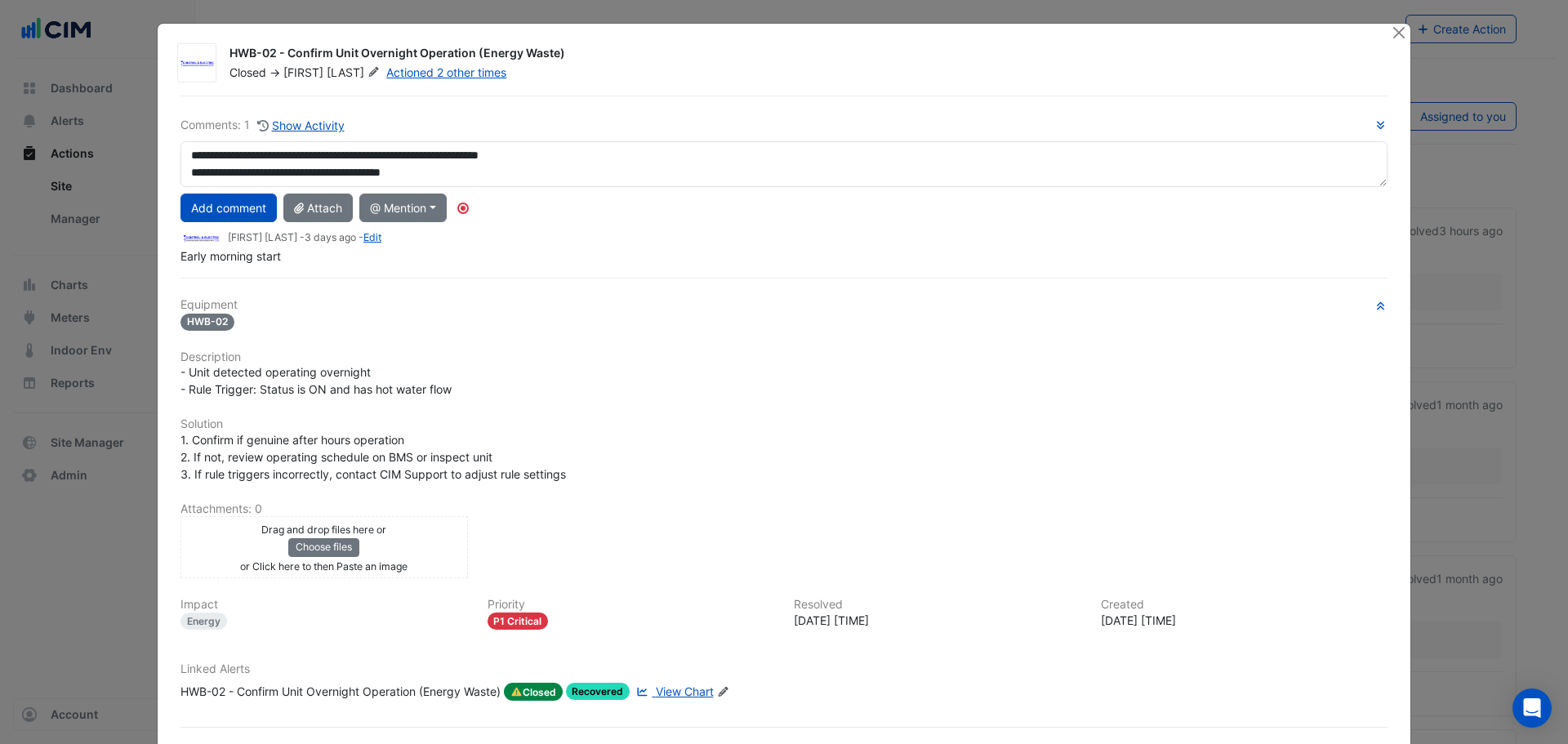 drag, startPoint x: 252, startPoint y: 200, endPoint x: 479, endPoint y: 163, distance: 229.99565 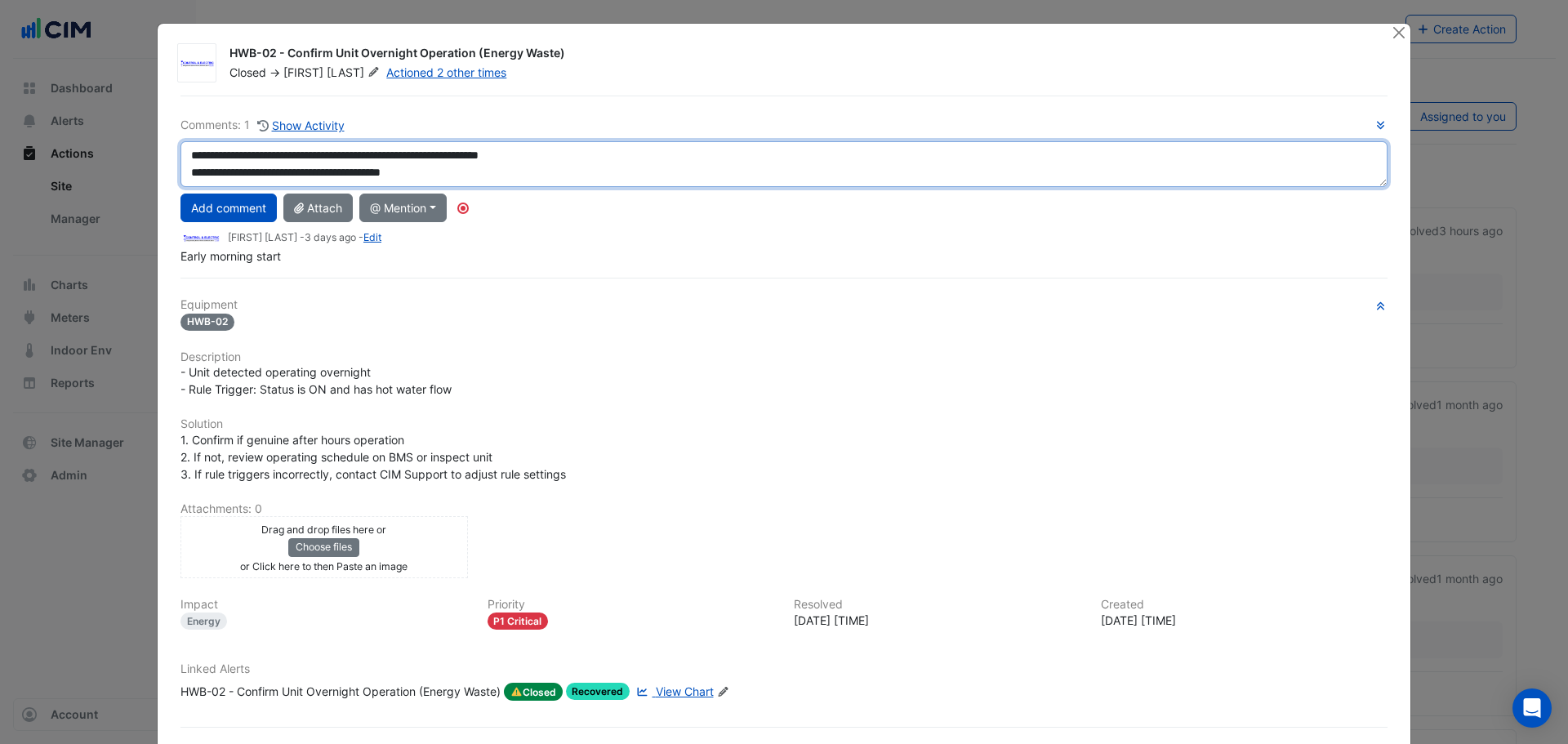 click on "**********" at bounding box center [784, 164] 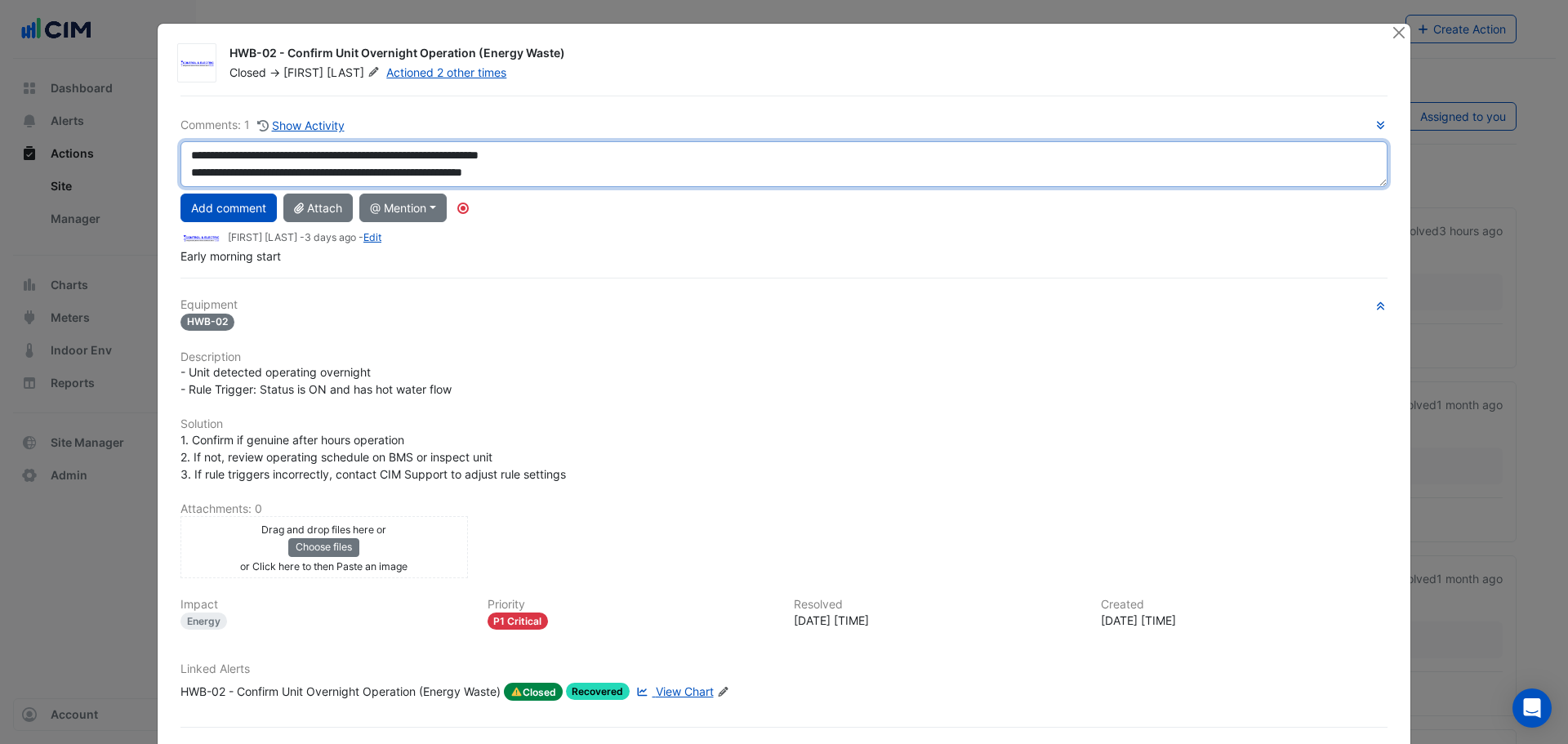 type on "**********" 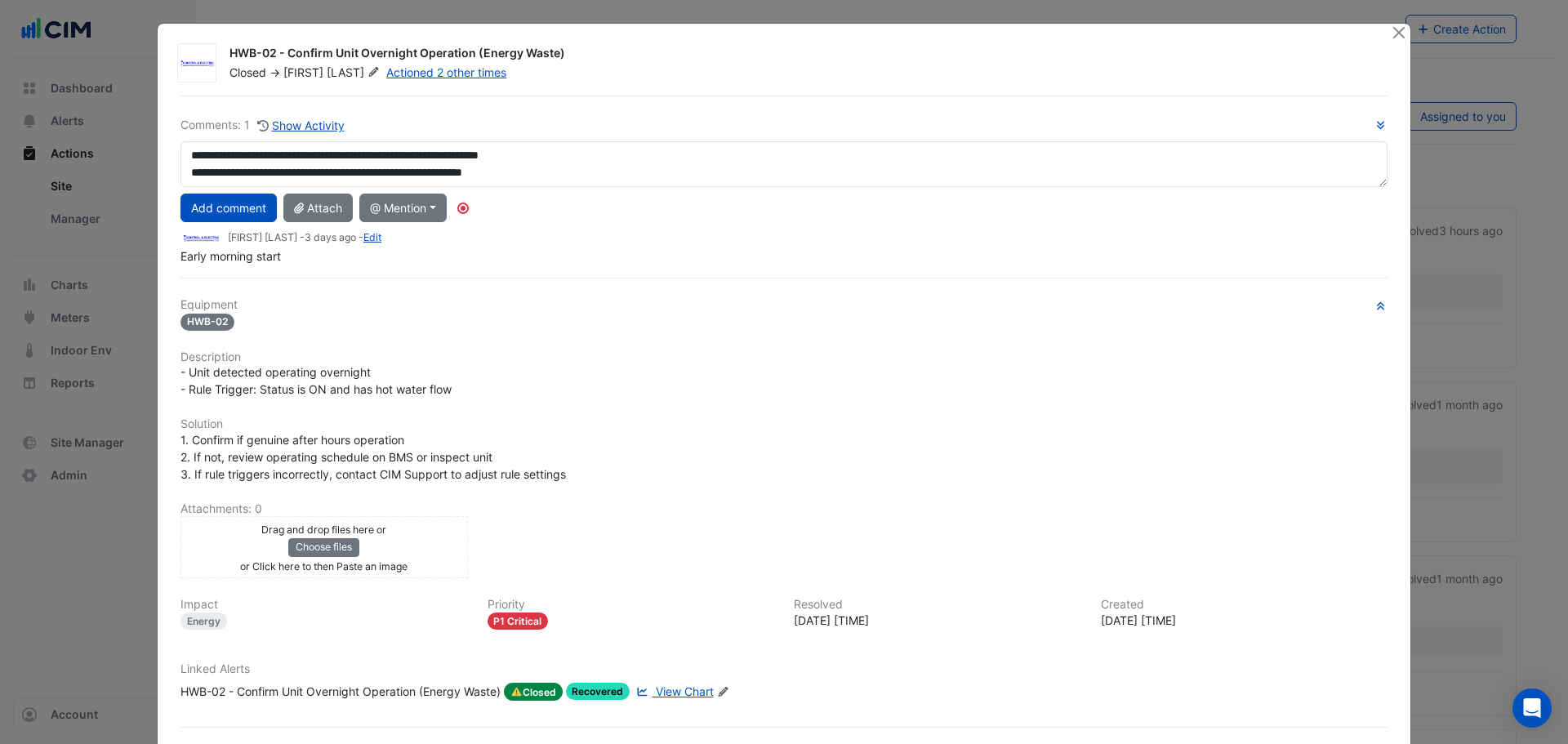 drag, startPoint x: 501, startPoint y: 178, endPoint x: 440, endPoint y: 251, distance: 95.13149 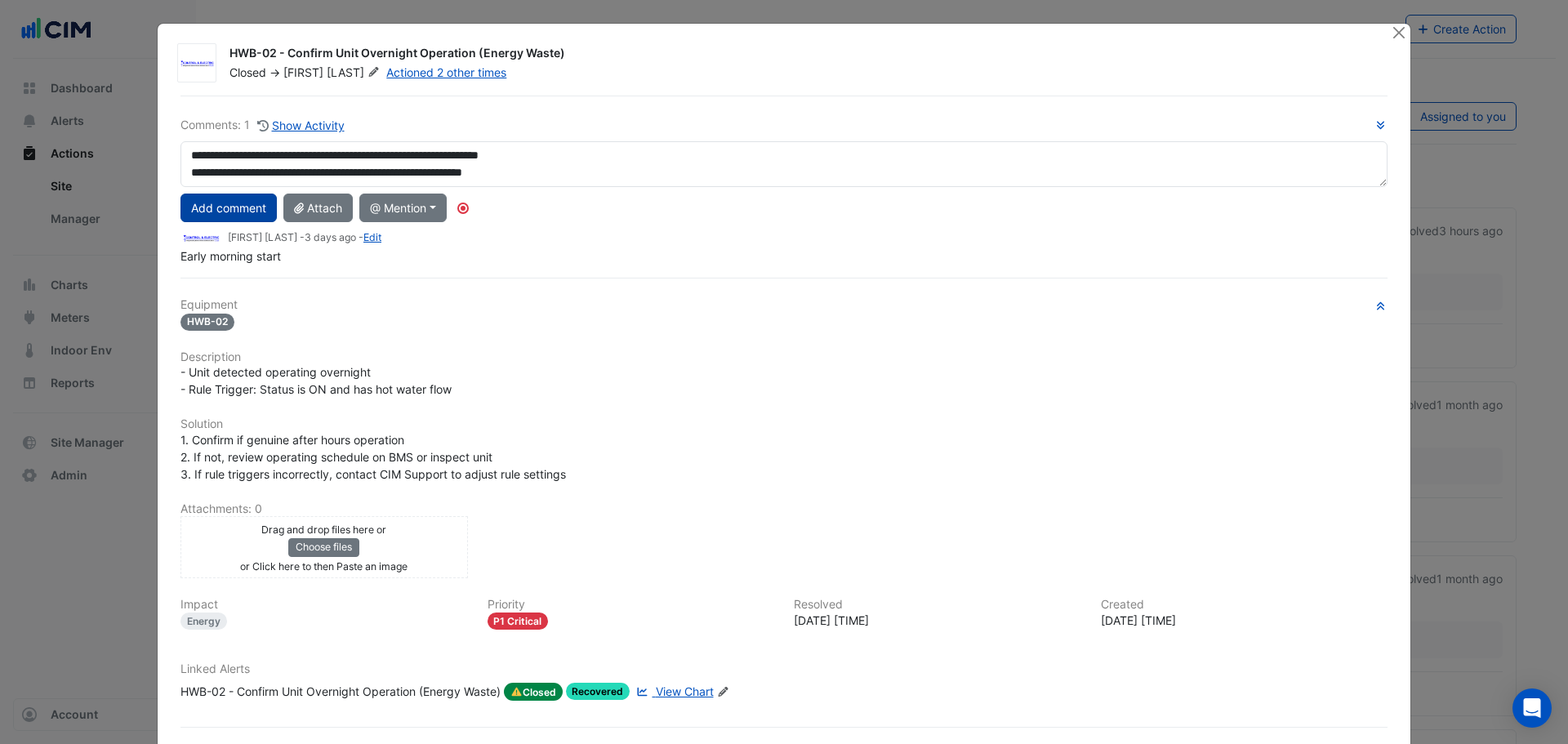 click on "Add comment" 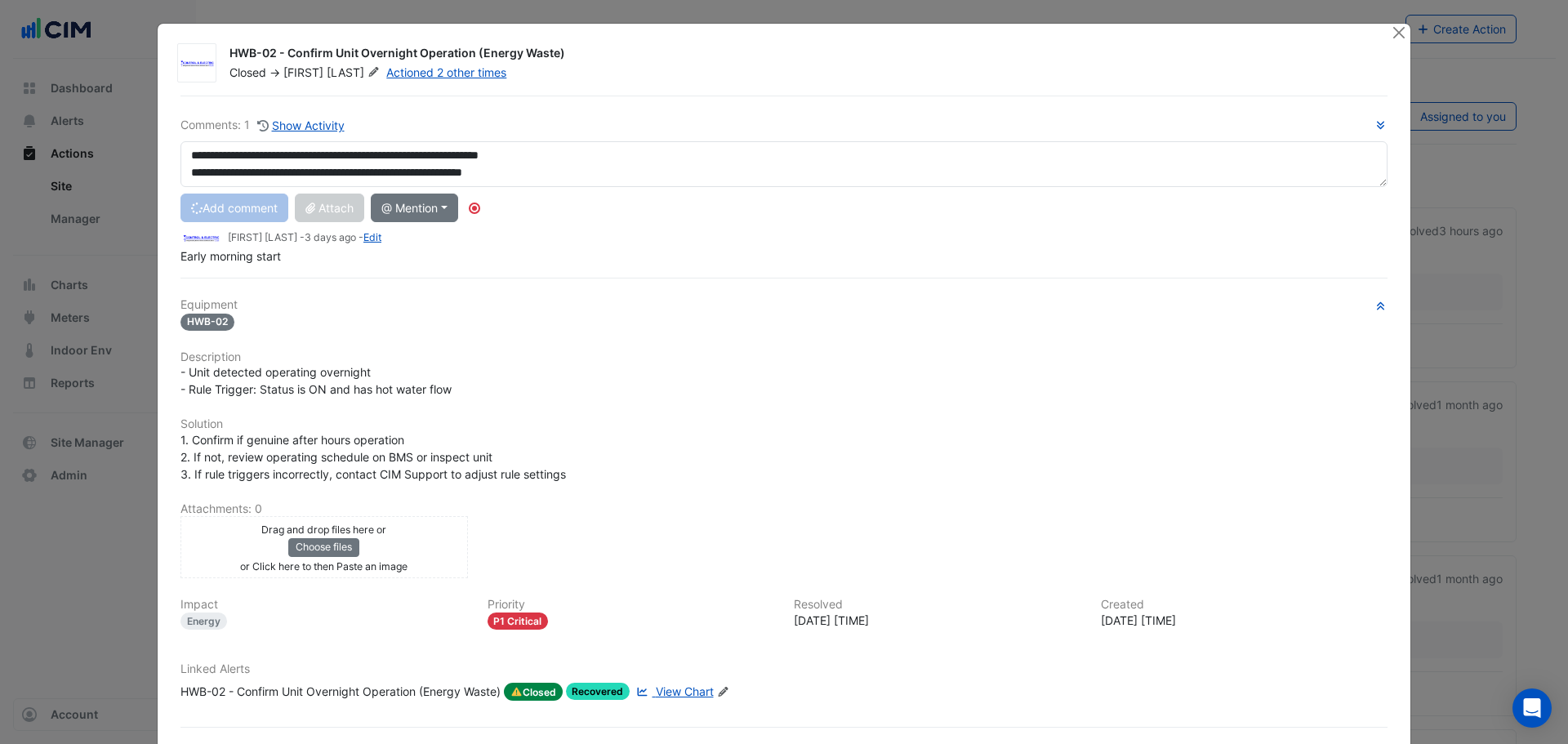 type 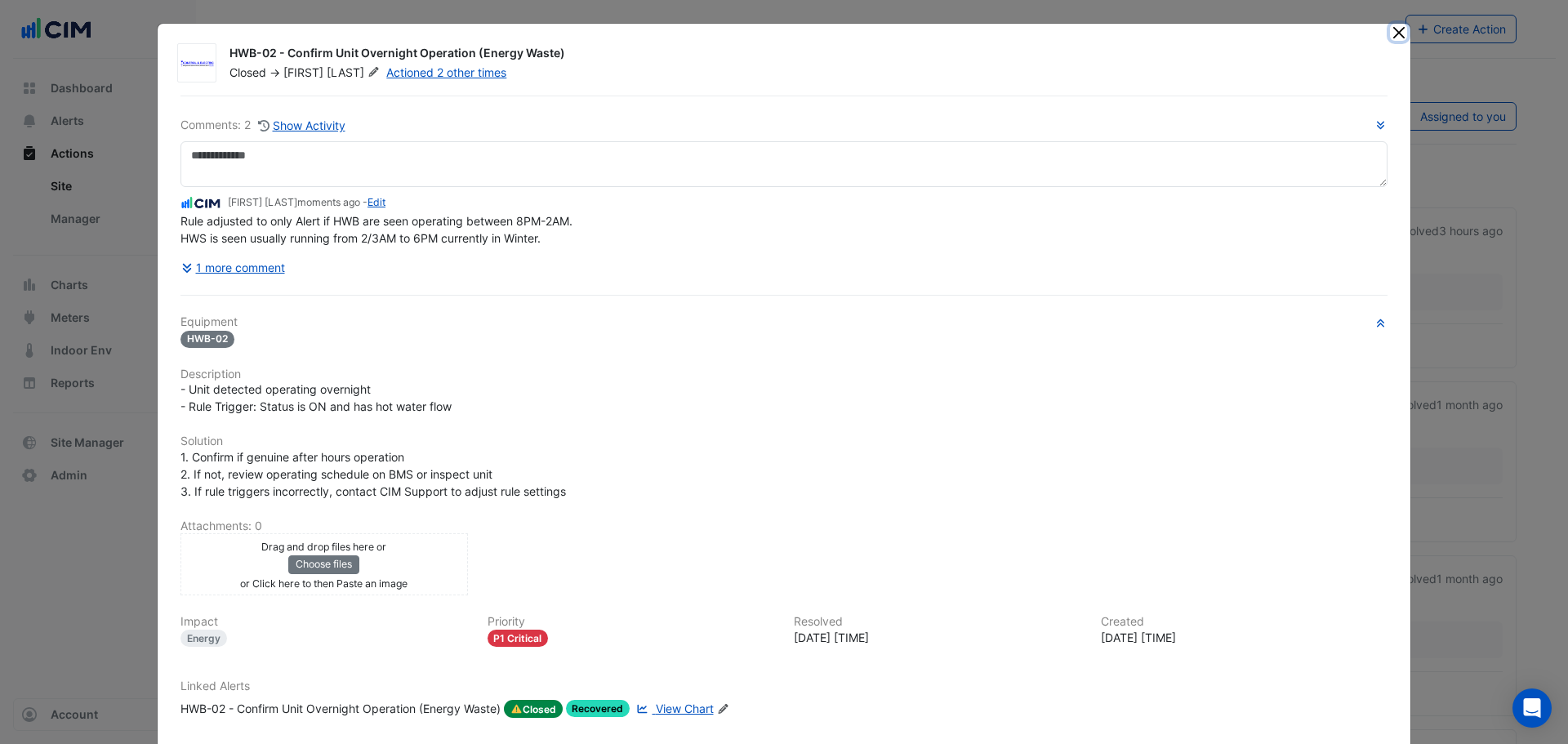 click 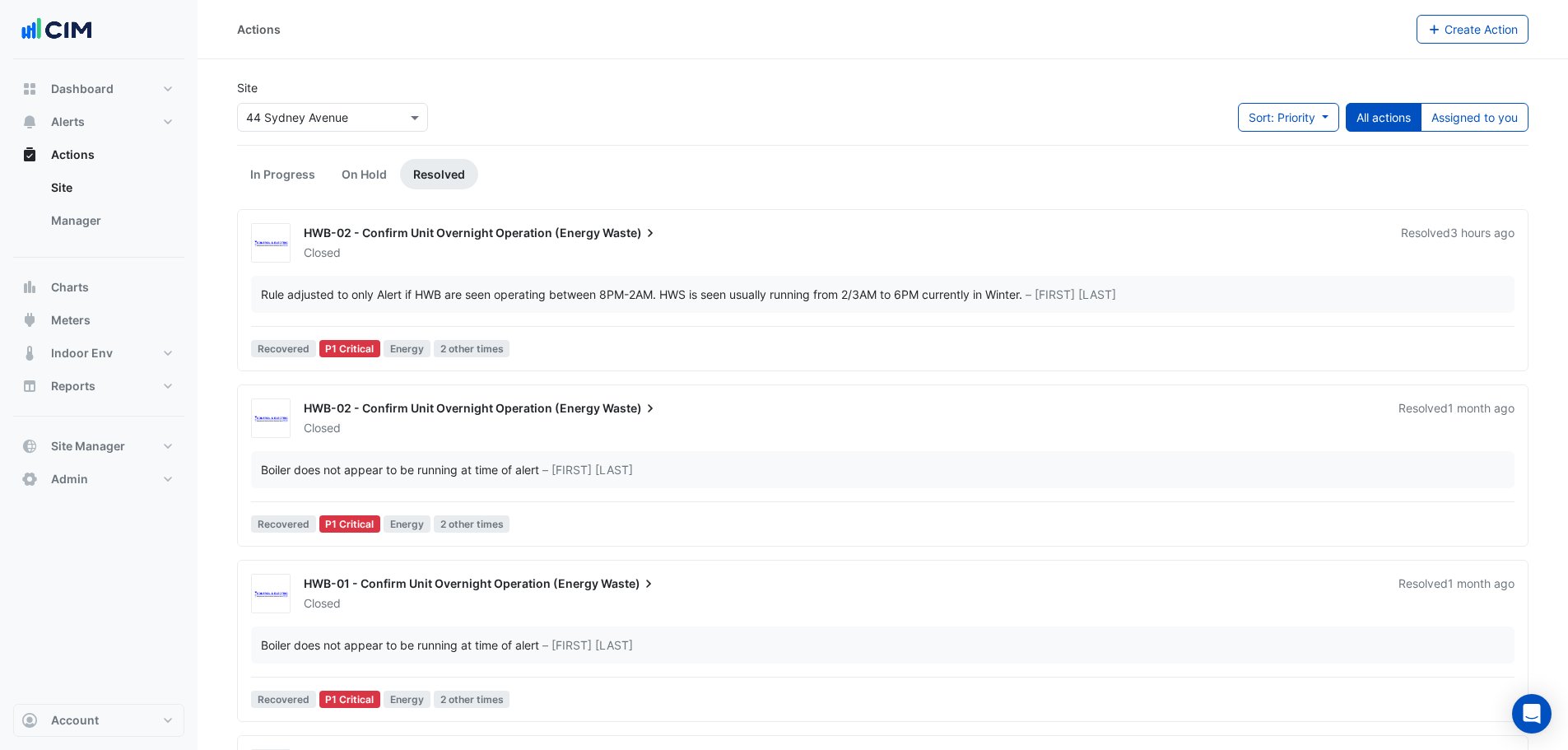 click on "Site
Select a Site × 44 Sydney Avenue
Sort: Priority
Priority
Updated
All actions
Assigned to you" 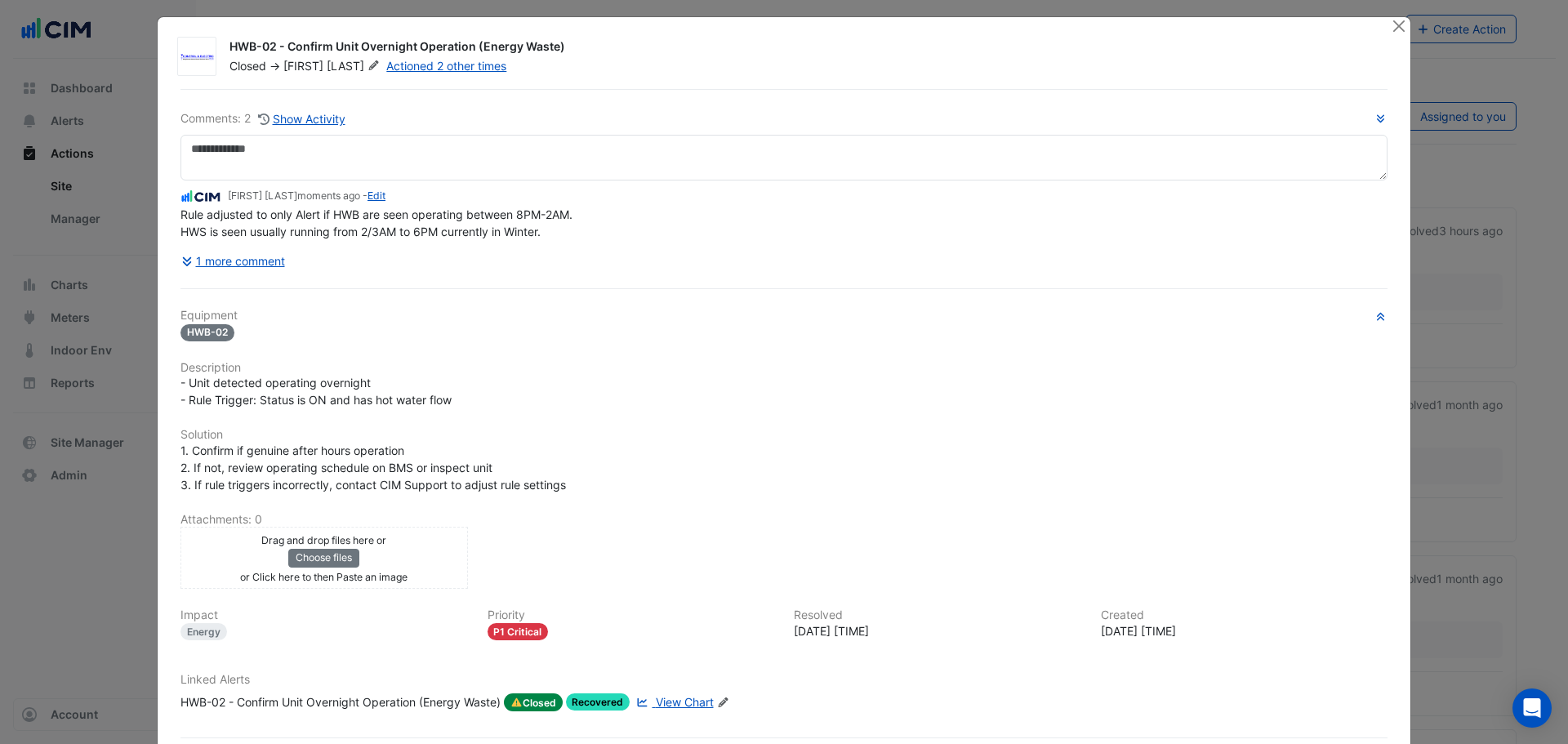 scroll, scrollTop: 0, scrollLeft: 0, axis: both 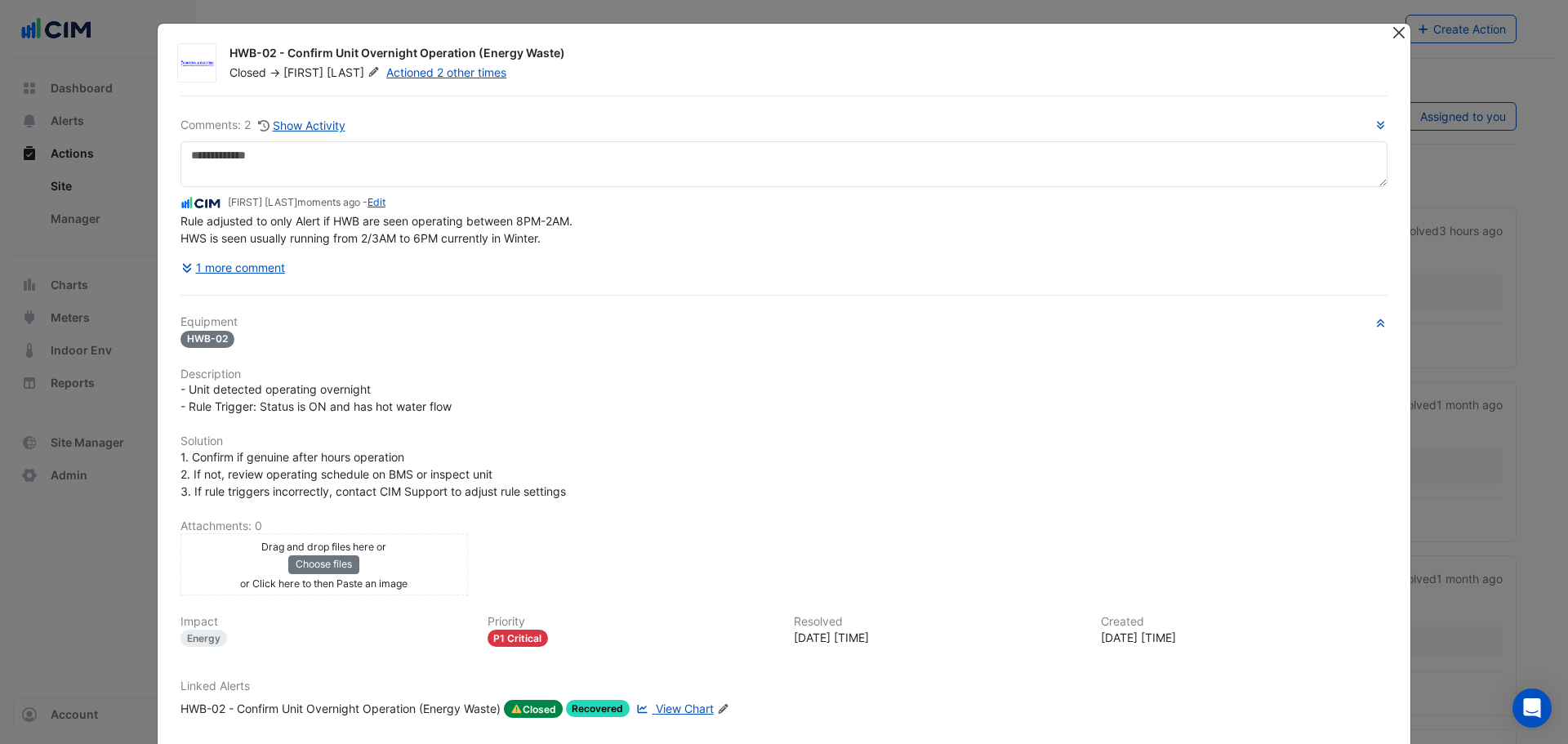 click 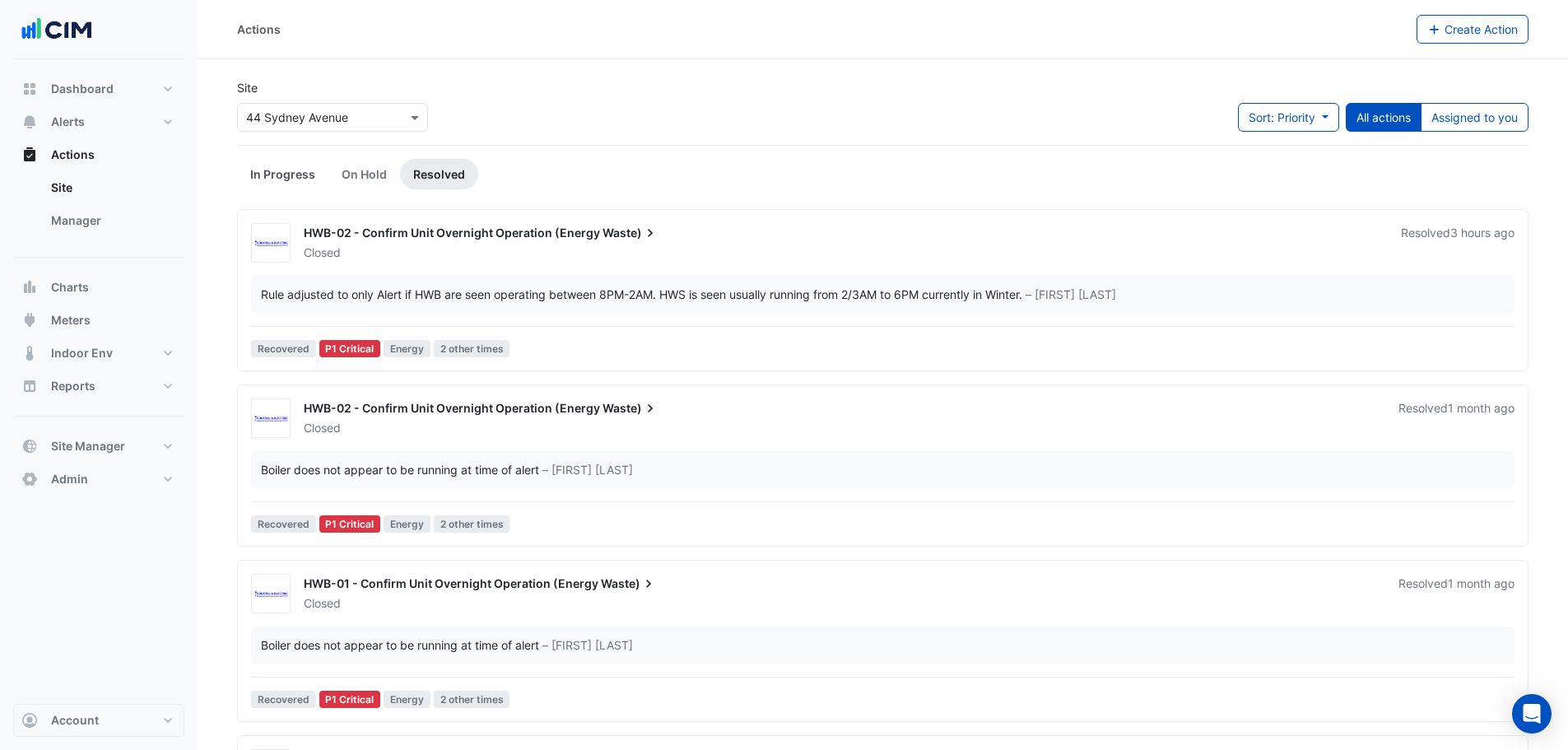 click on "In Progress" at bounding box center [282, 174] 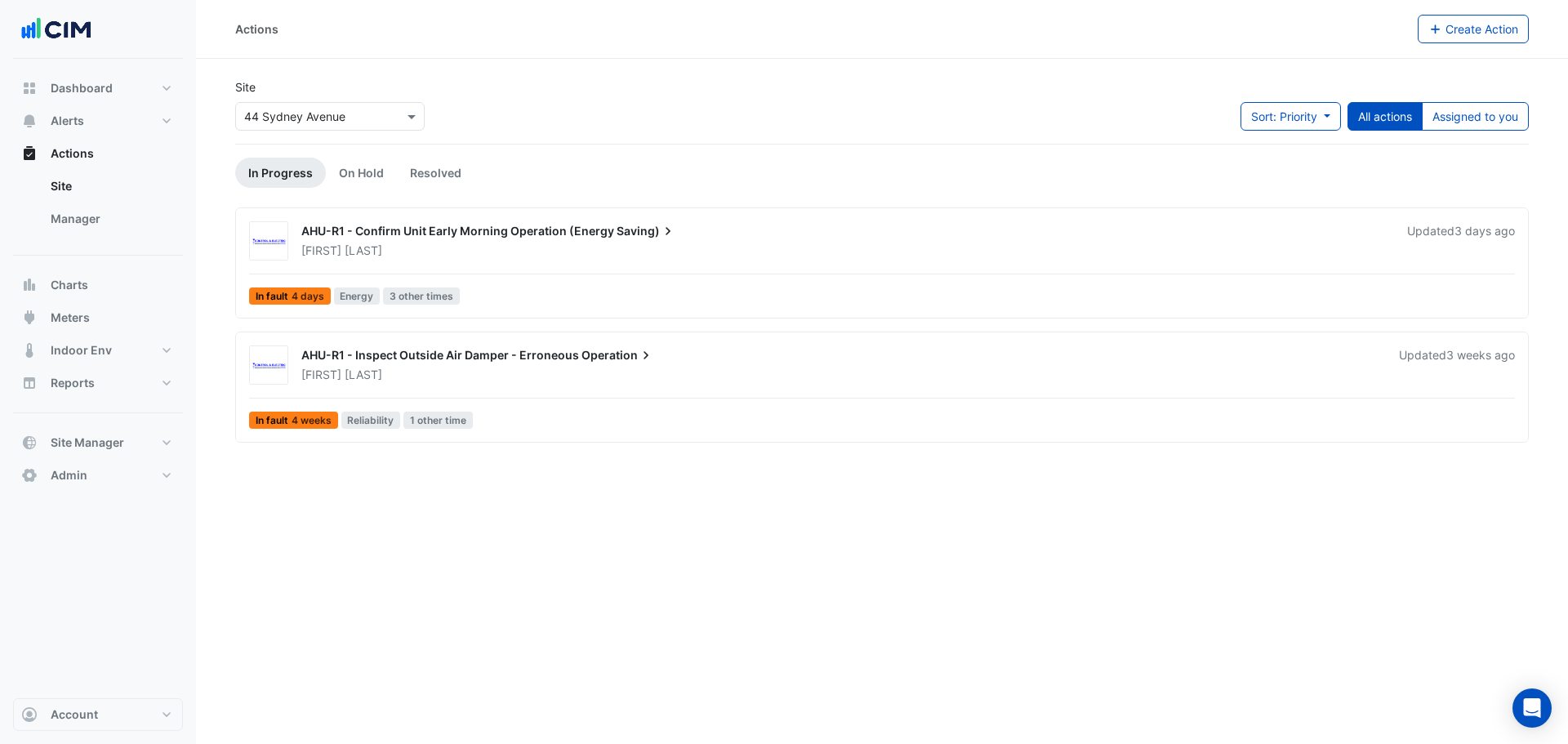 click on "Saving)" at bounding box center [646, 231] 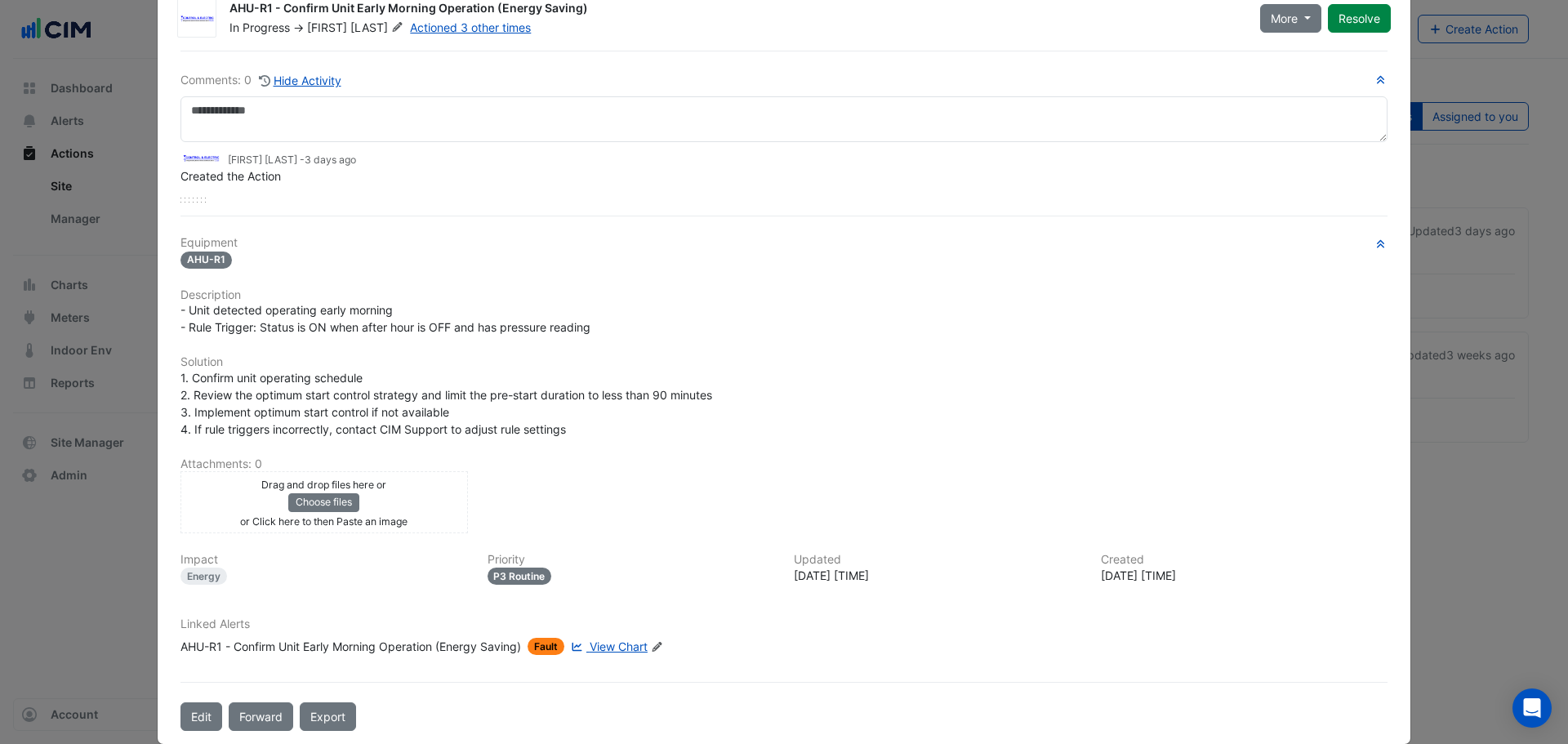 scroll, scrollTop: 69, scrollLeft: 0, axis: vertical 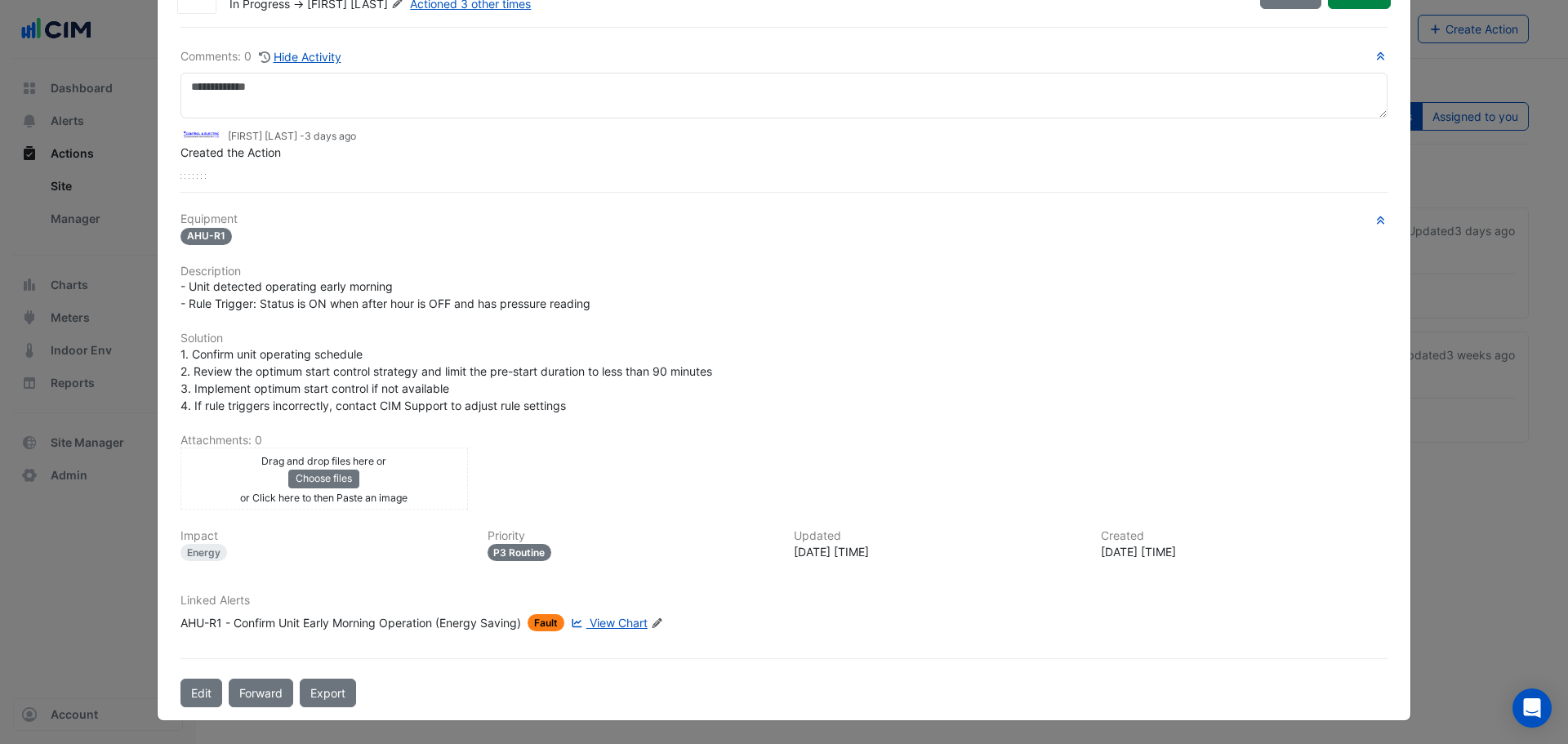 click on "View Chart" 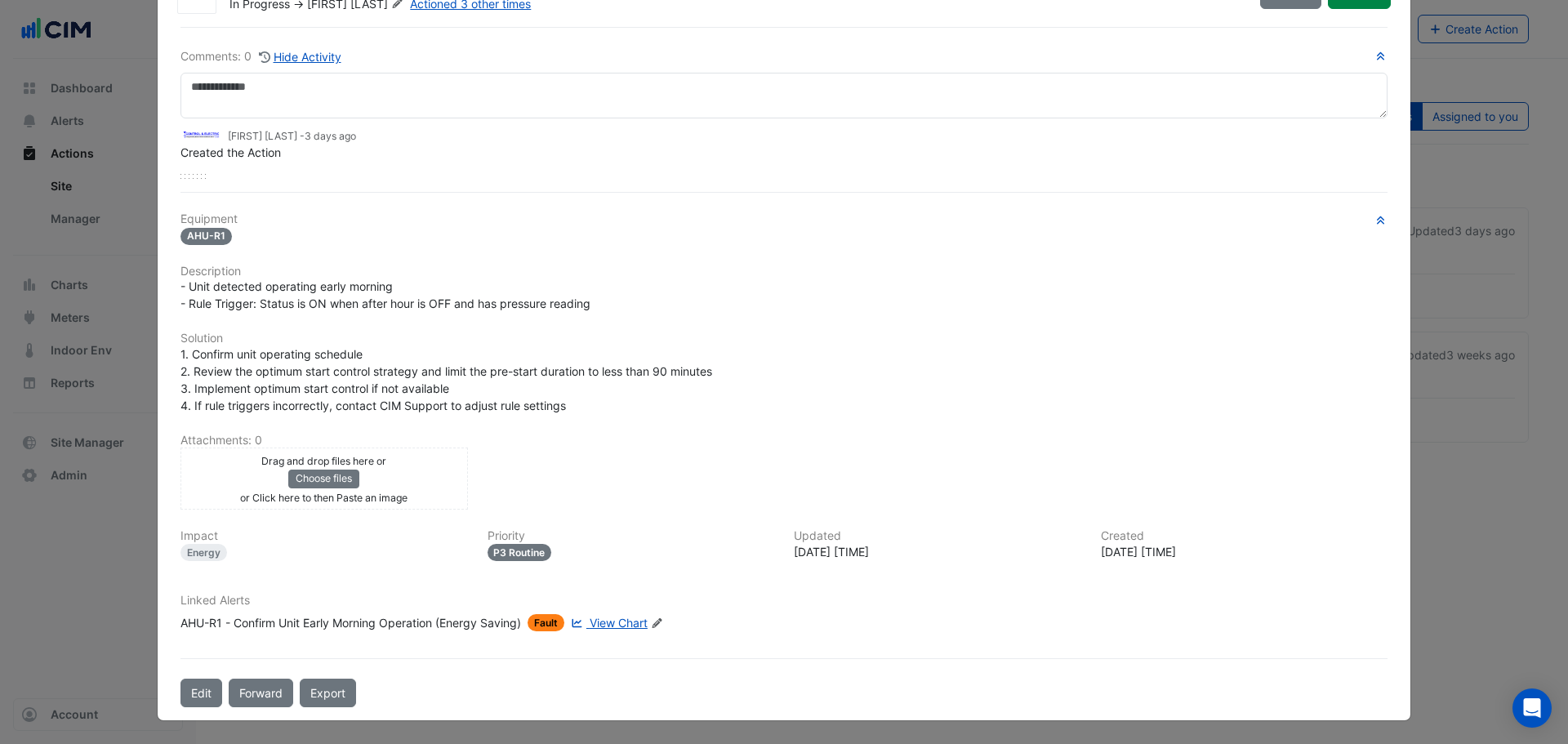 scroll, scrollTop: 0, scrollLeft: 0, axis: both 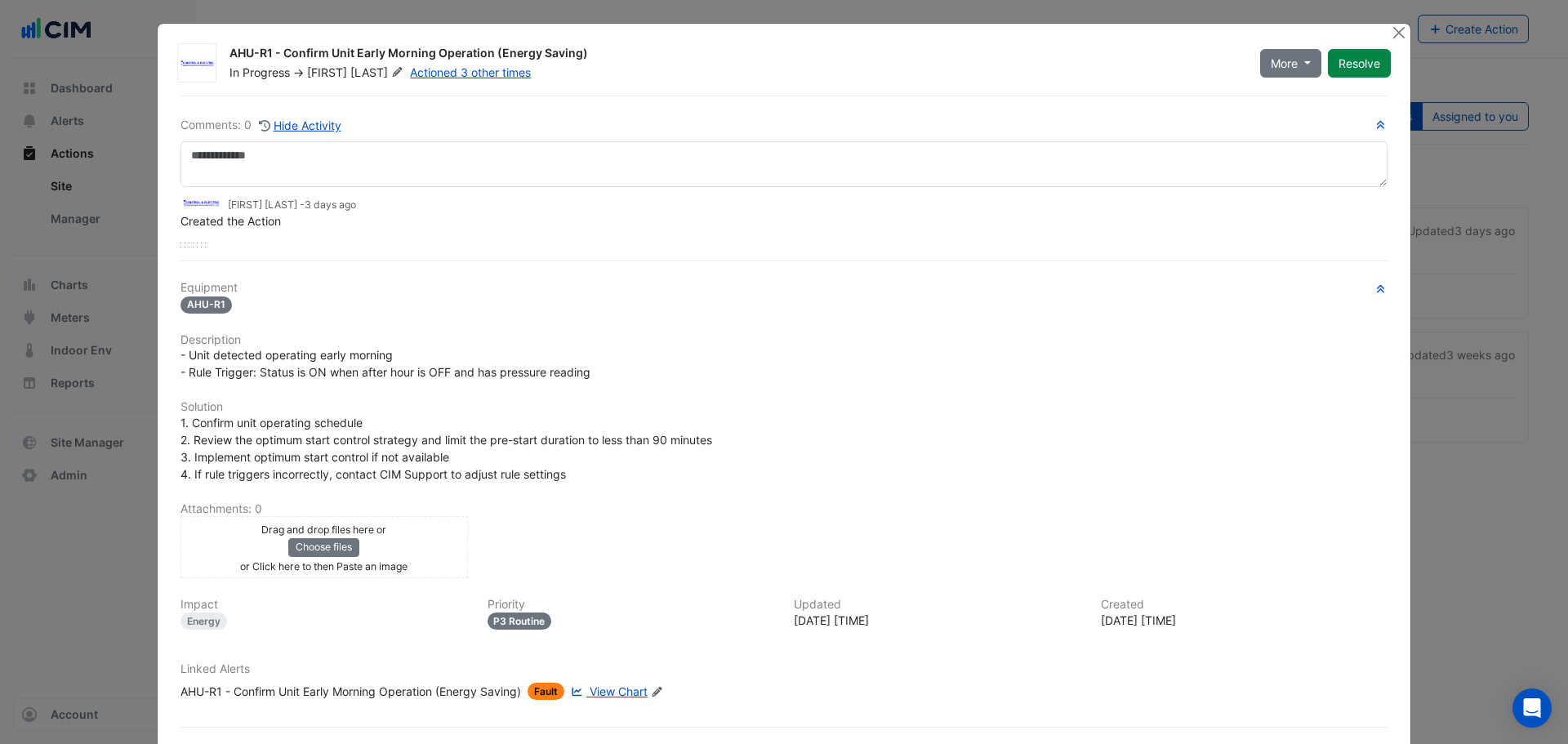 click on "AHU-R1 - Confirm Unit Early Morning Operation (Energy Saving)" 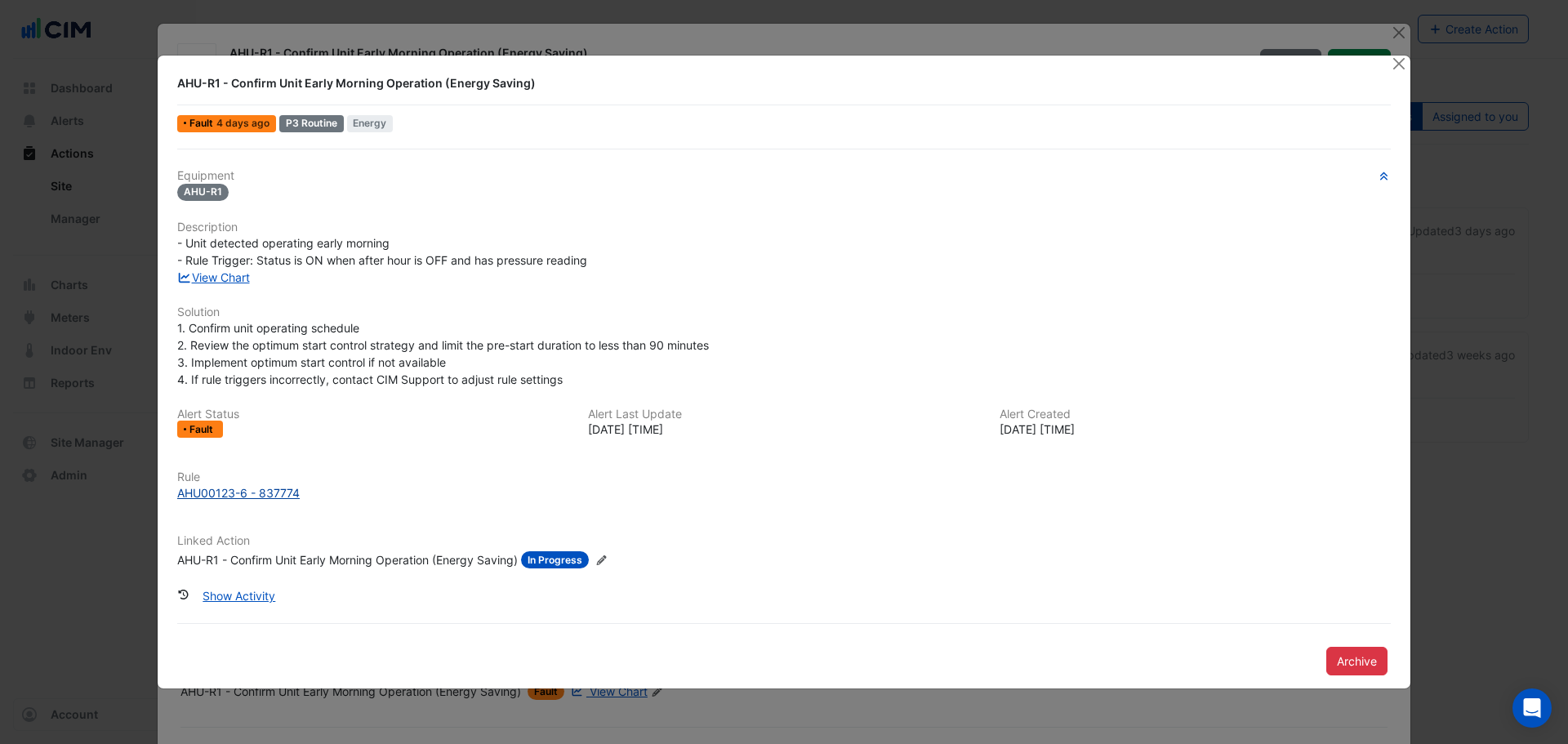 click on "AHU00123-6 - 837774" 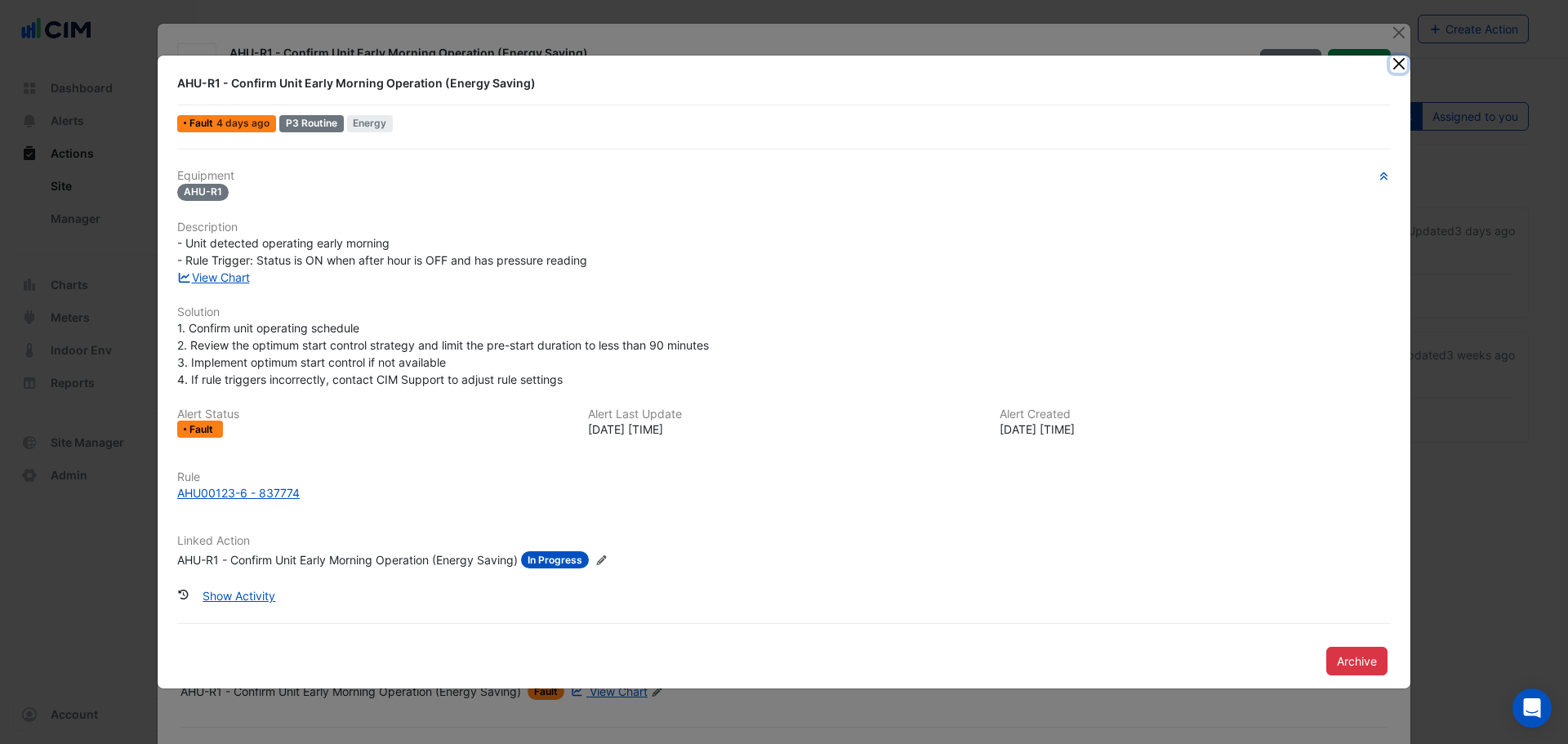 click 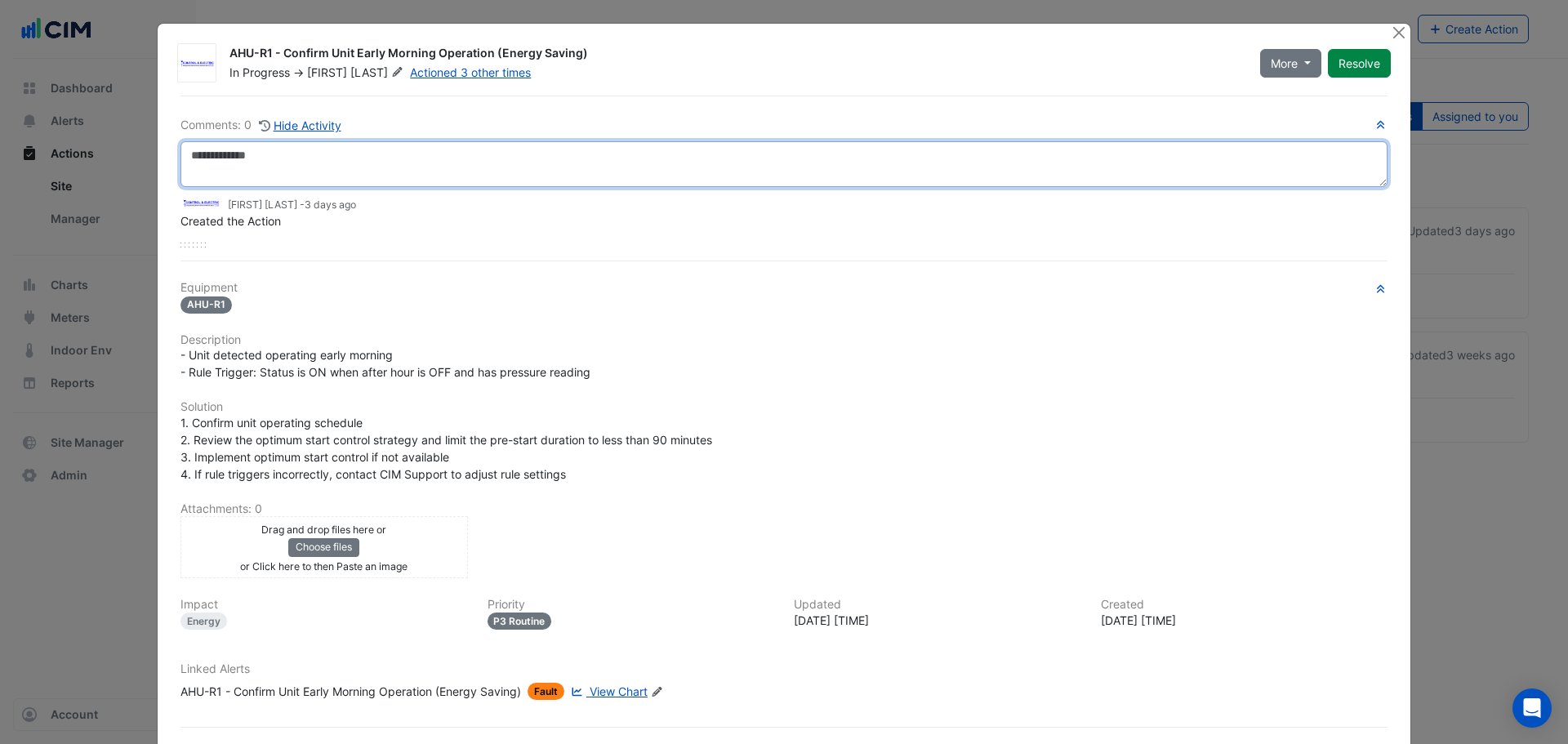 click at bounding box center (784, 164) 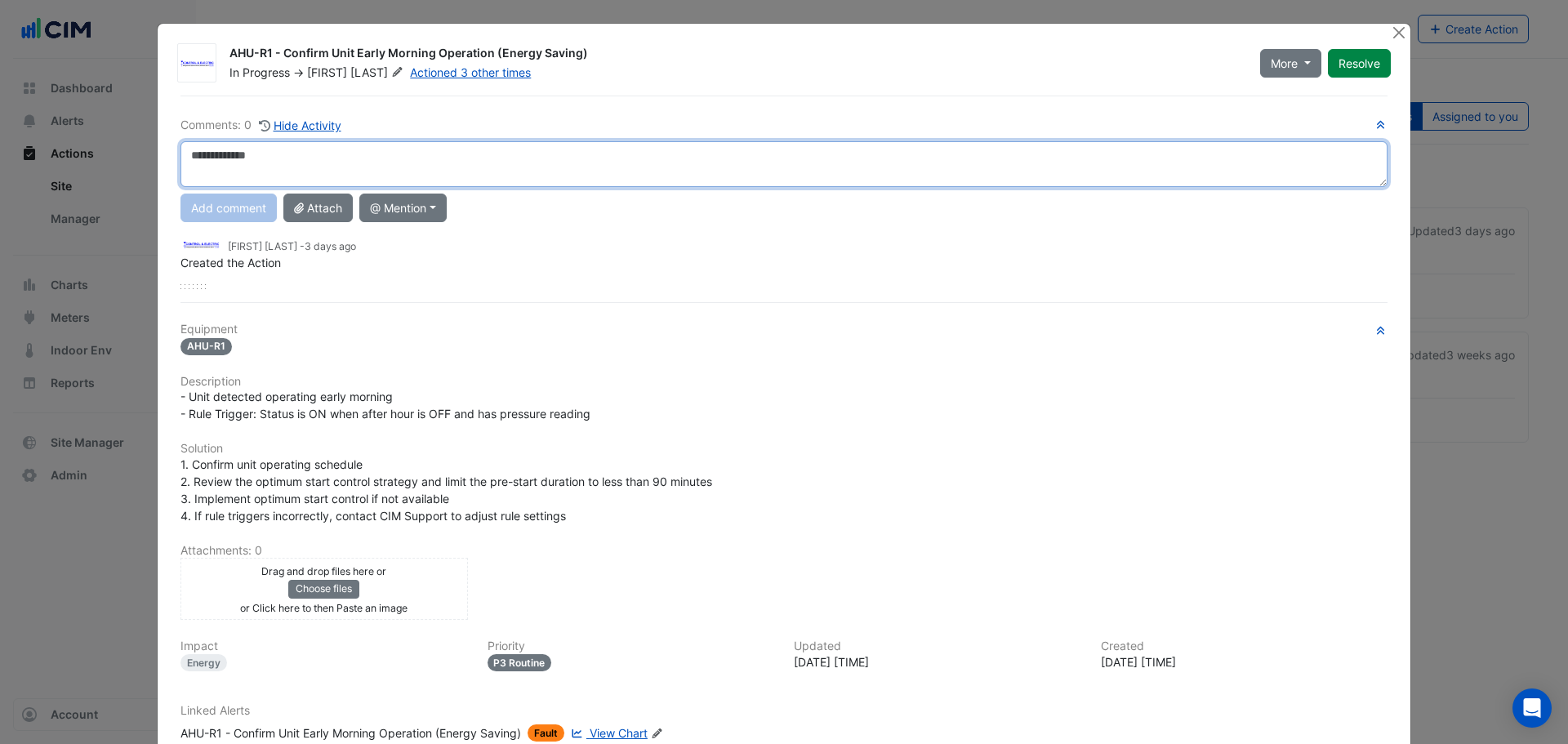 click at bounding box center [784, 164] 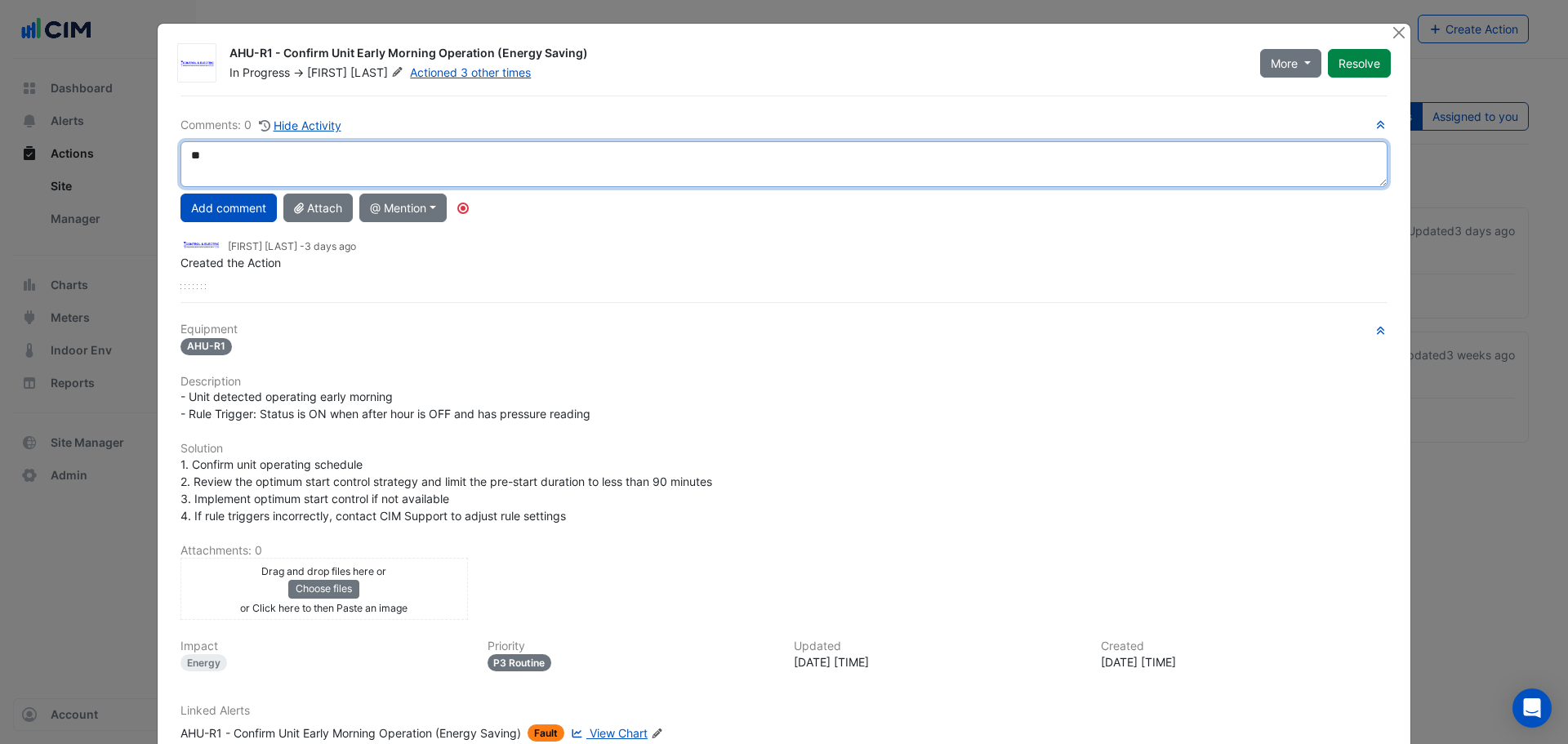 type on "*" 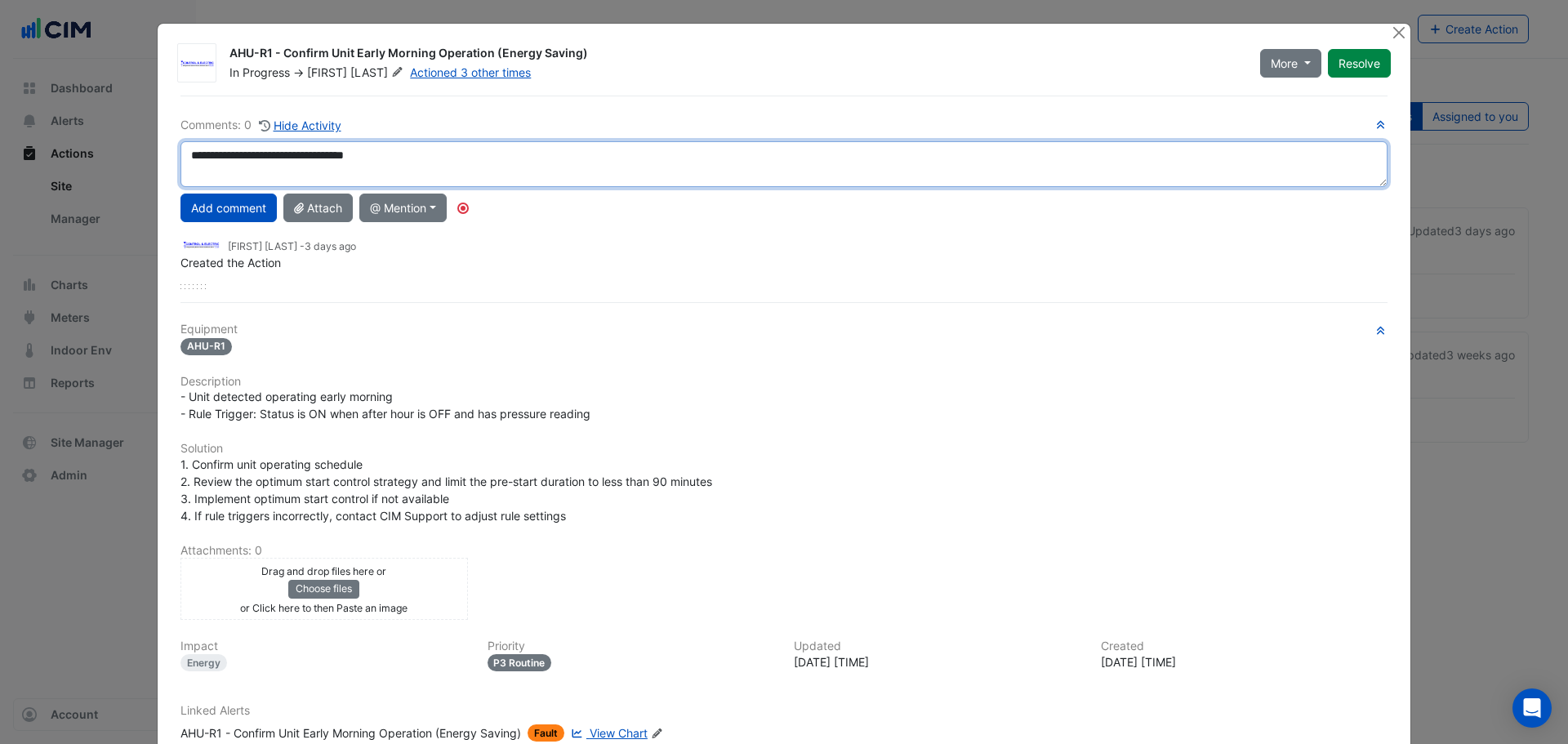 click on "**********" at bounding box center [784, 164] 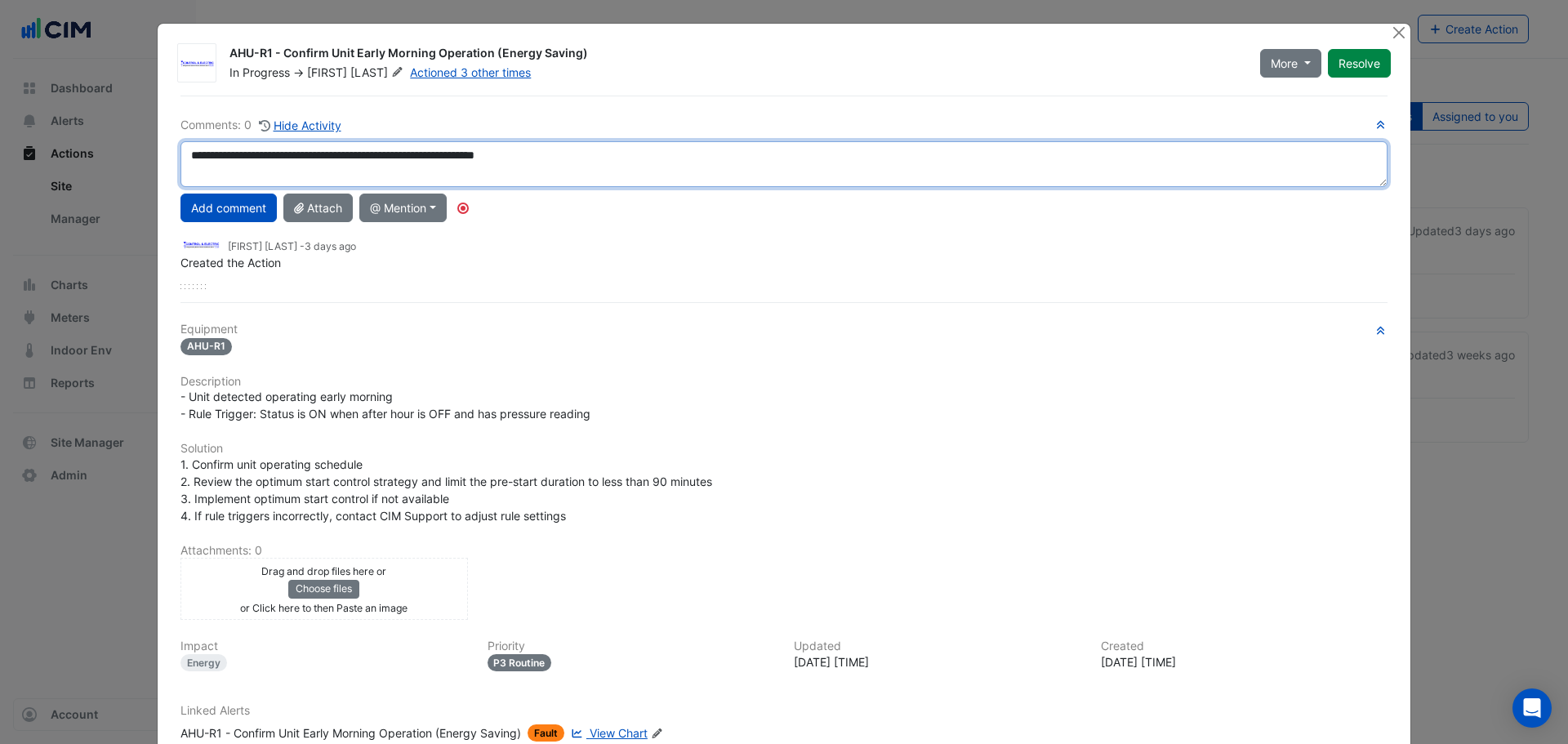 click on "**********" at bounding box center [784, 164] 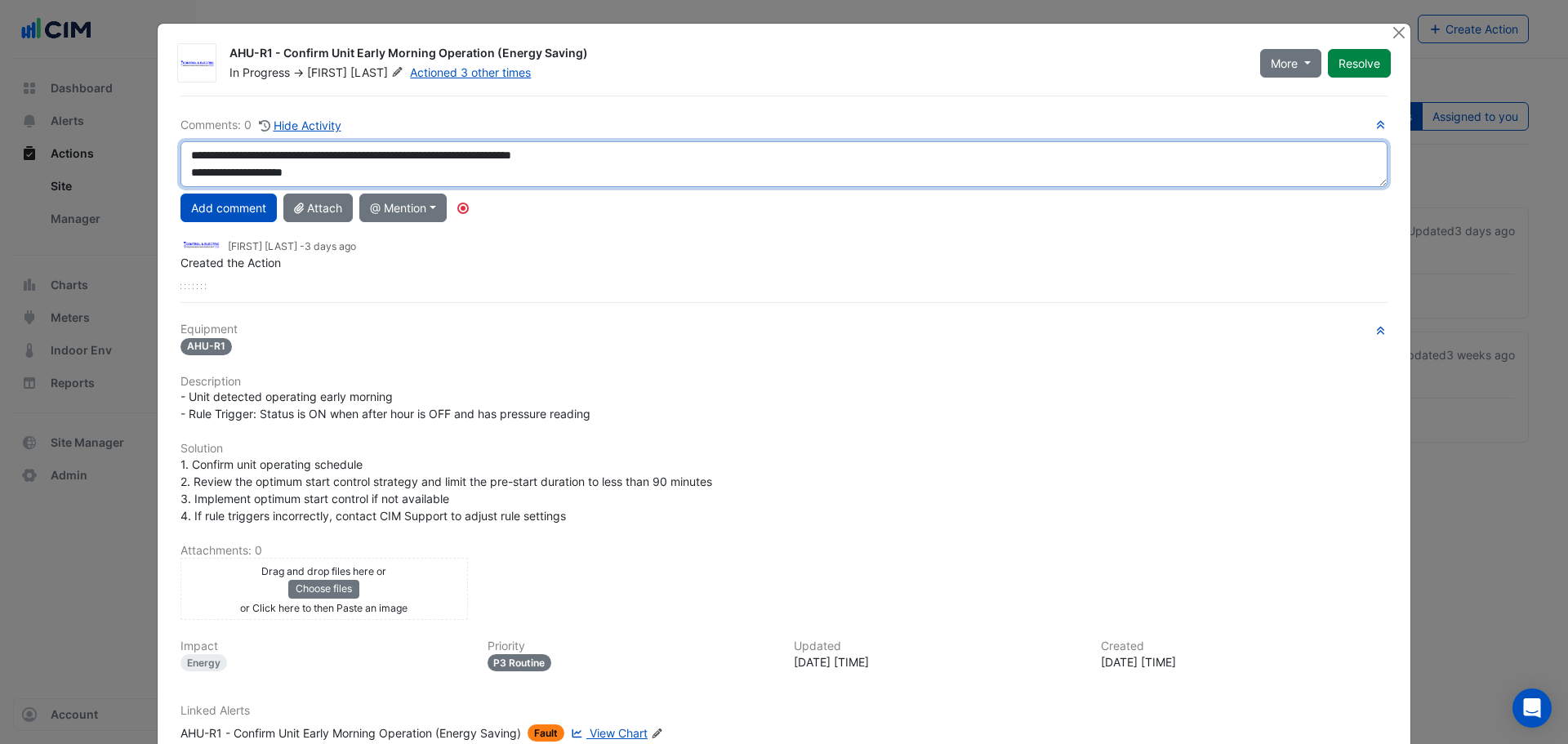 scroll, scrollTop: 11, scrollLeft: 0, axis: vertical 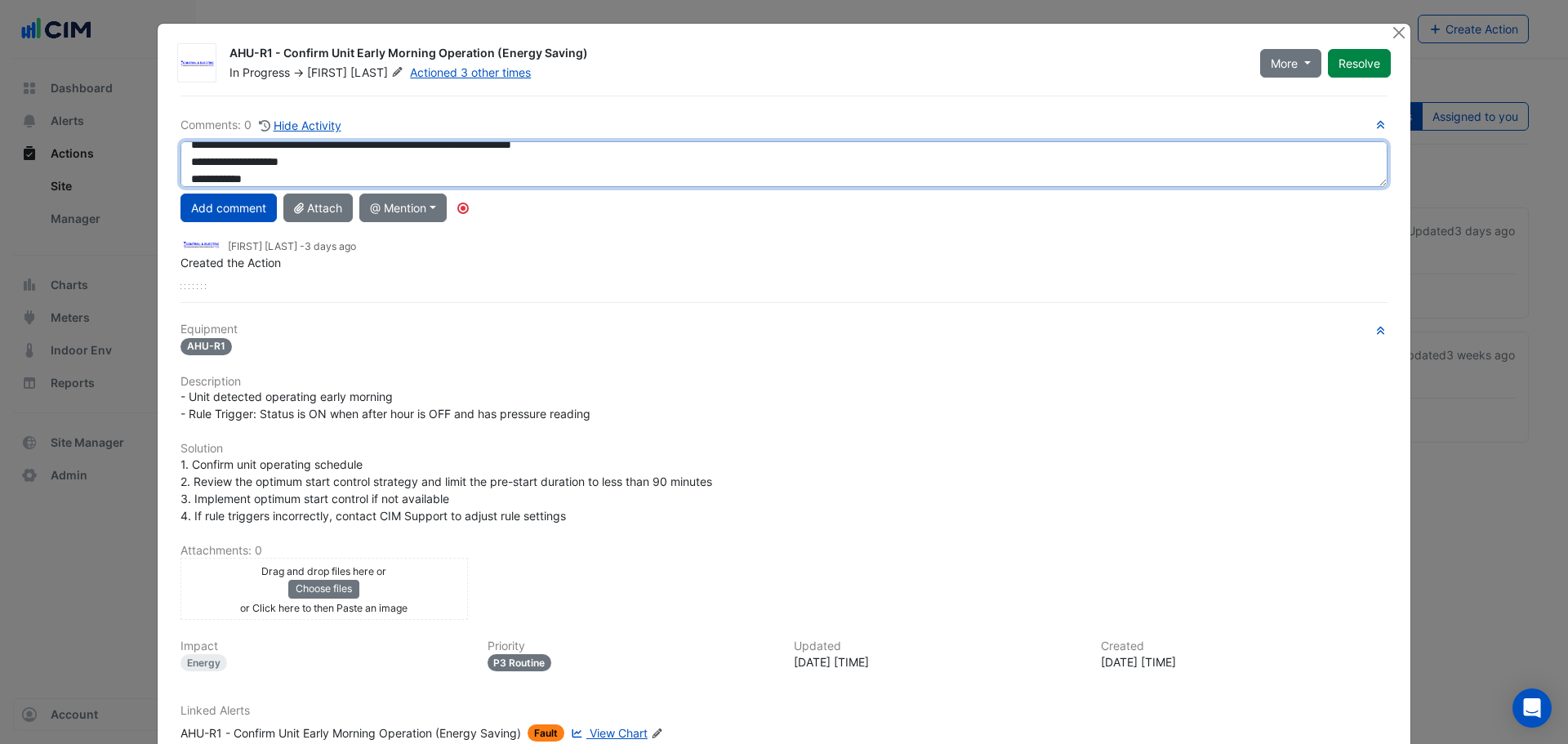click on "**********" at bounding box center (784, 164) 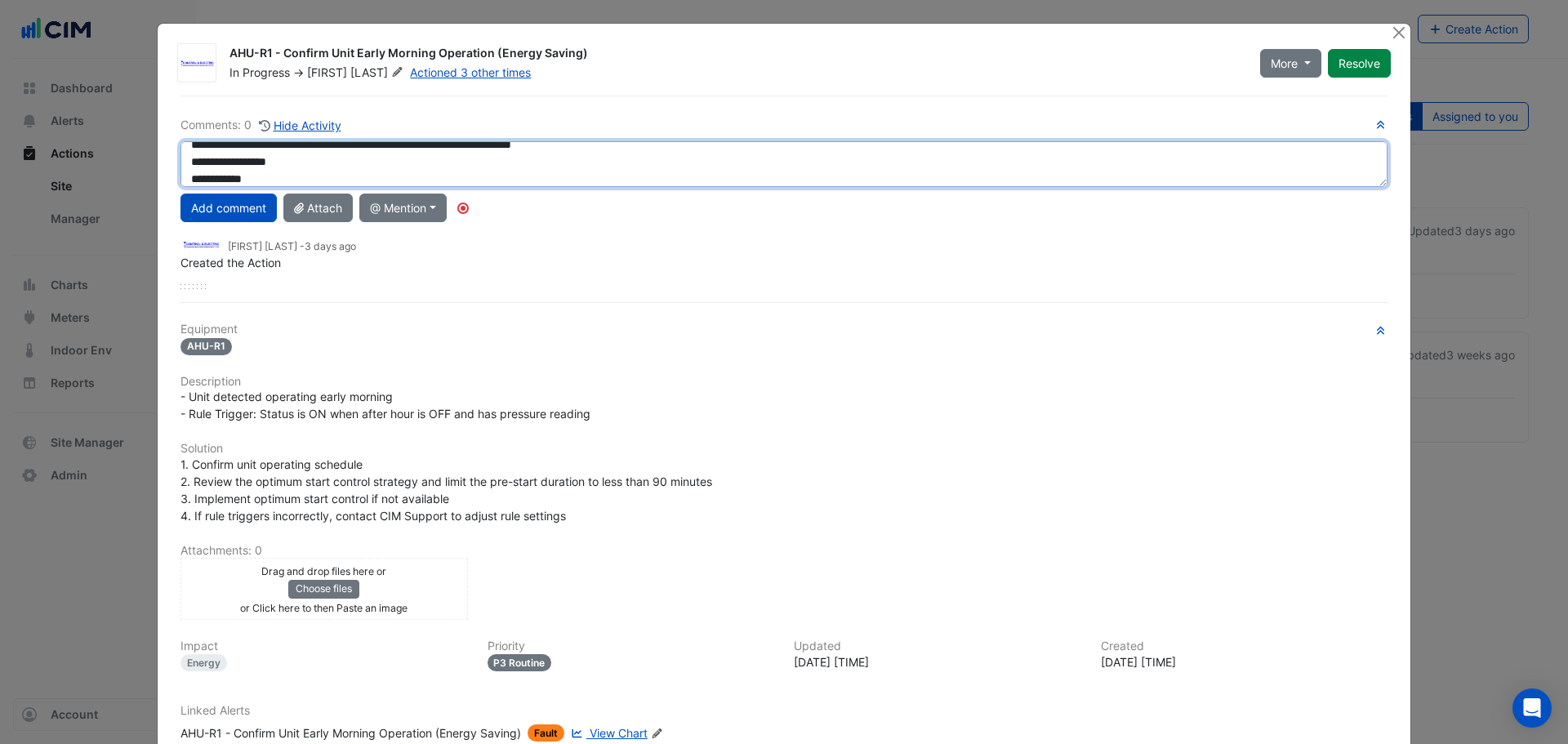 click on "**********" at bounding box center [784, 164] 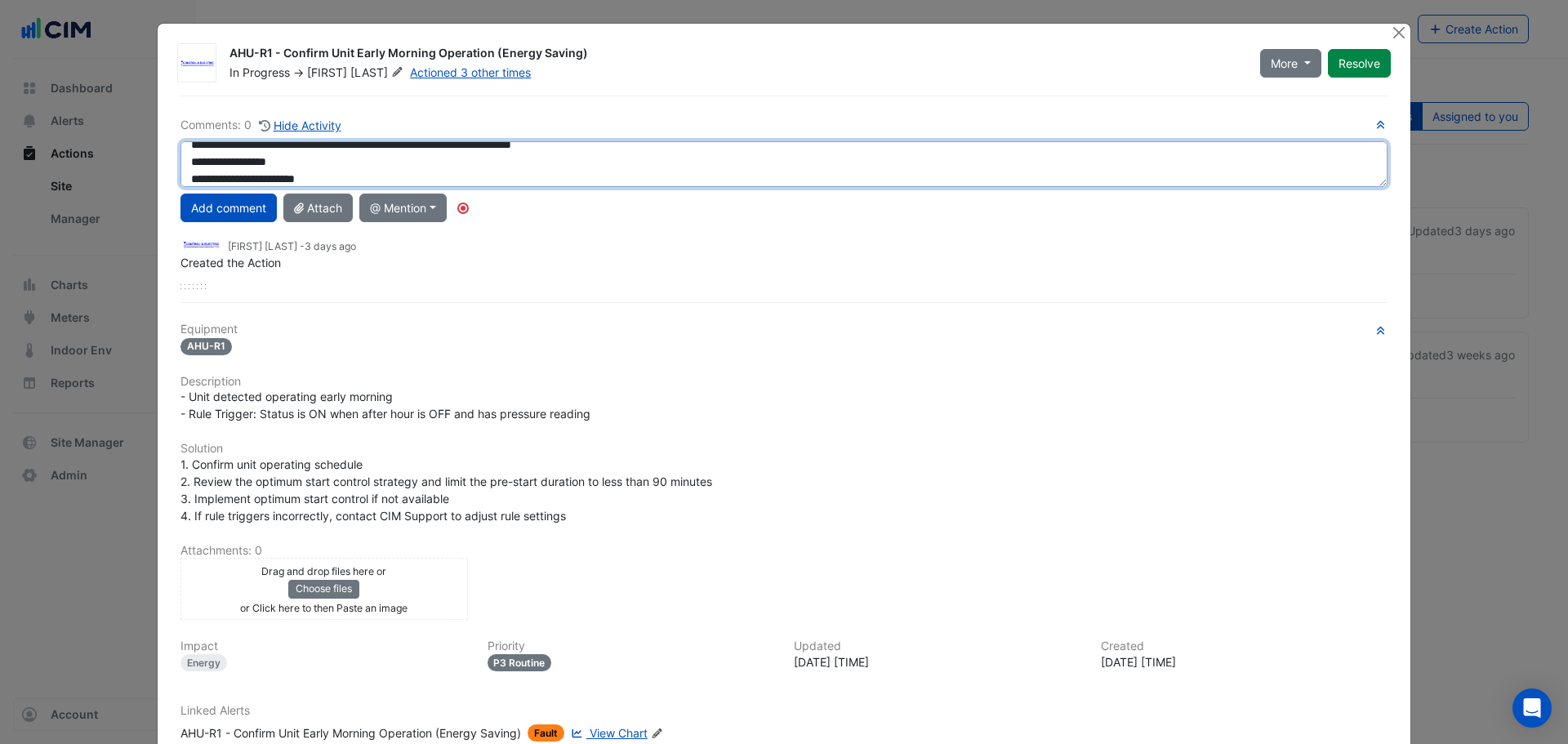 type on "**********" 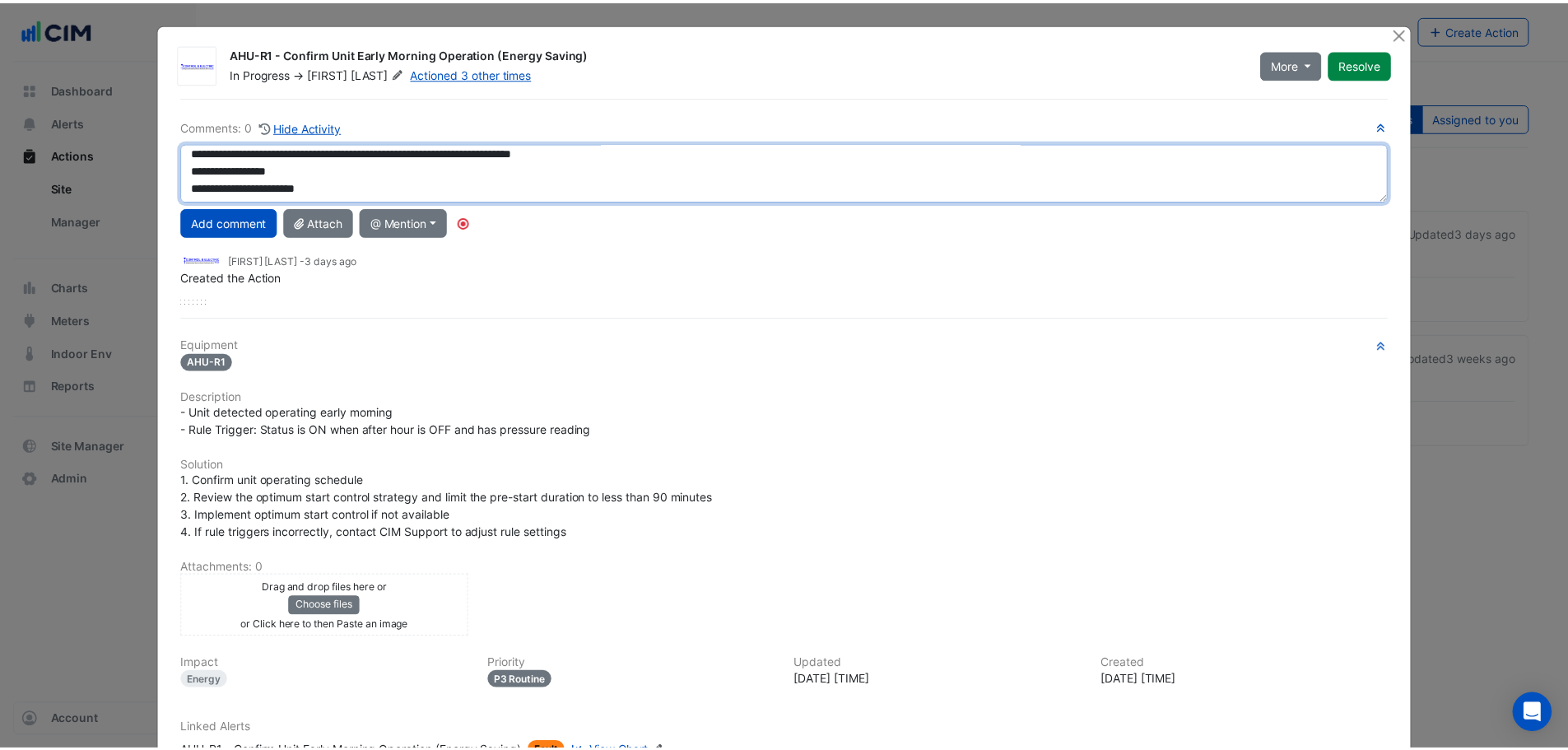 scroll, scrollTop: 0, scrollLeft: 0, axis: both 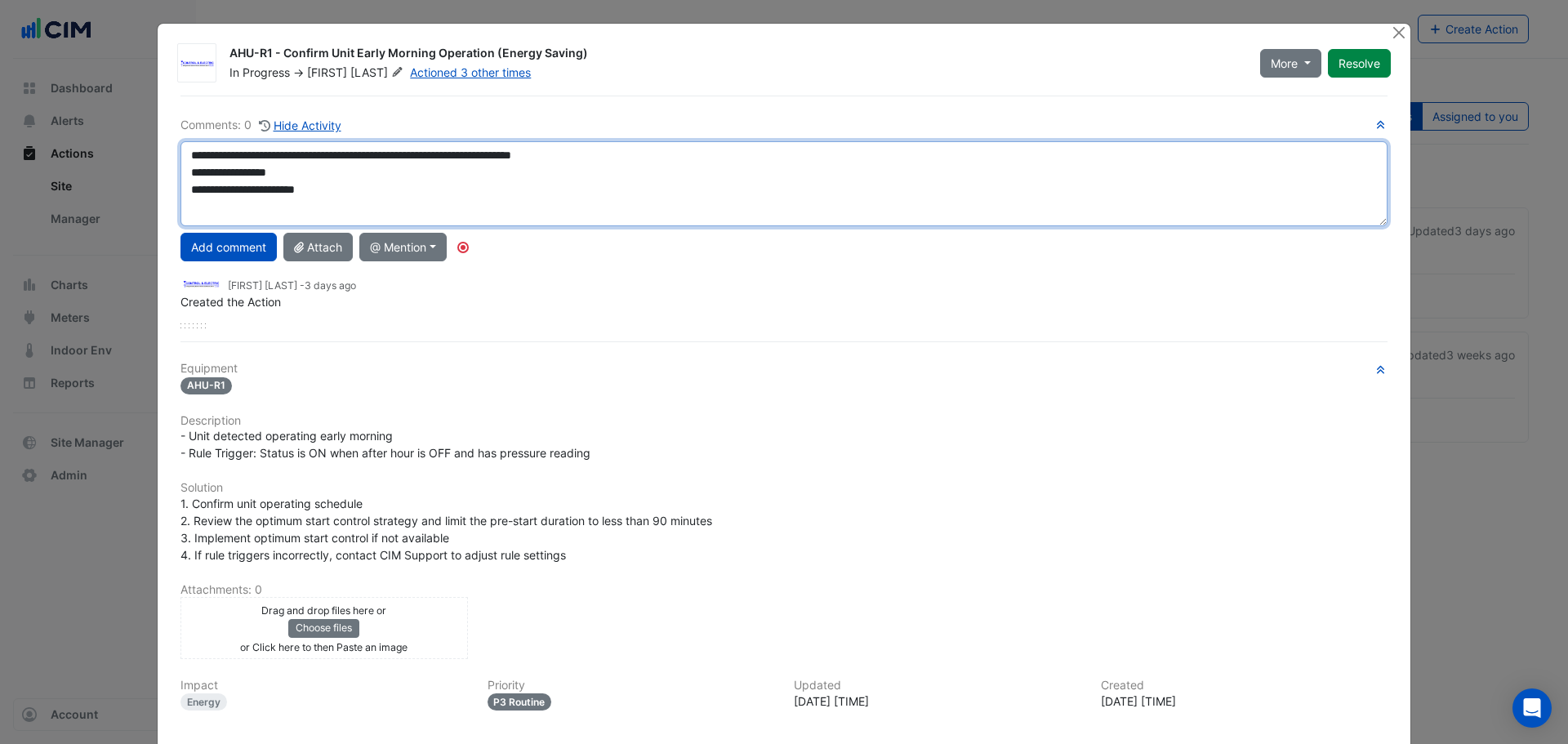 drag, startPoint x: 1373, startPoint y: 184, endPoint x: 1371, endPoint y: 234, distance: 50.03998 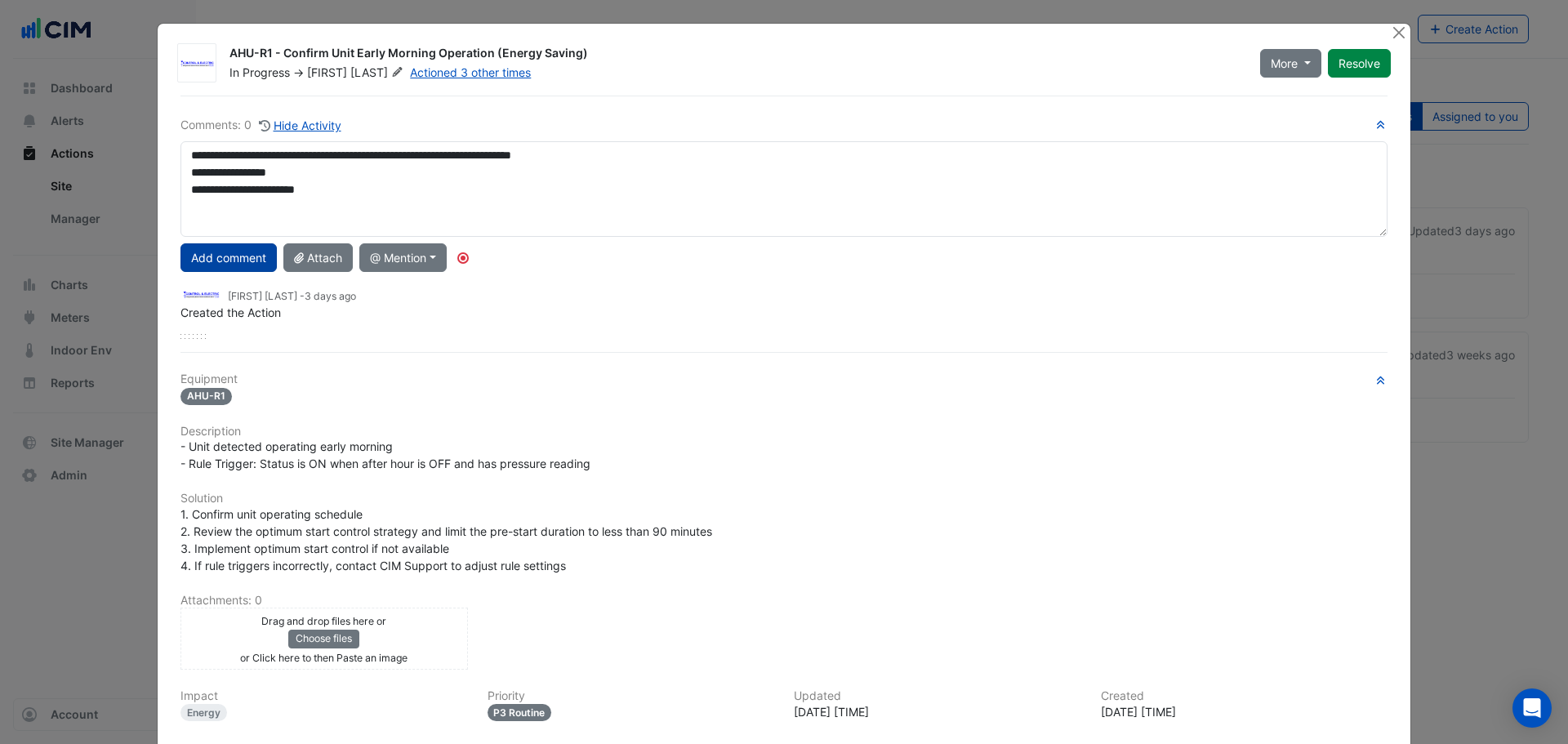 click on "Add comment" 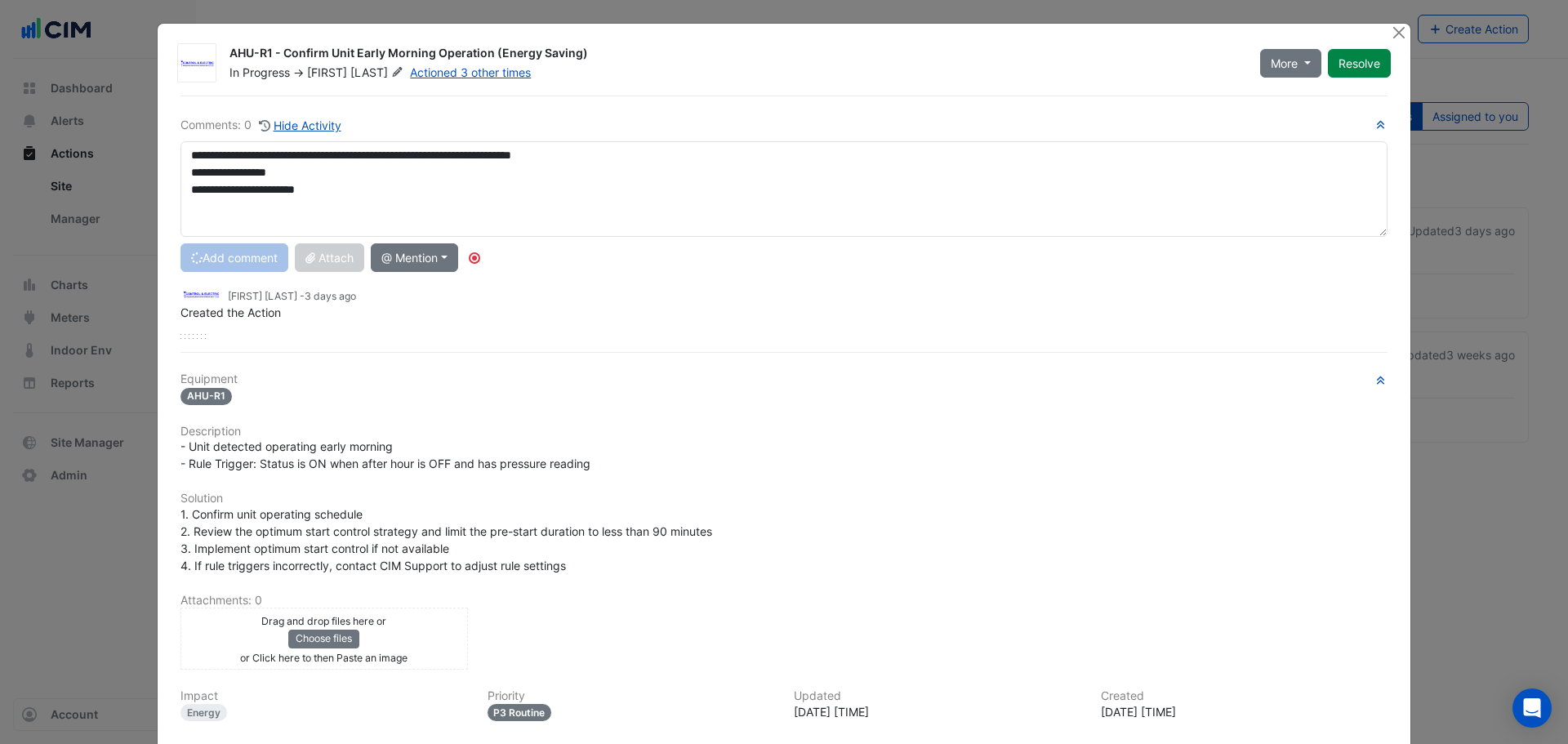 type 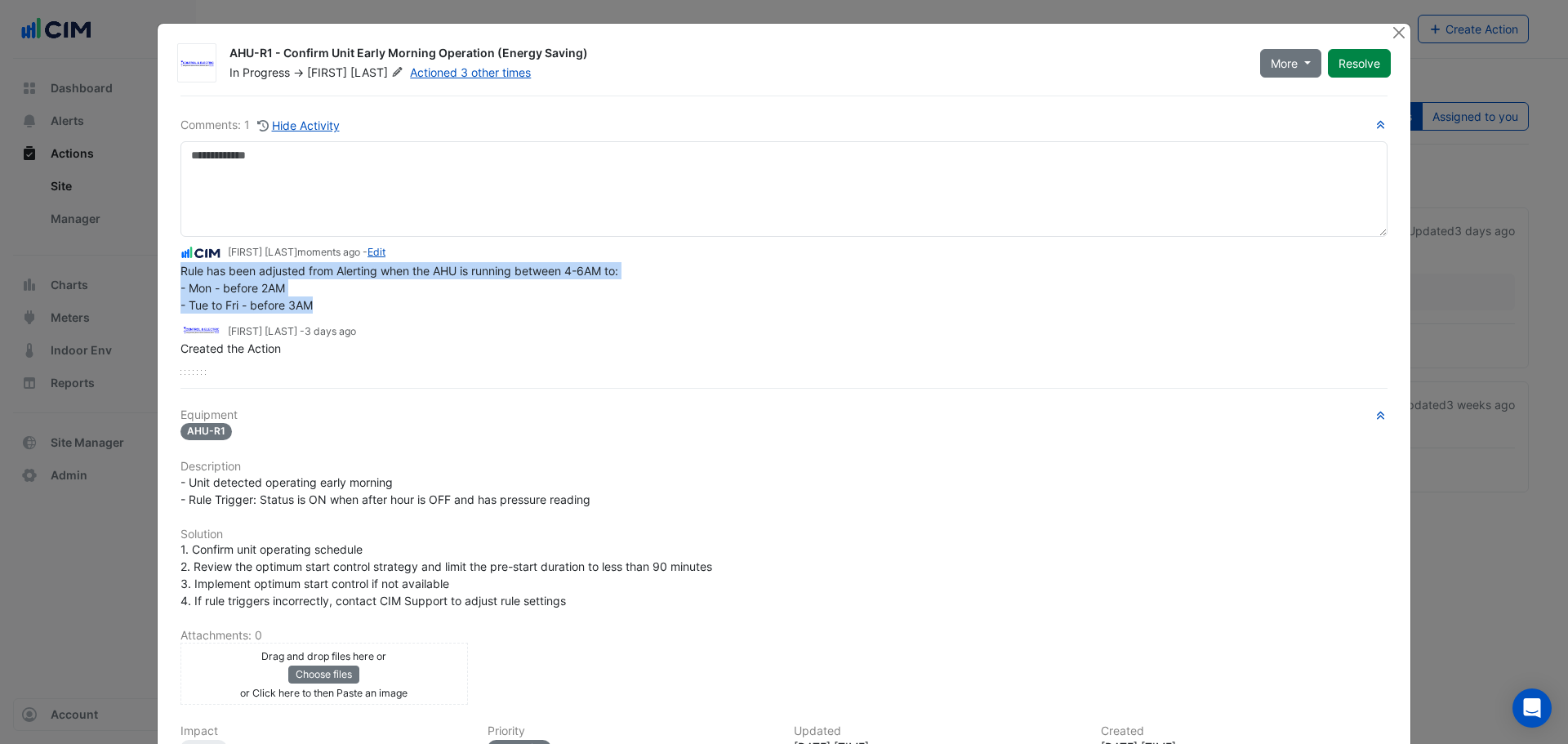 drag, startPoint x: 321, startPoint y: 301, endPoint x: 175, endPoint y: 273, distance: 148.6607 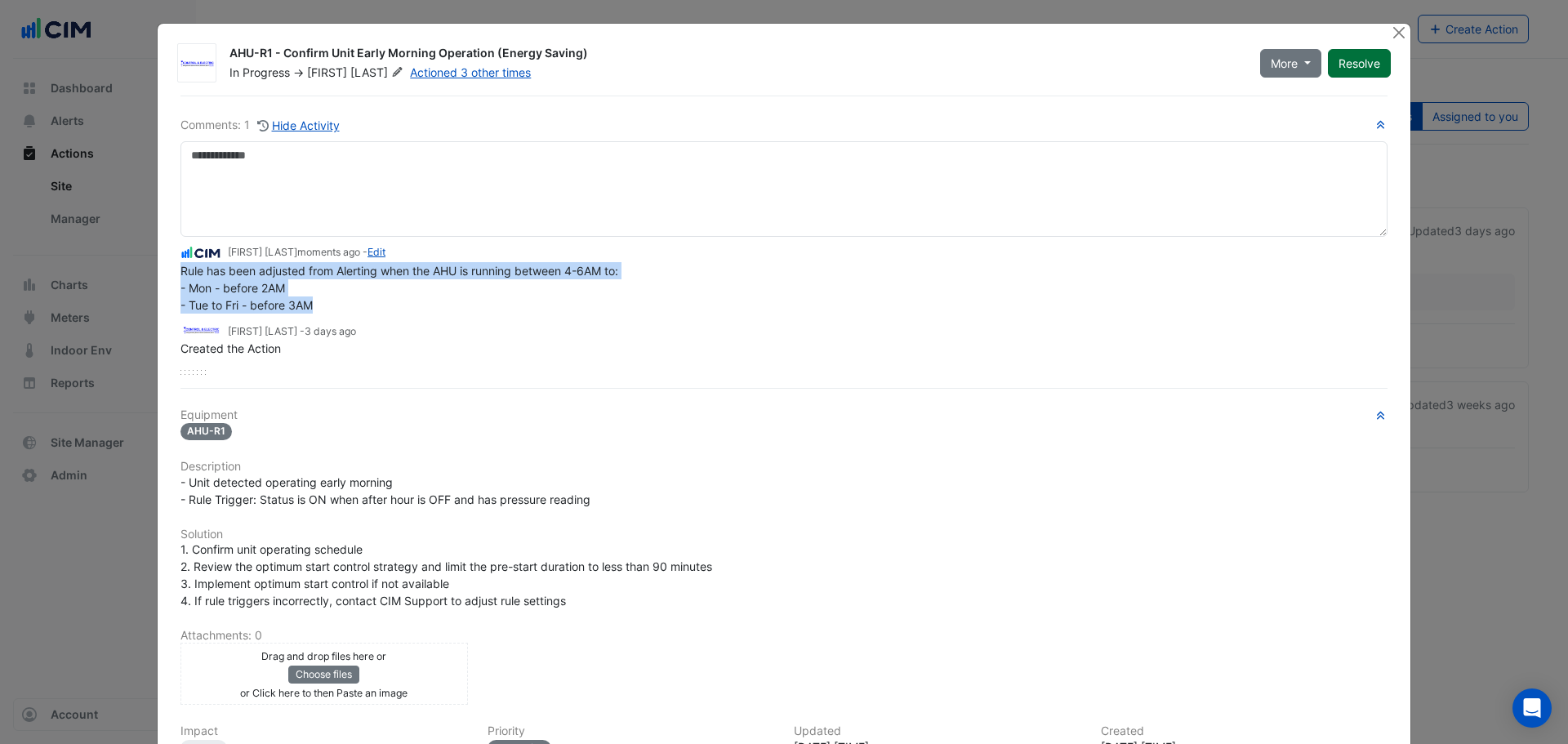 click on "Resolve" 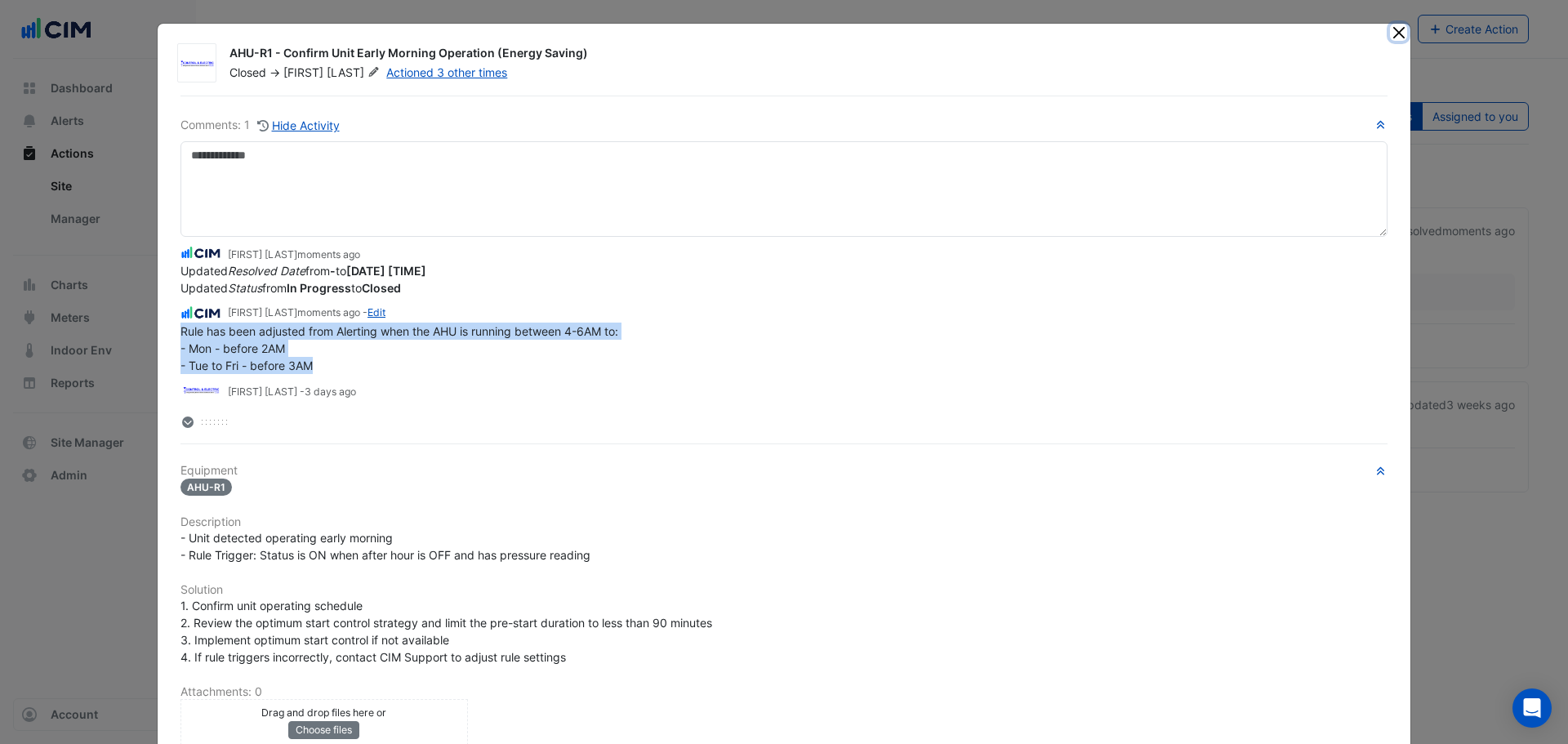 click 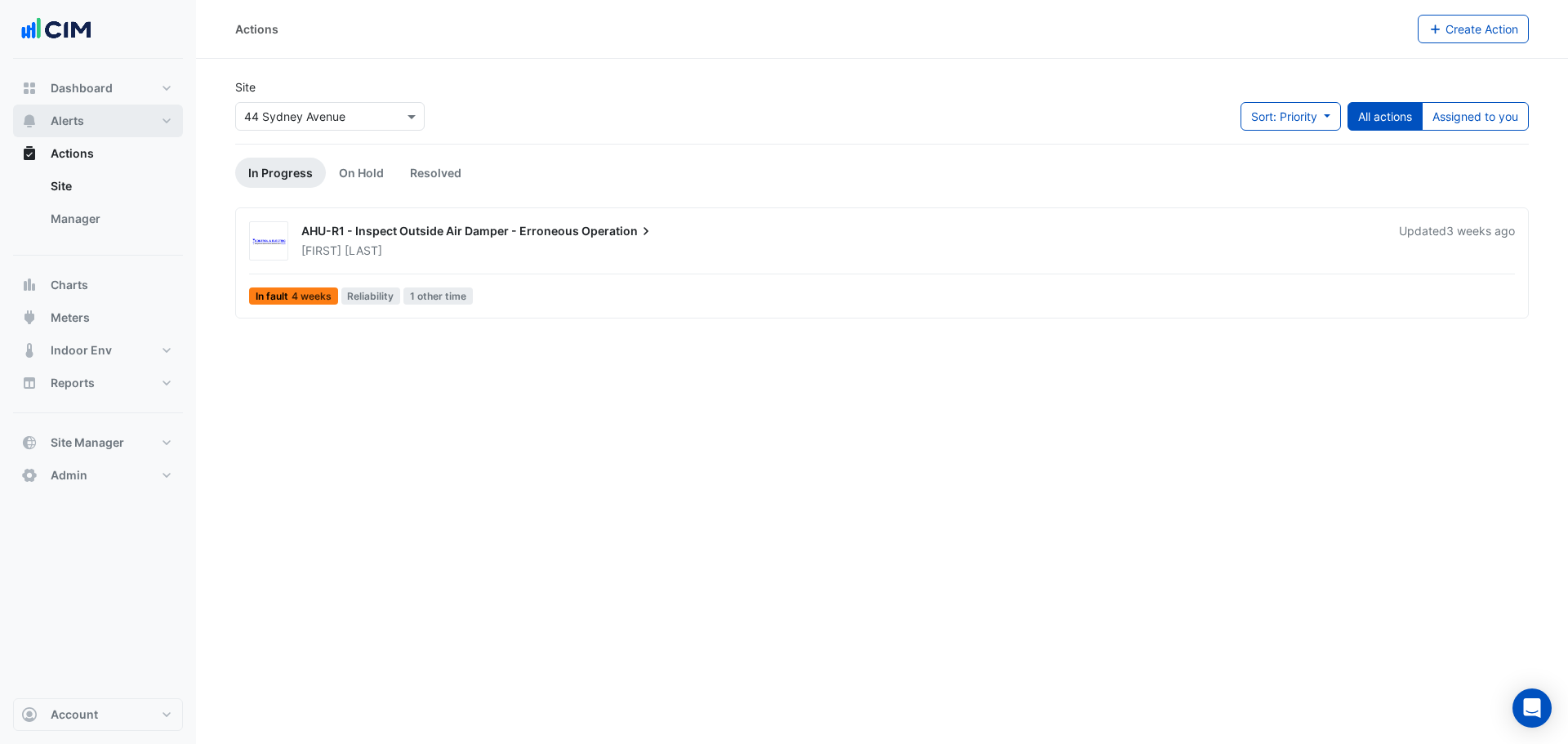 click on "Alerts" at bounding box center (98, 121) 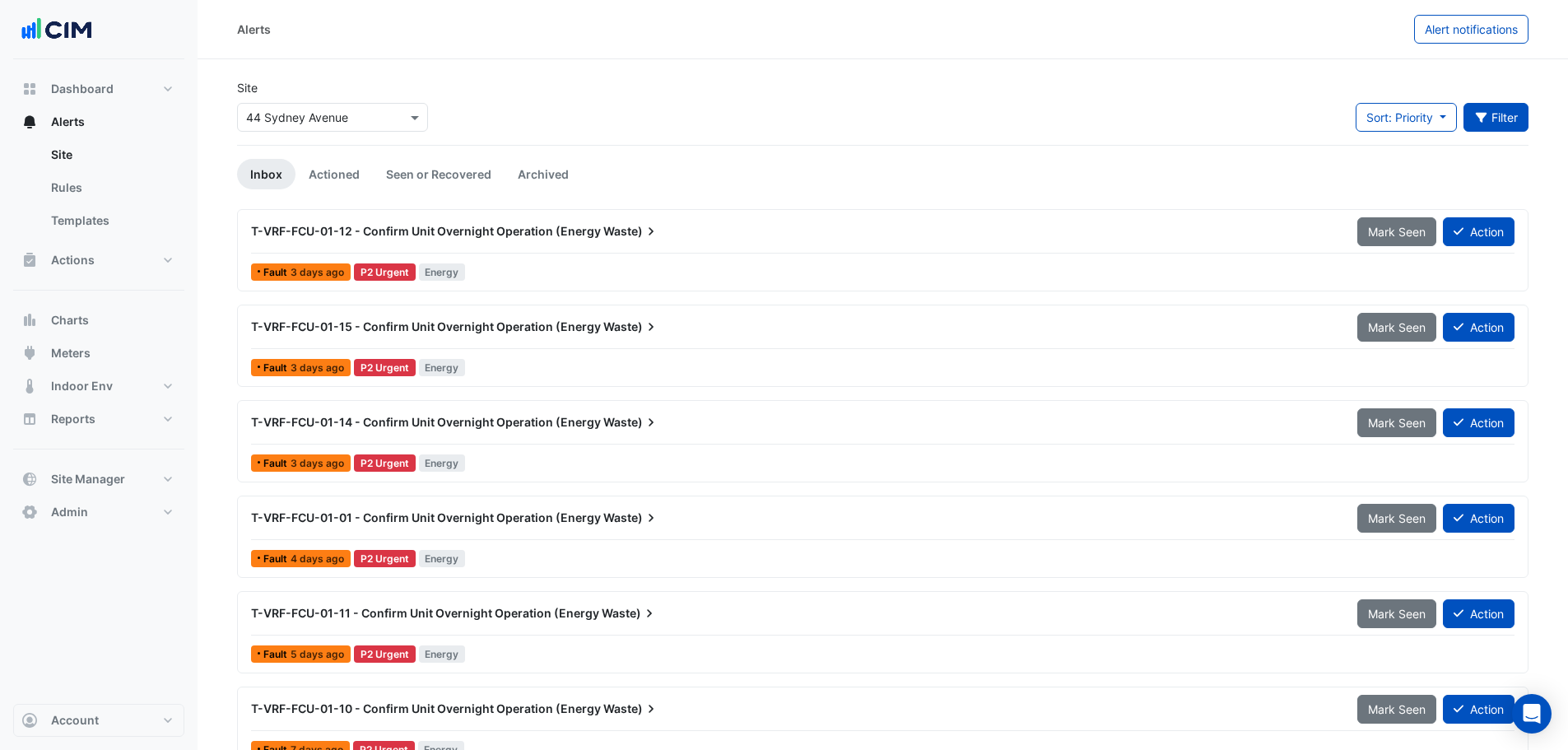 click on "Filter" 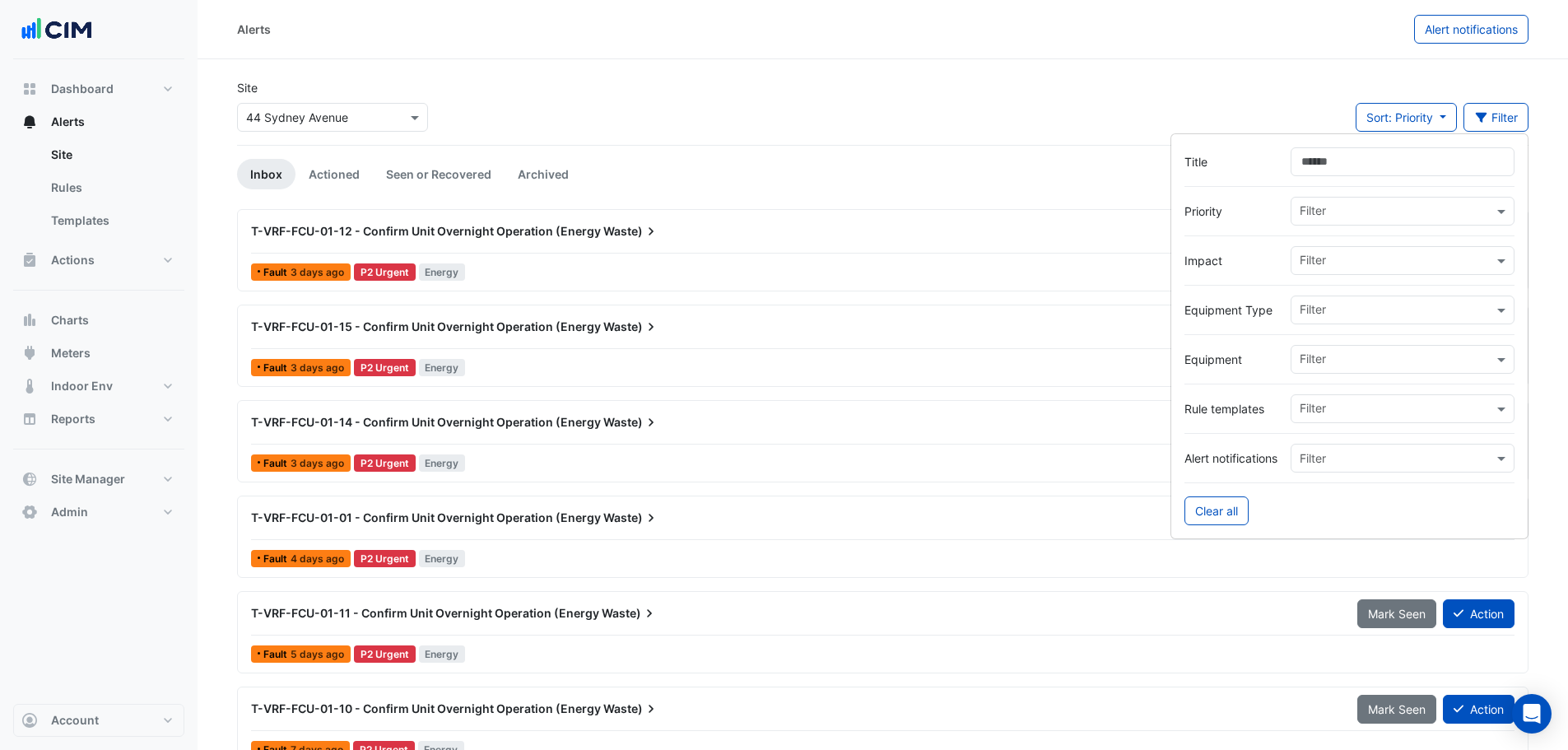 click at bounding box center [1396, 361] 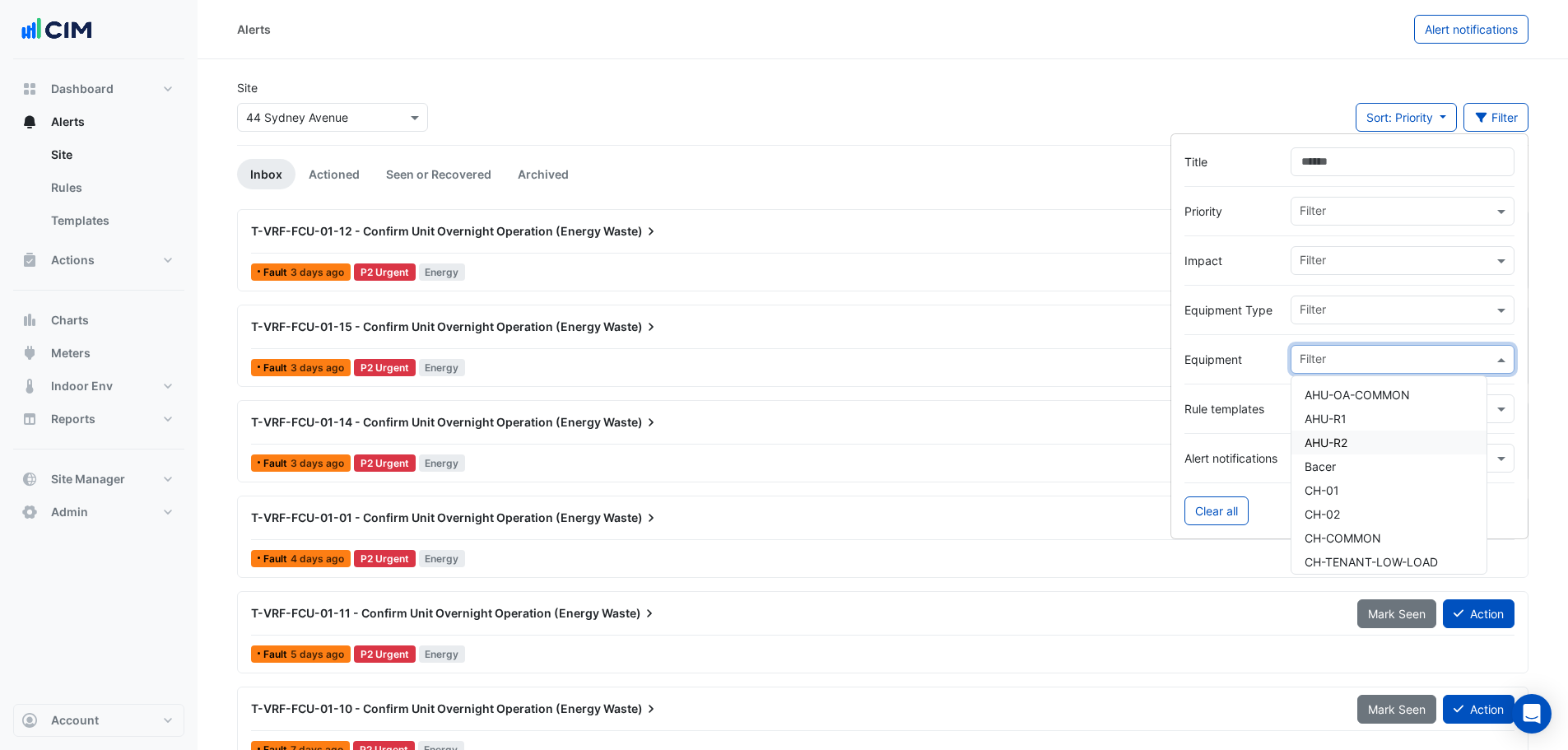 click on "AHU-R2" at bounding box center [1389, 442] 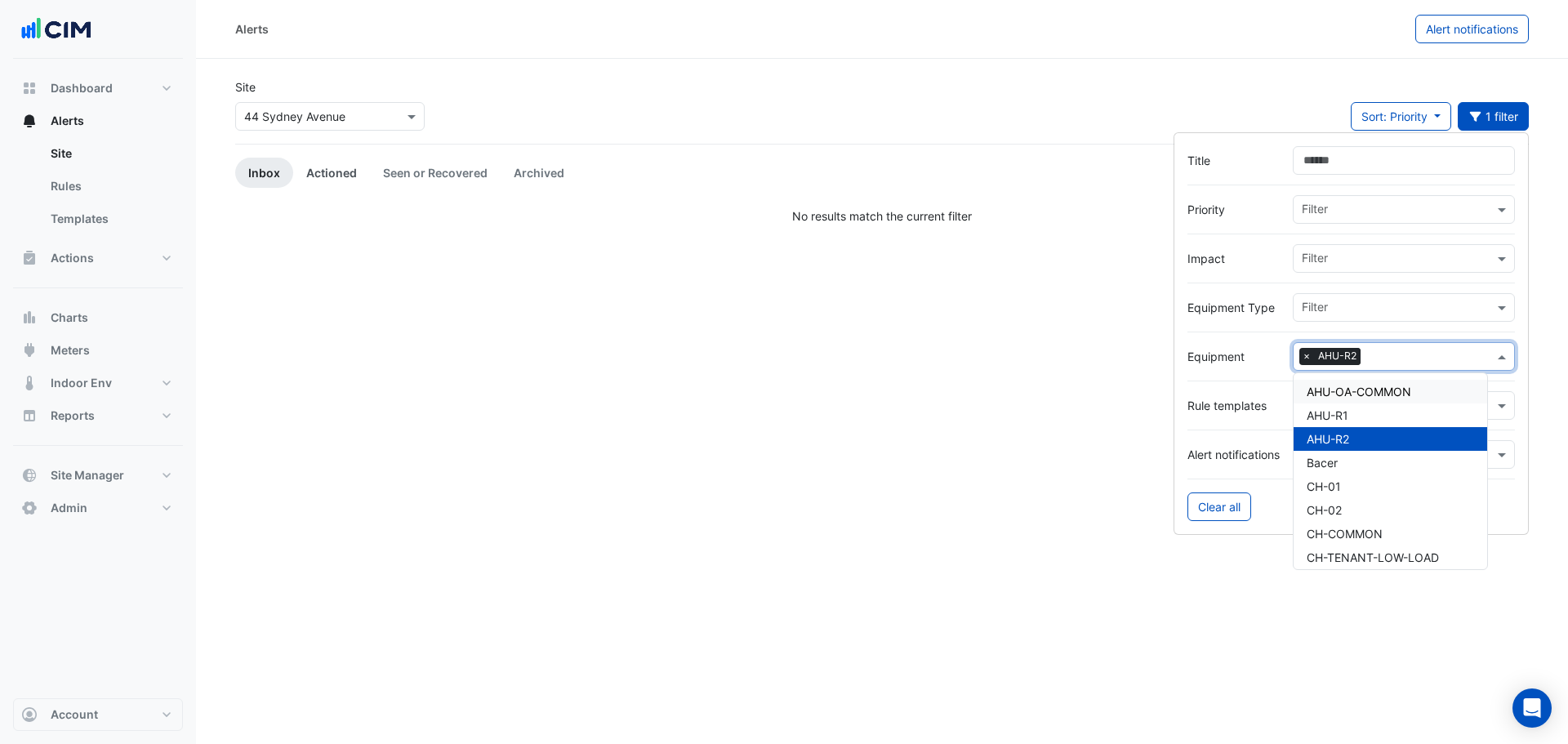 click on "Actioned" at bounding box center (332, 172) 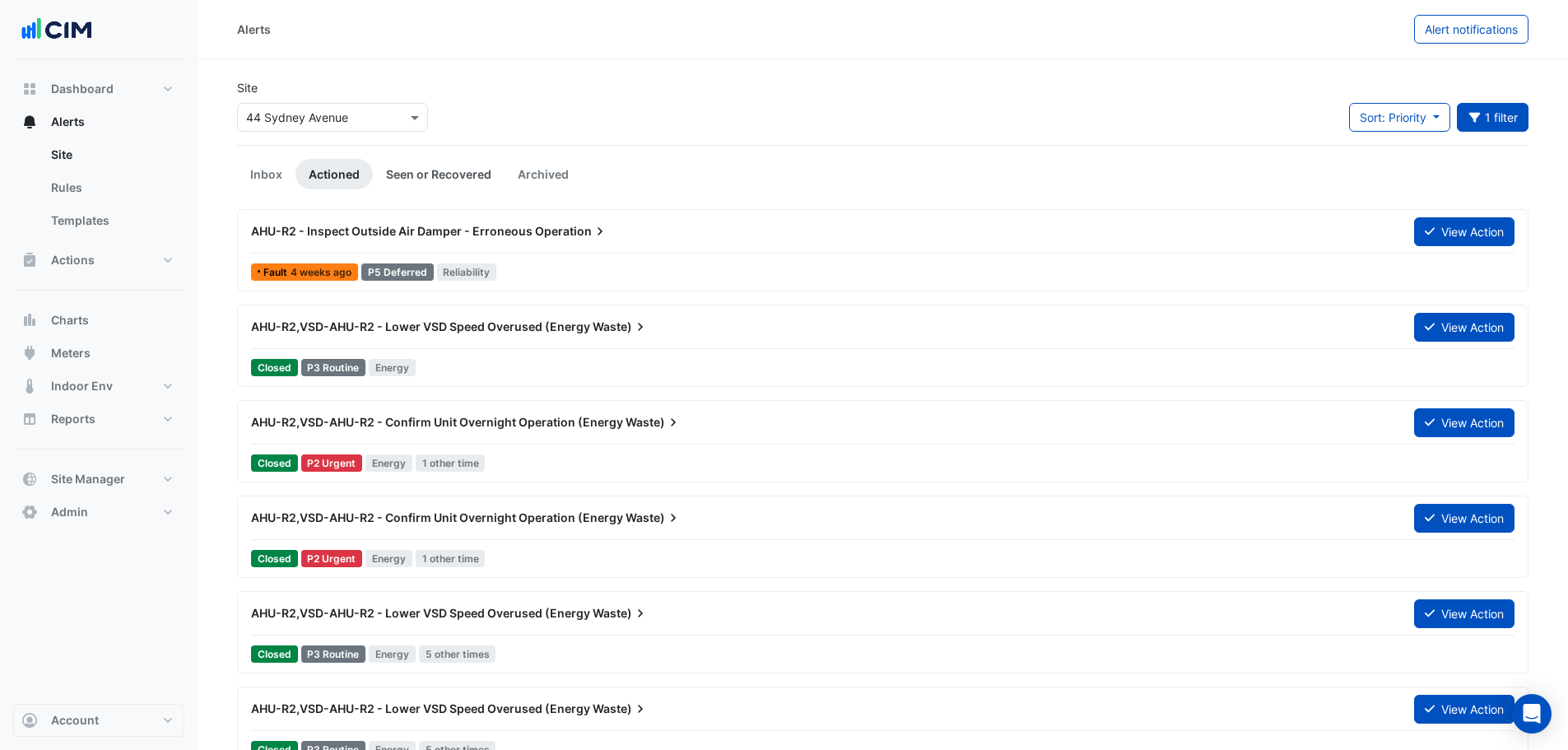 click on "Seen or Recovered" at bounding box center [439, 174] 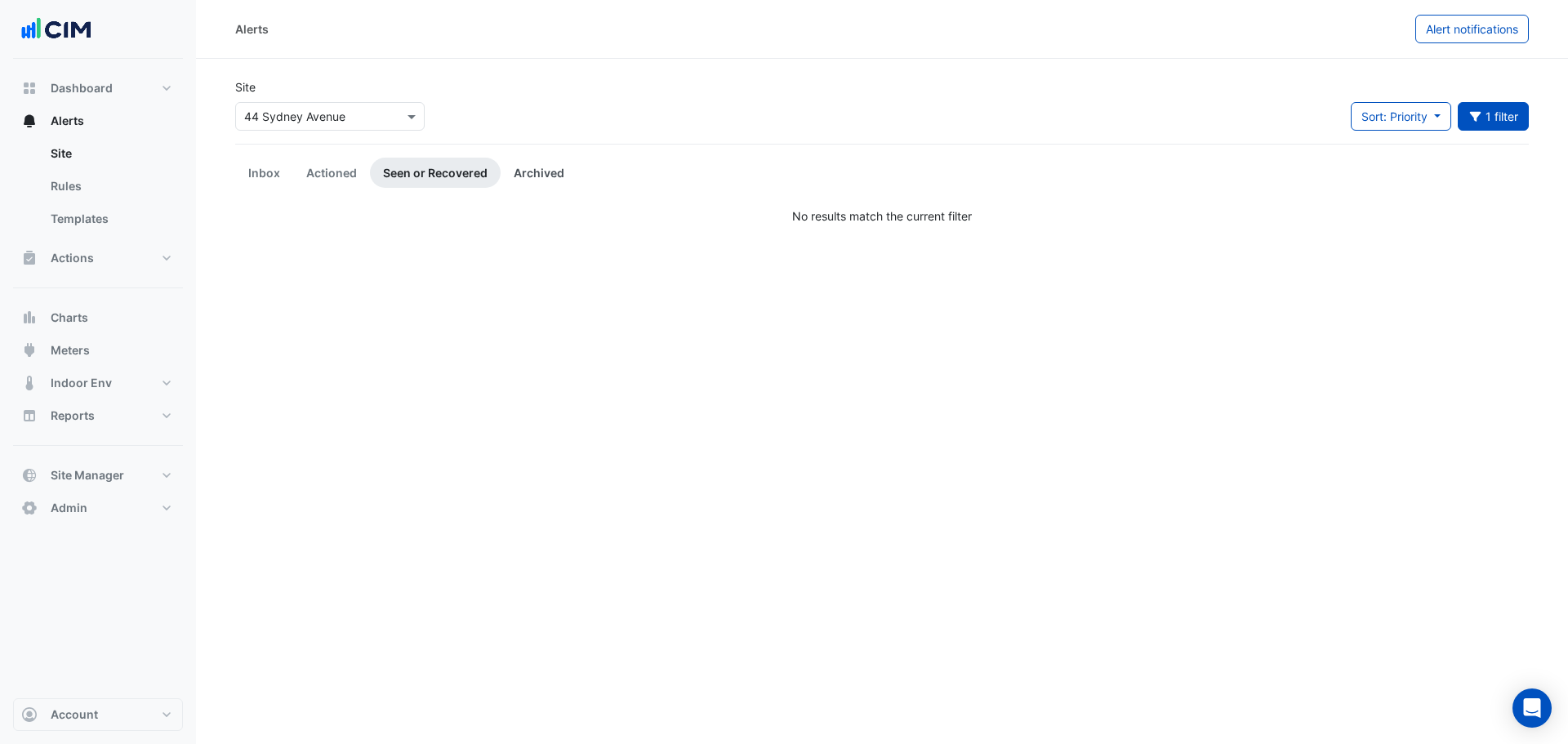 click on "Archived" at bounding box center [539, 172] 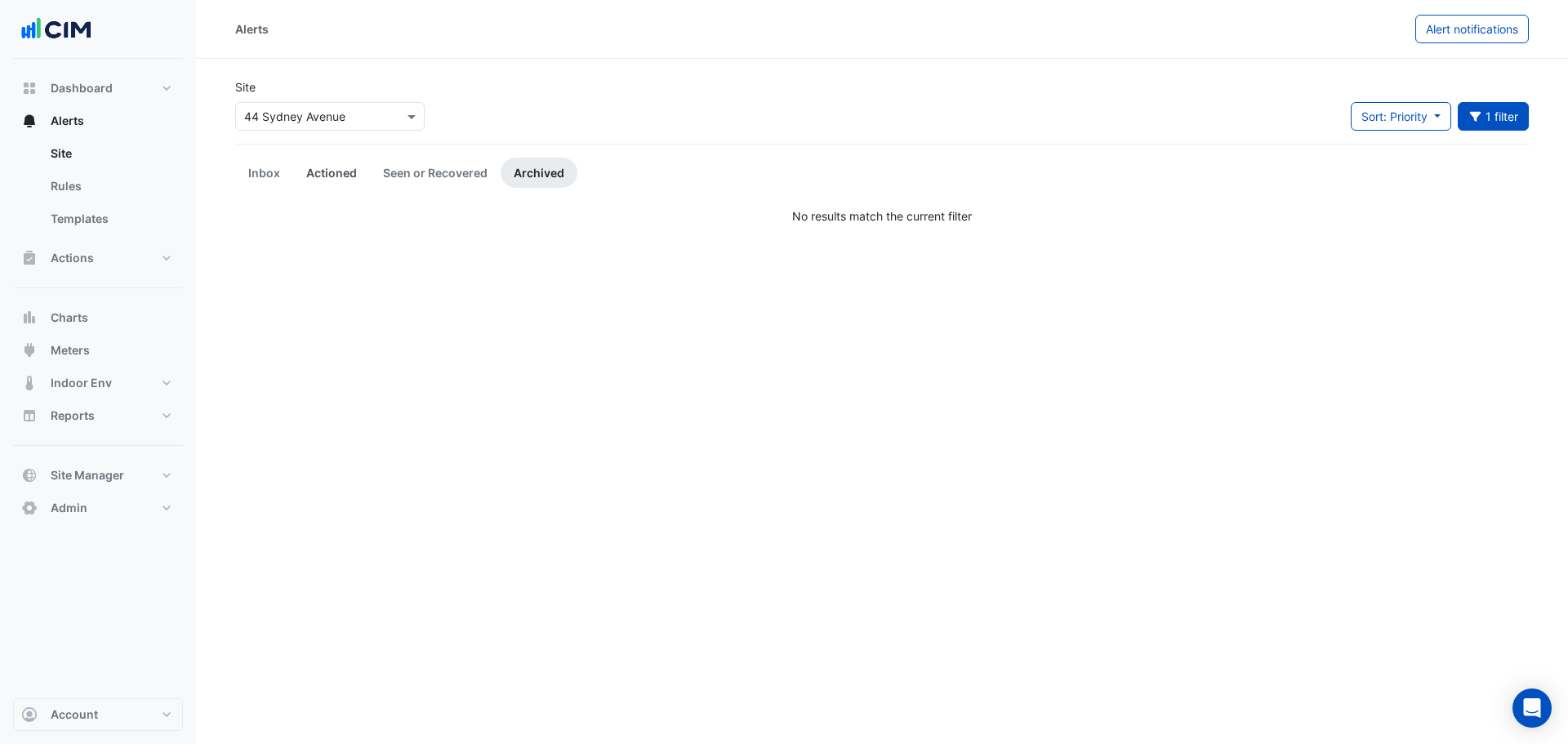 click on "Actioned" at bounding box center (332, 172) 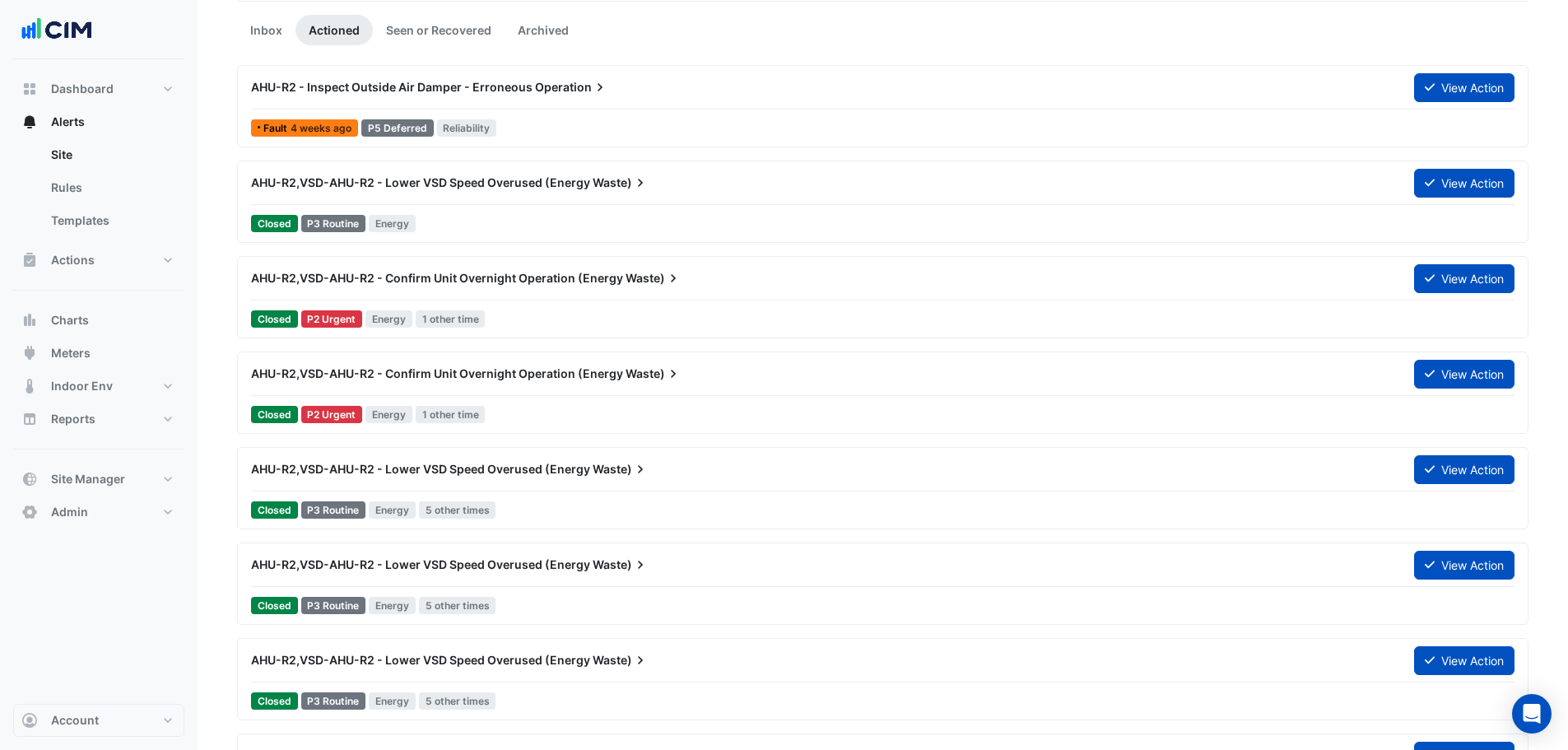 scroll, scrollTop: 85, scrollLeft: 0, axis: vertical 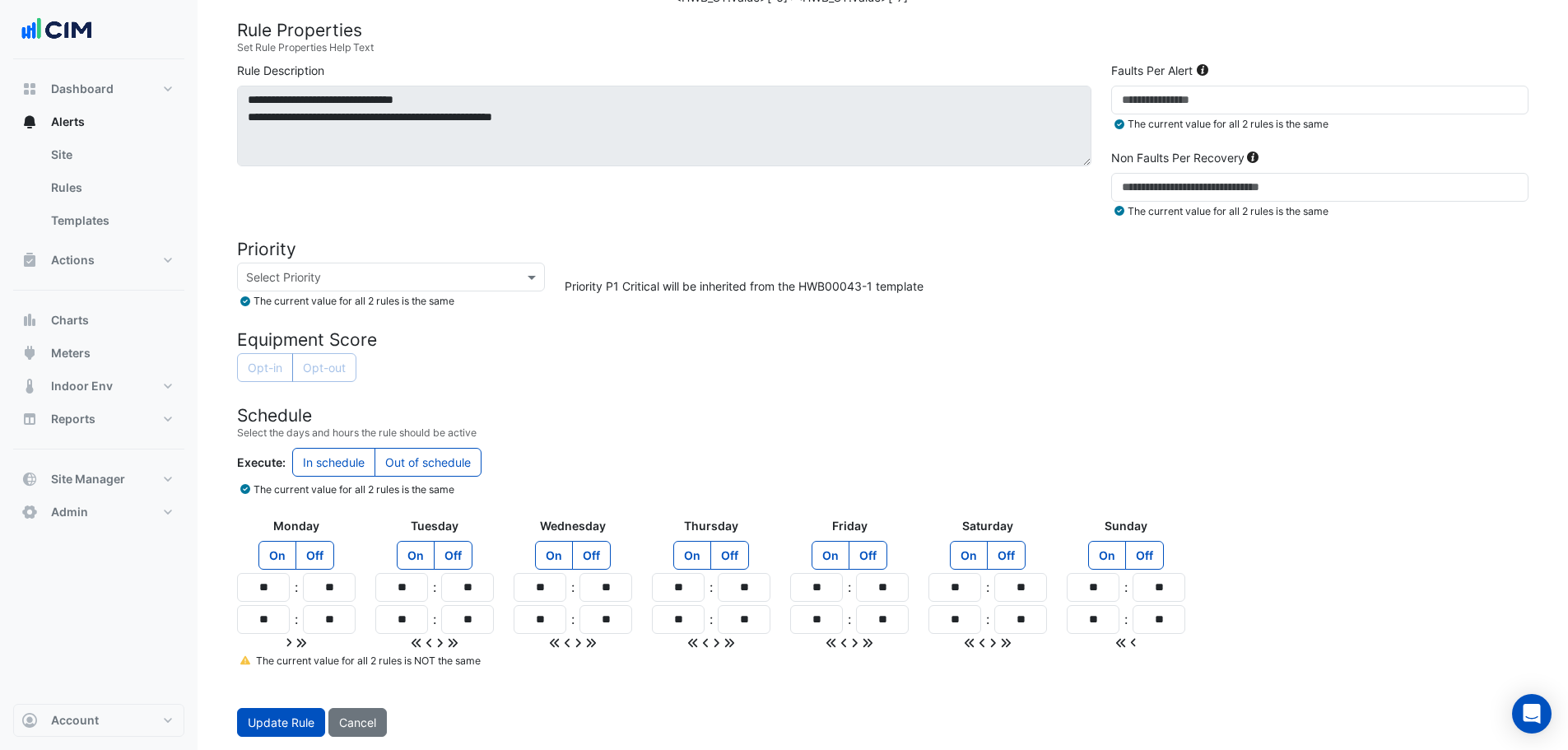 drag, startPoint x: 364, startPoint y: 719, endPoint x: 507, endPoint y: 487, distance: 272.53073 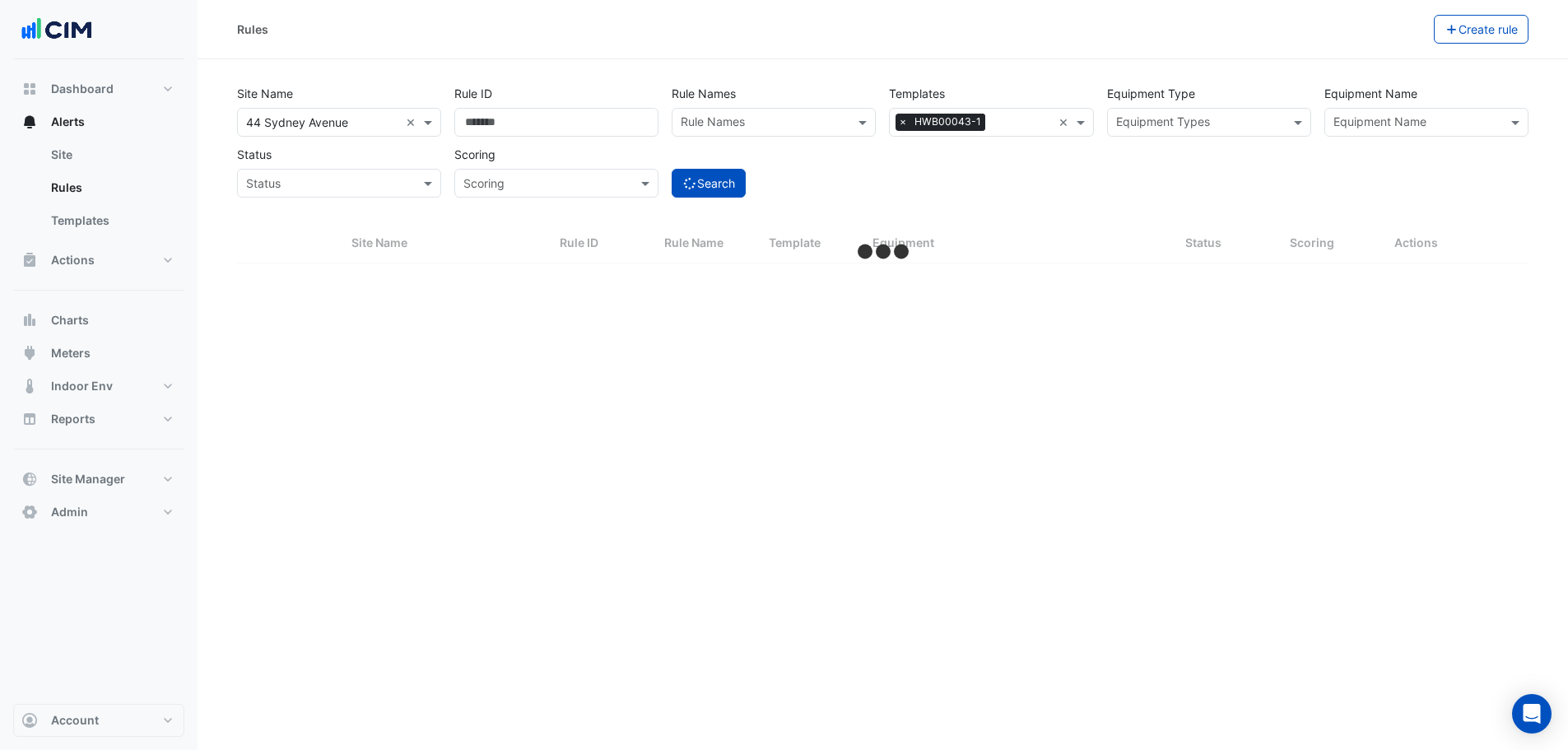 scroll, scrollTop: 0, scrollLeft: 0, axis: both 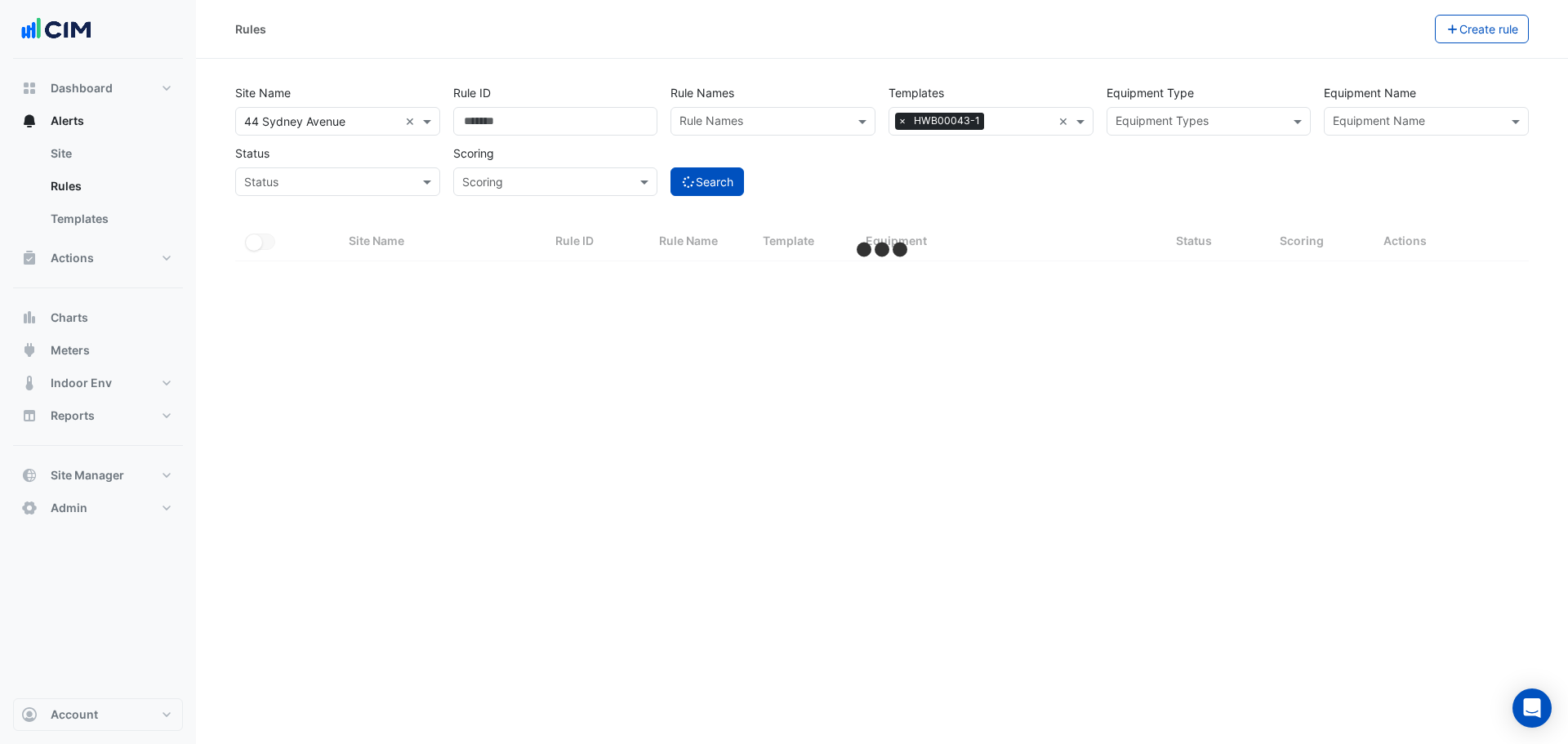 select on "***" 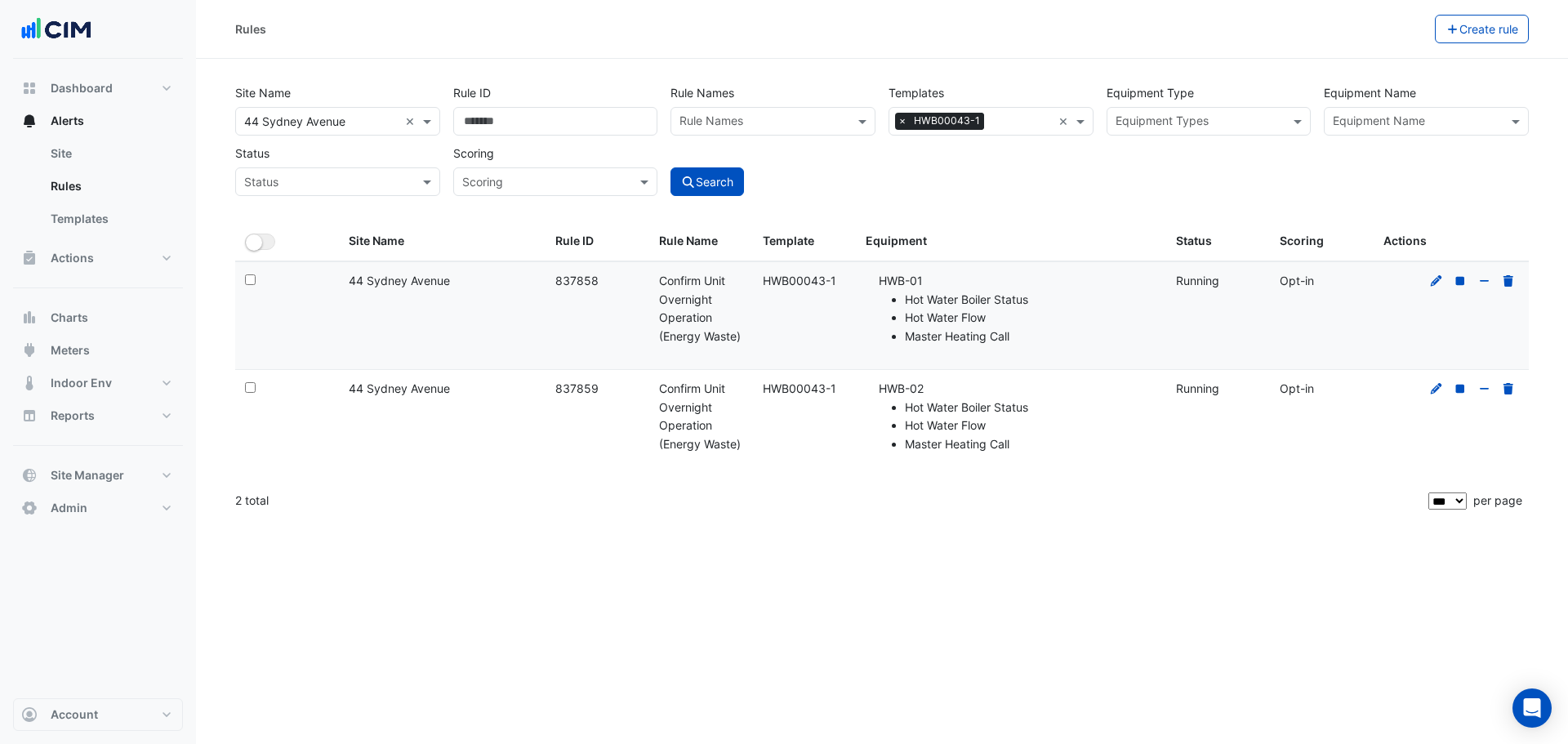 click on "Site Name
All Sites × [ADDRESS] ×
Rule ID
Rule Names
Rule Names
Templates
All Templates
×
HWB00043-1
×
Equipment Type
Equipment Types
Equipment Name
Equipment Name
Status
Status
Scoring
Scoring
Search
All Selected" 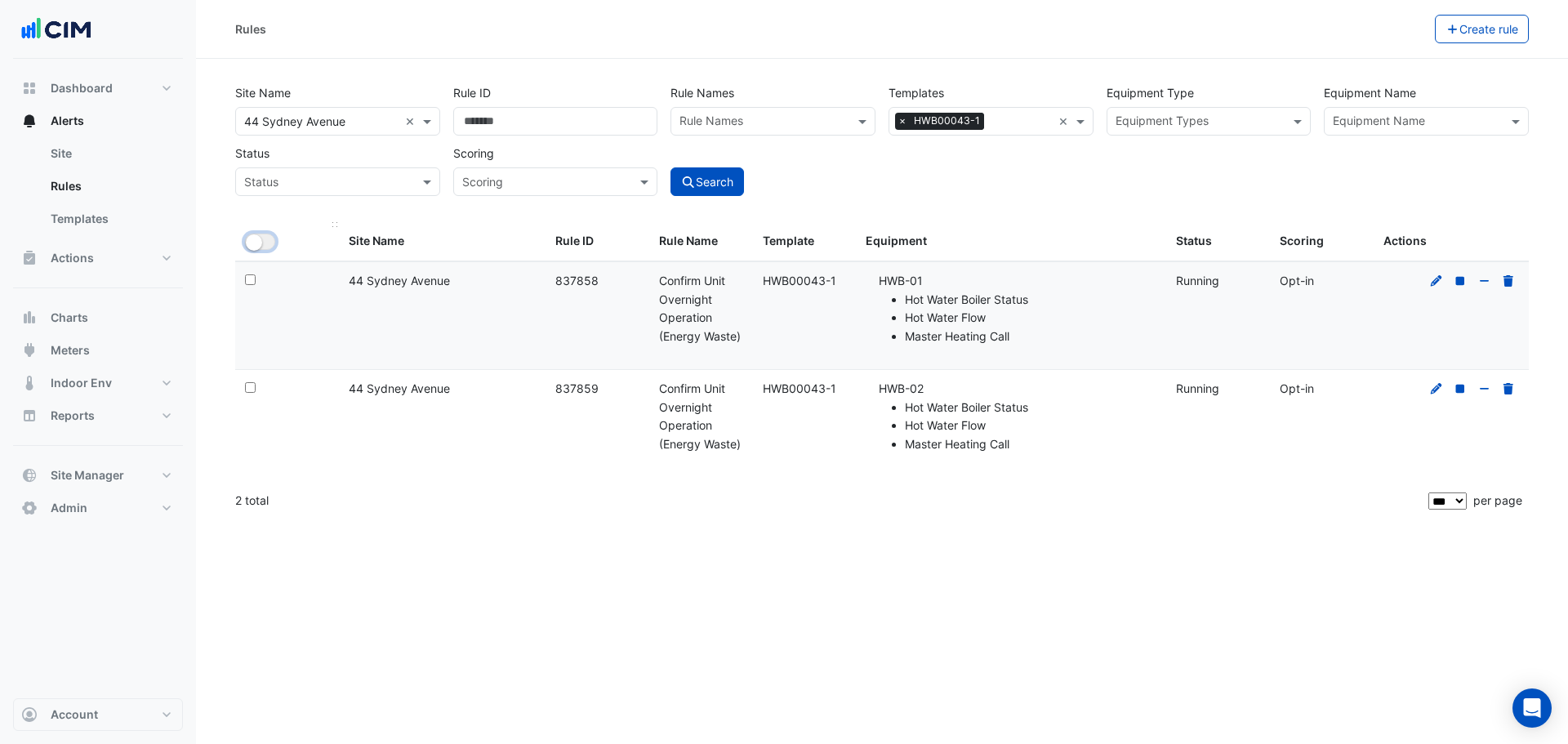 click on "All Selected" at bounding box center (260, 242) 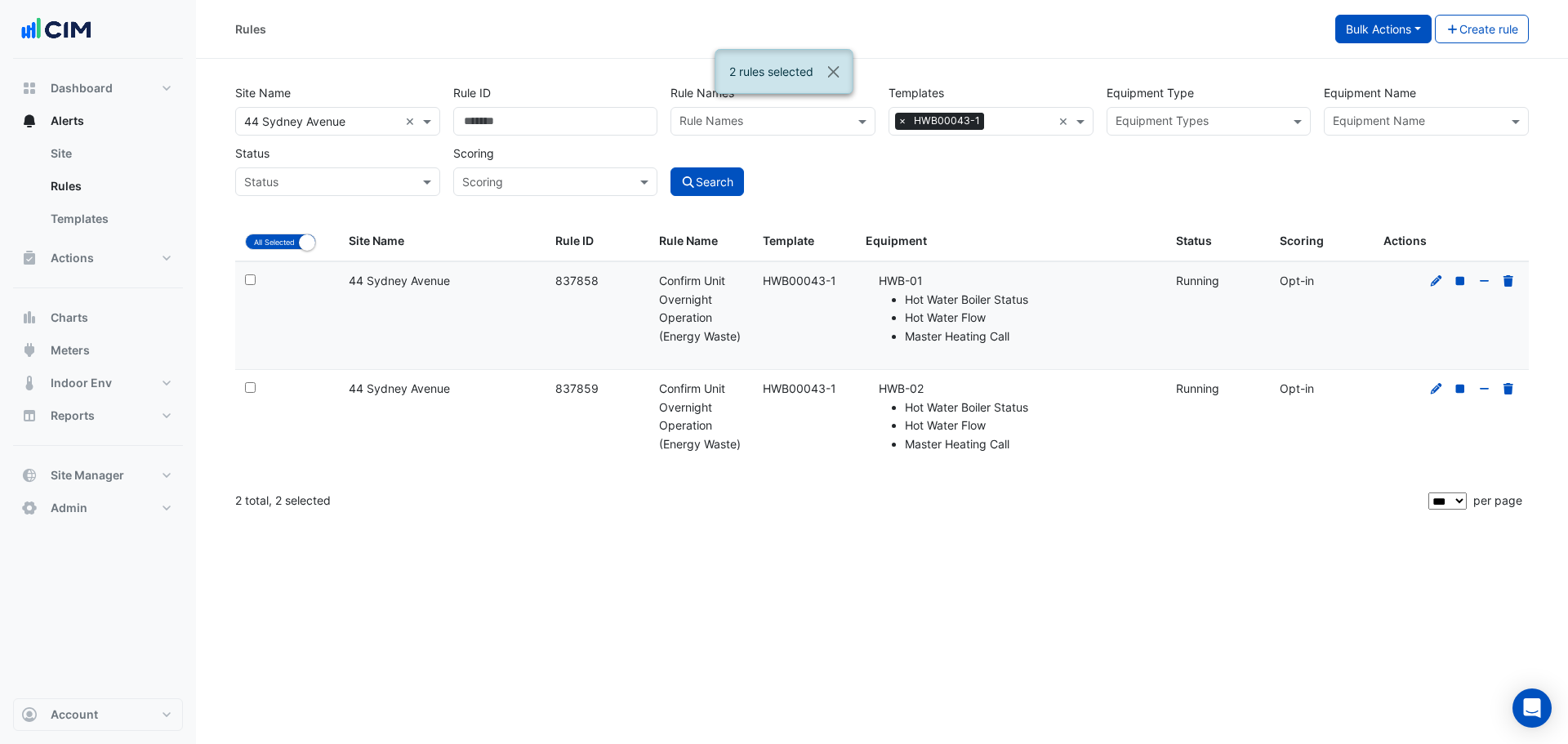 click on "Bulk Actions" at bounding box center (1383, 29) 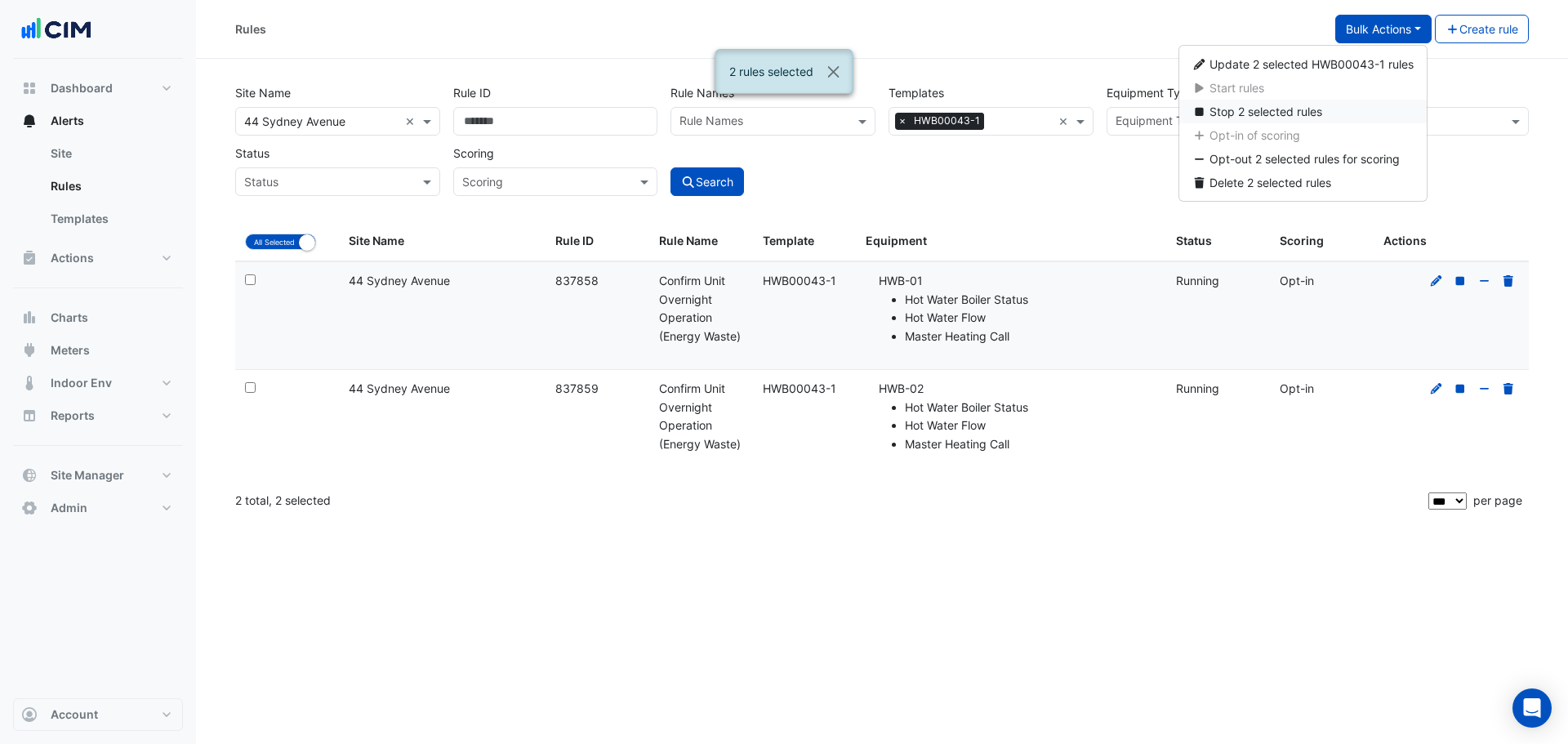 click on "Stop 2 selected rules" at bounding box center (1266, 111) 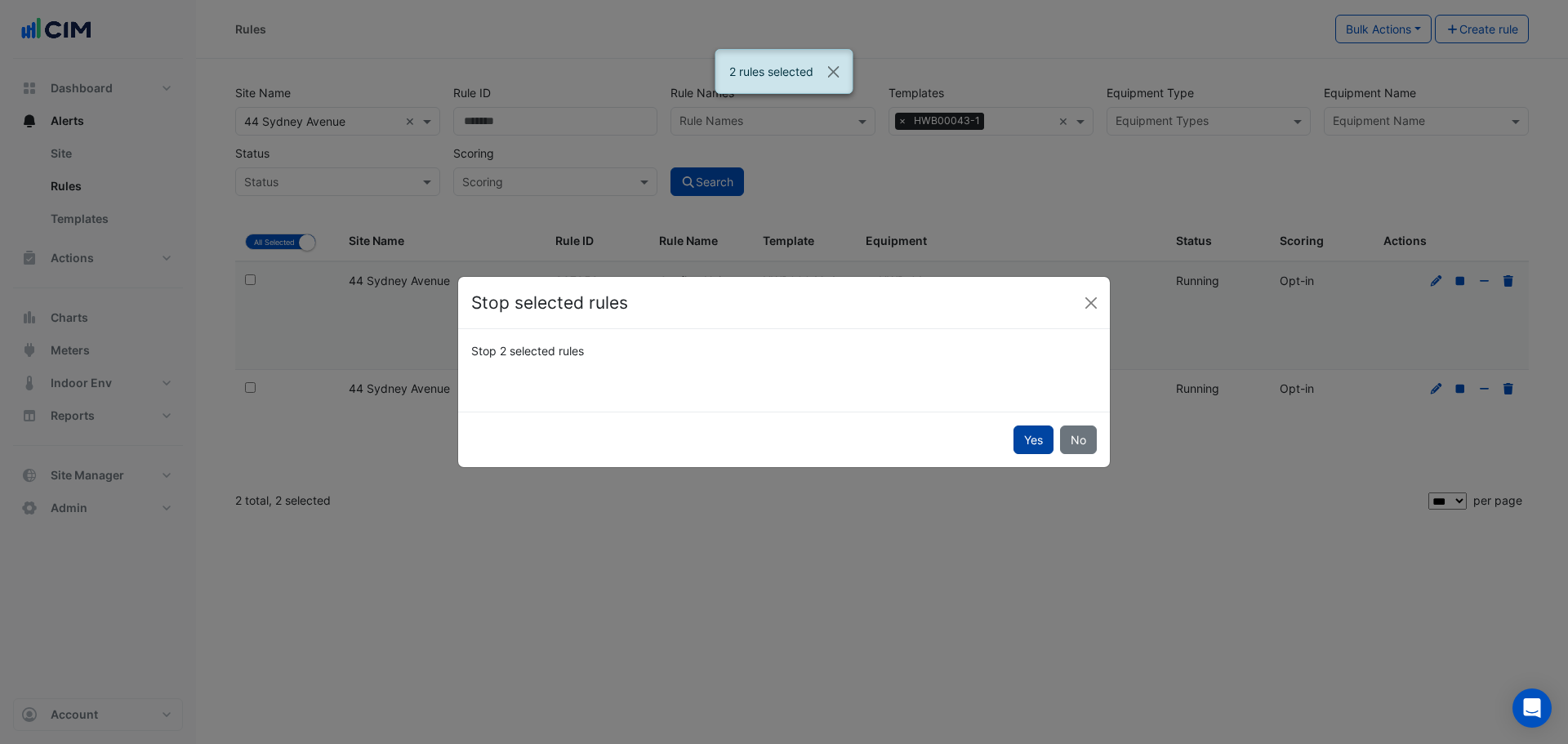 click on "Yes" 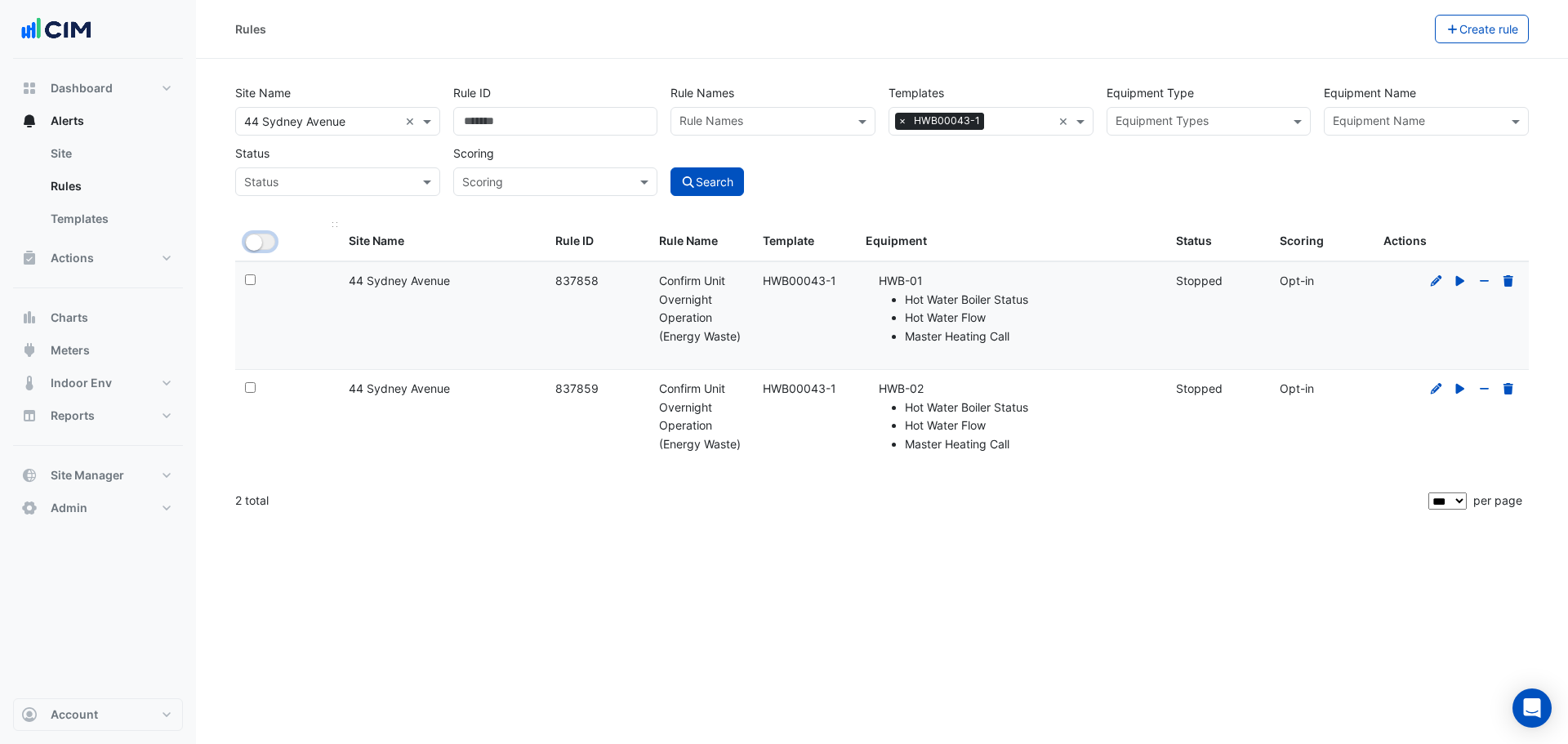 click at bounding box center (254, 243) 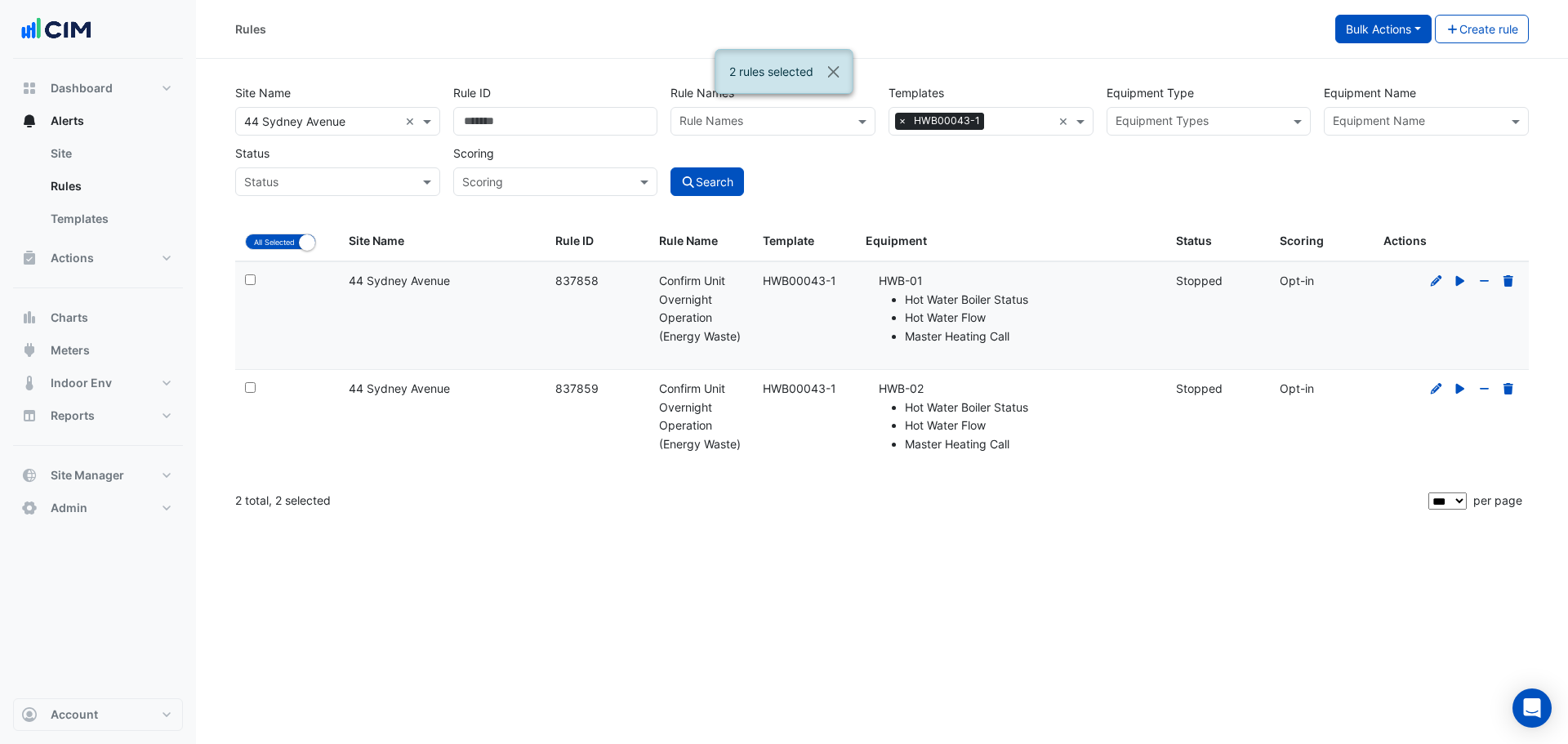 click on "Bulk Actions" at bounding box center (1383, 29) 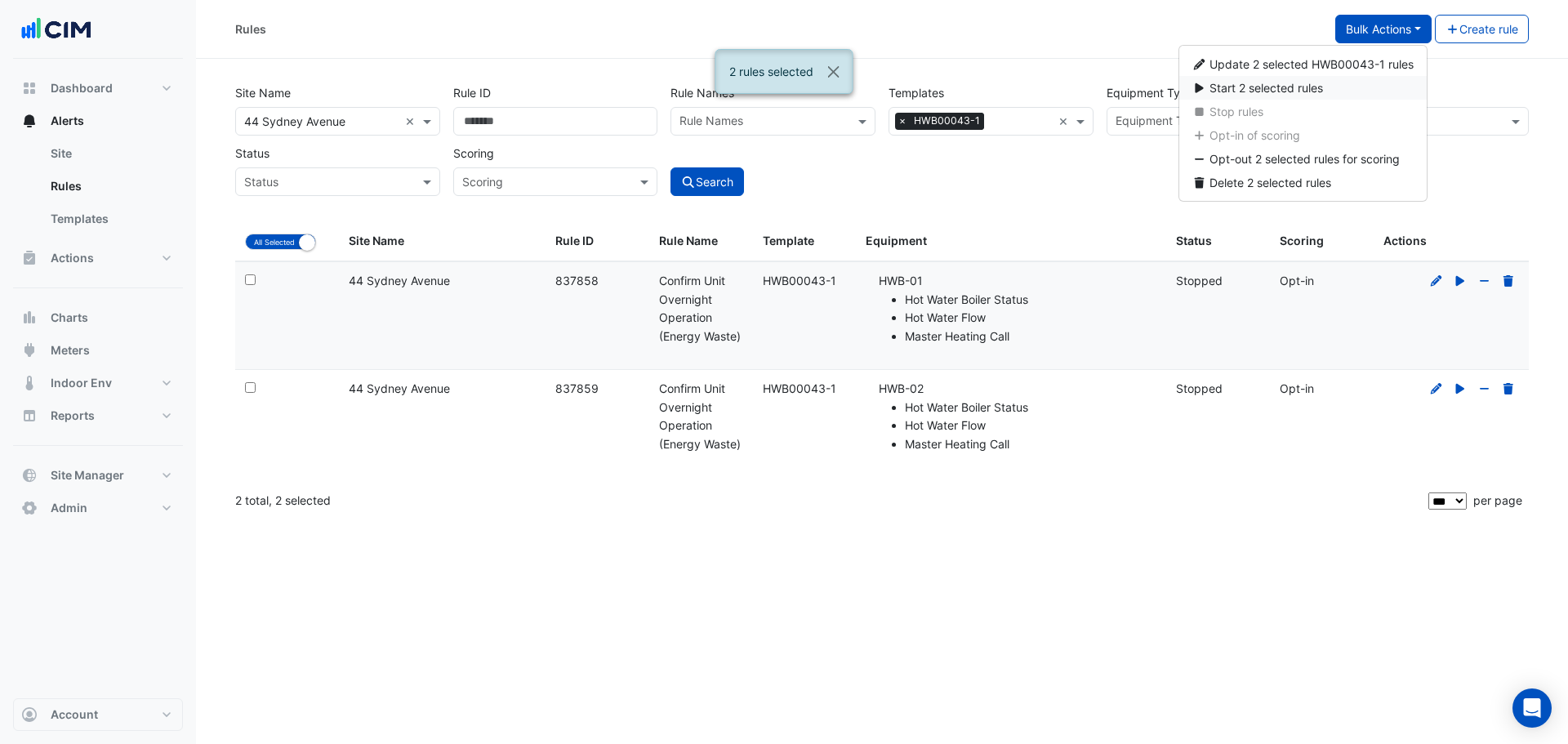 click on "Start 2 selected rules" at bounding box center [1266, 87] 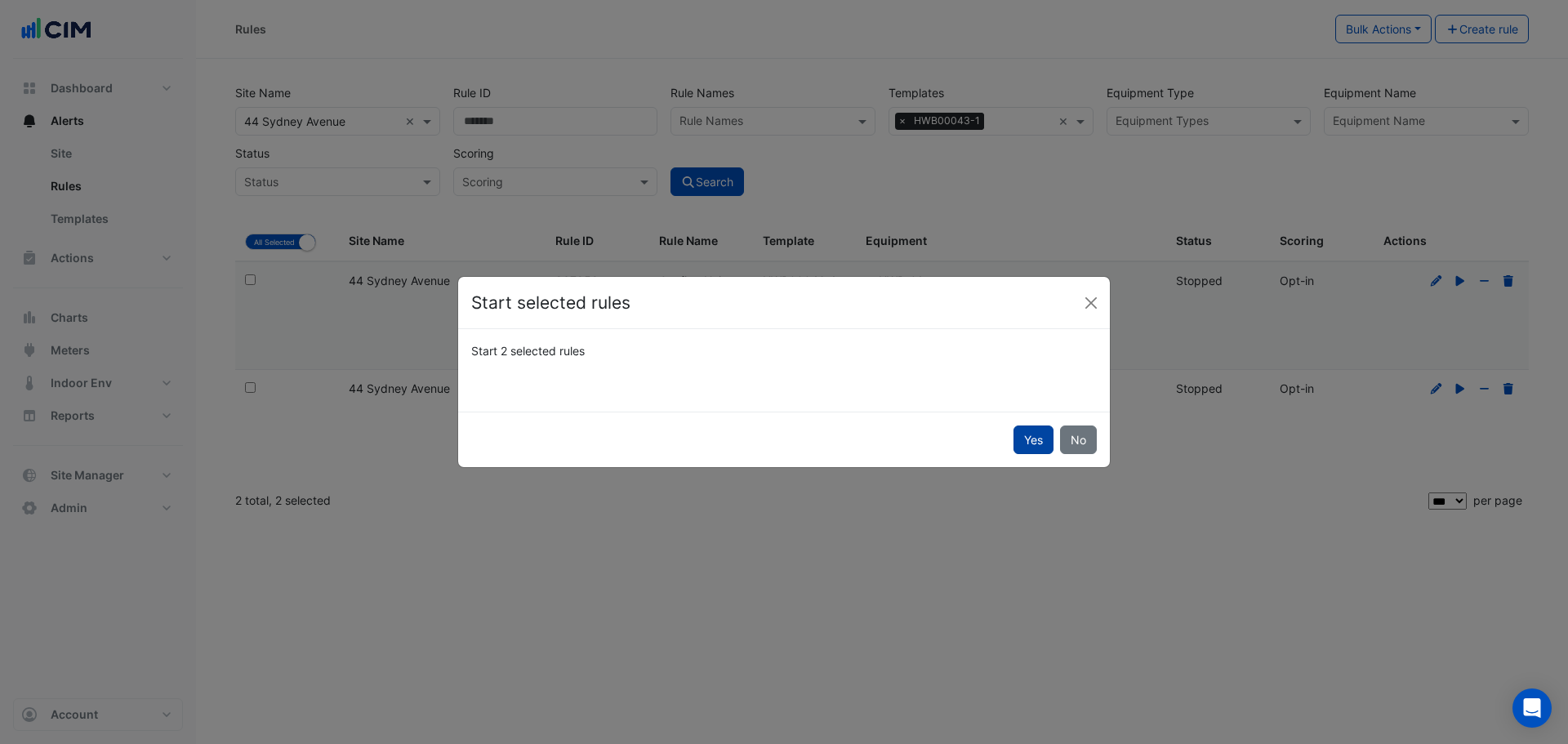 click on "Yes" 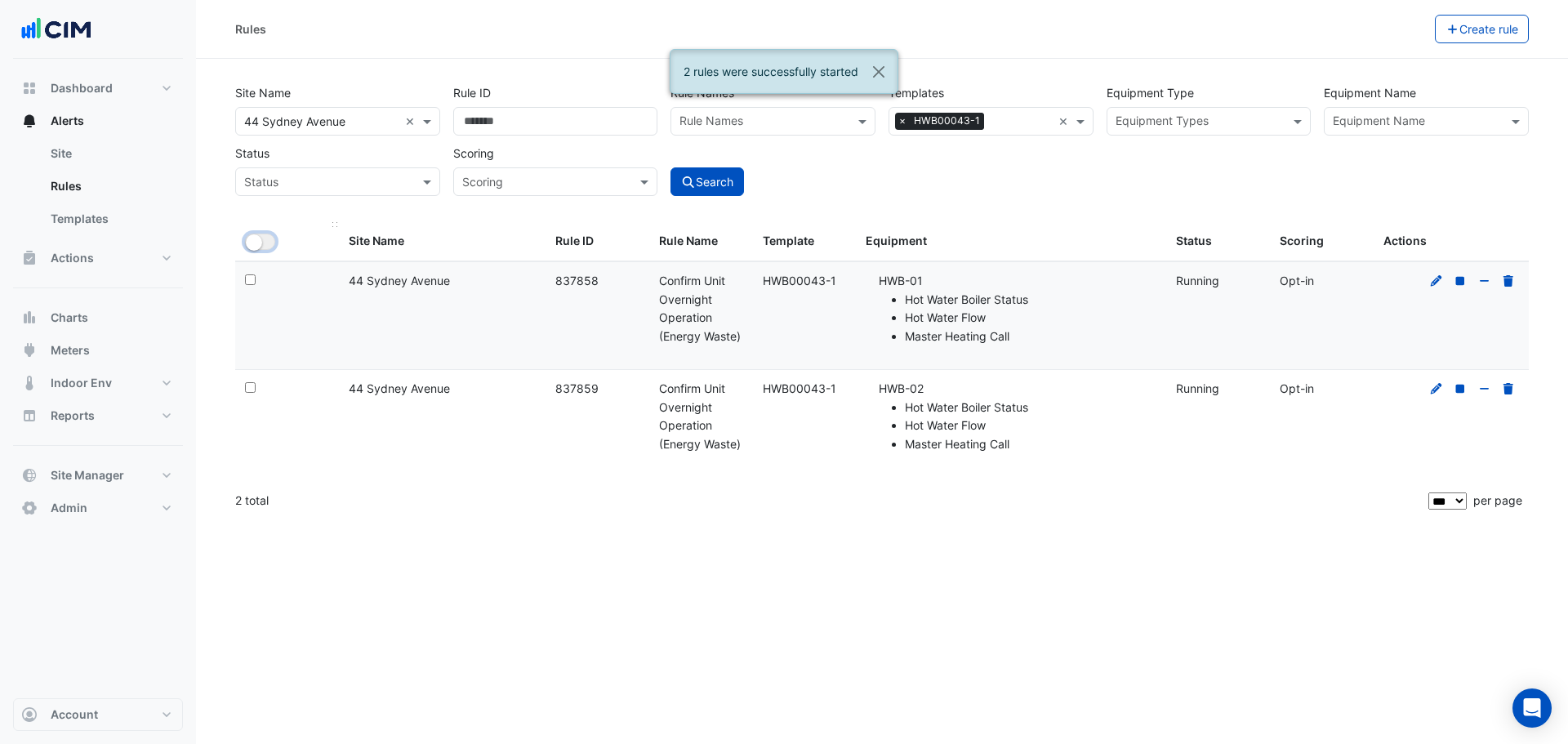 click on "All Selected" at bounding box center [260, 242] 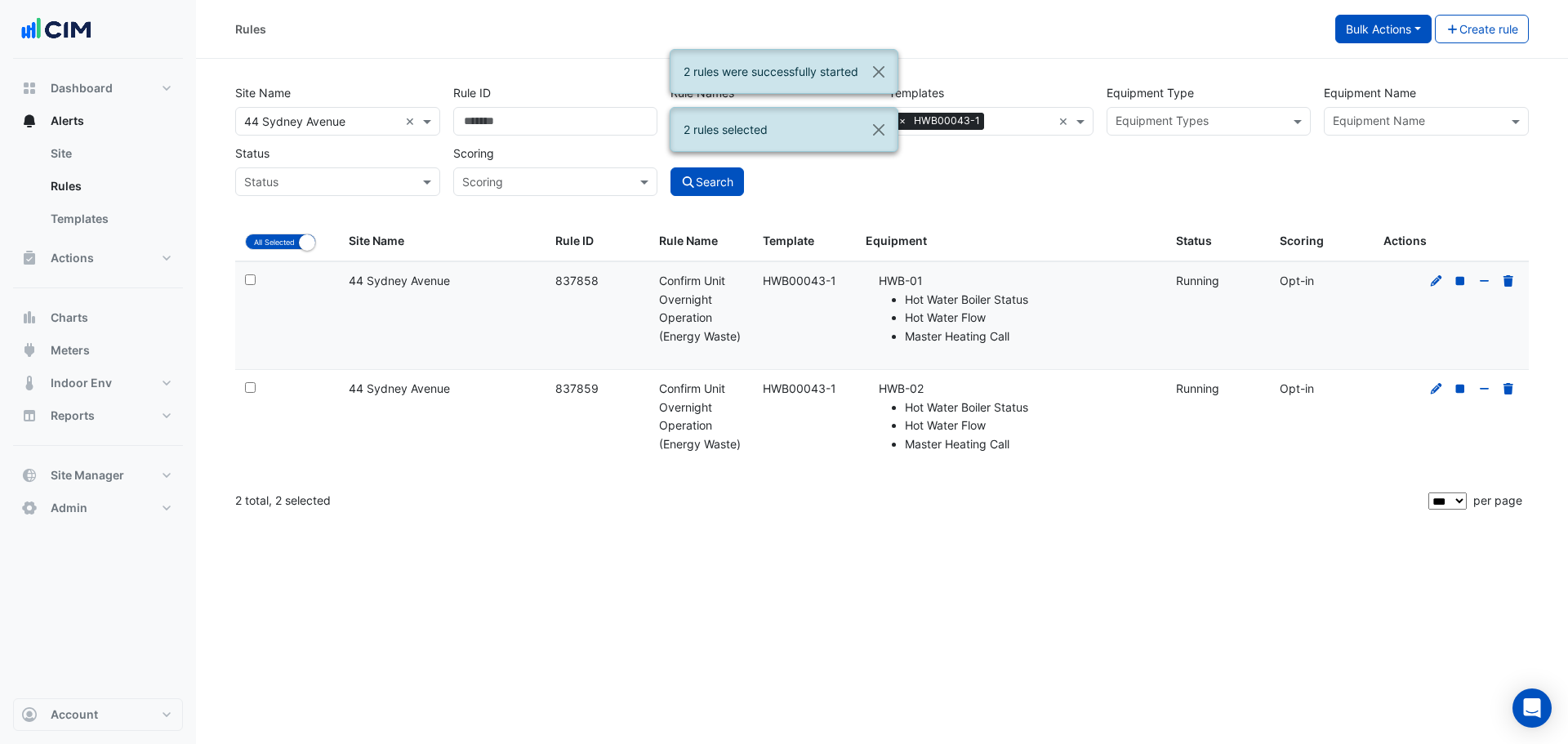 click on "Bulk Actions" at bounding box center [1383, 29] 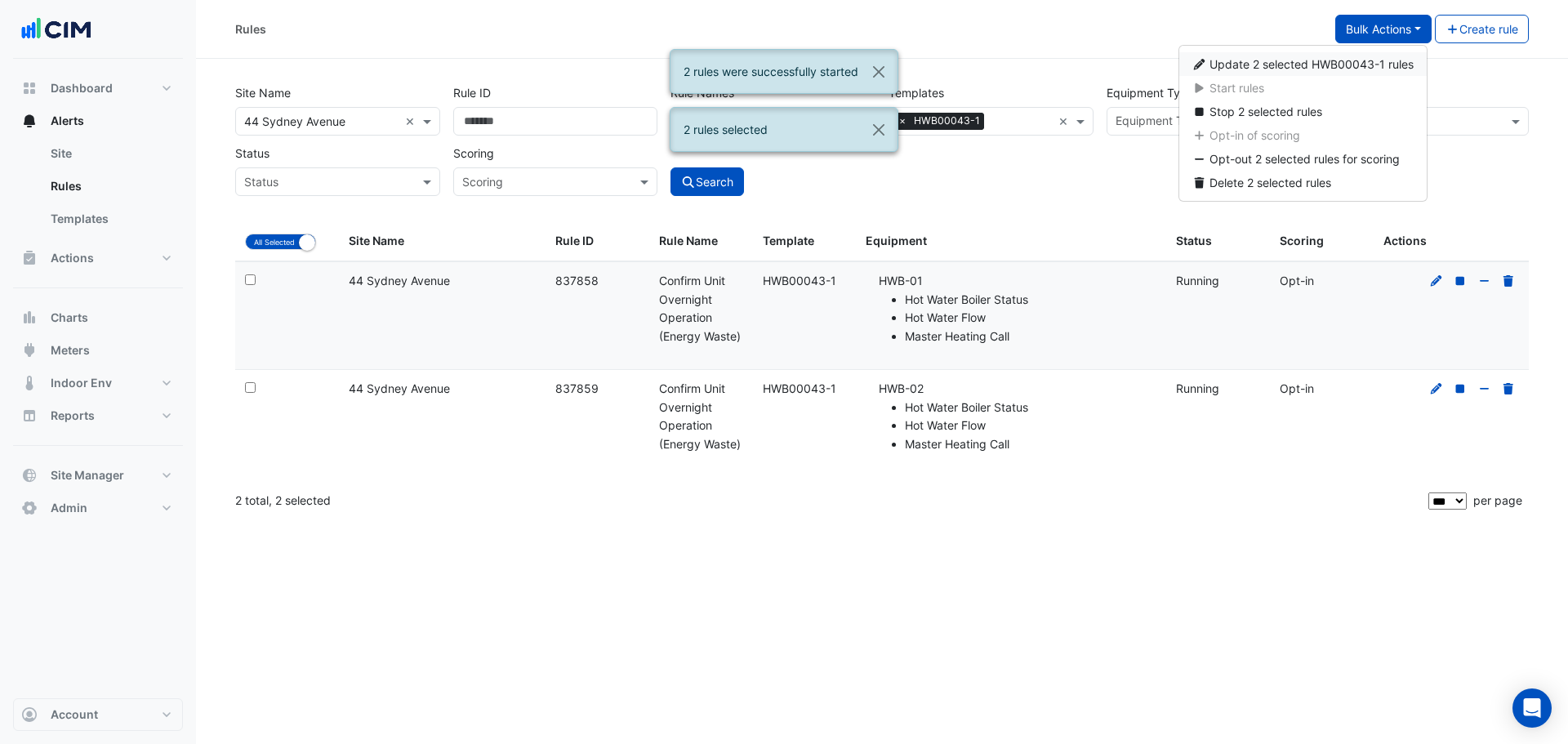 click on "Update 2 selected HWB00043-1 rules" at bounding box center (1312, 64) 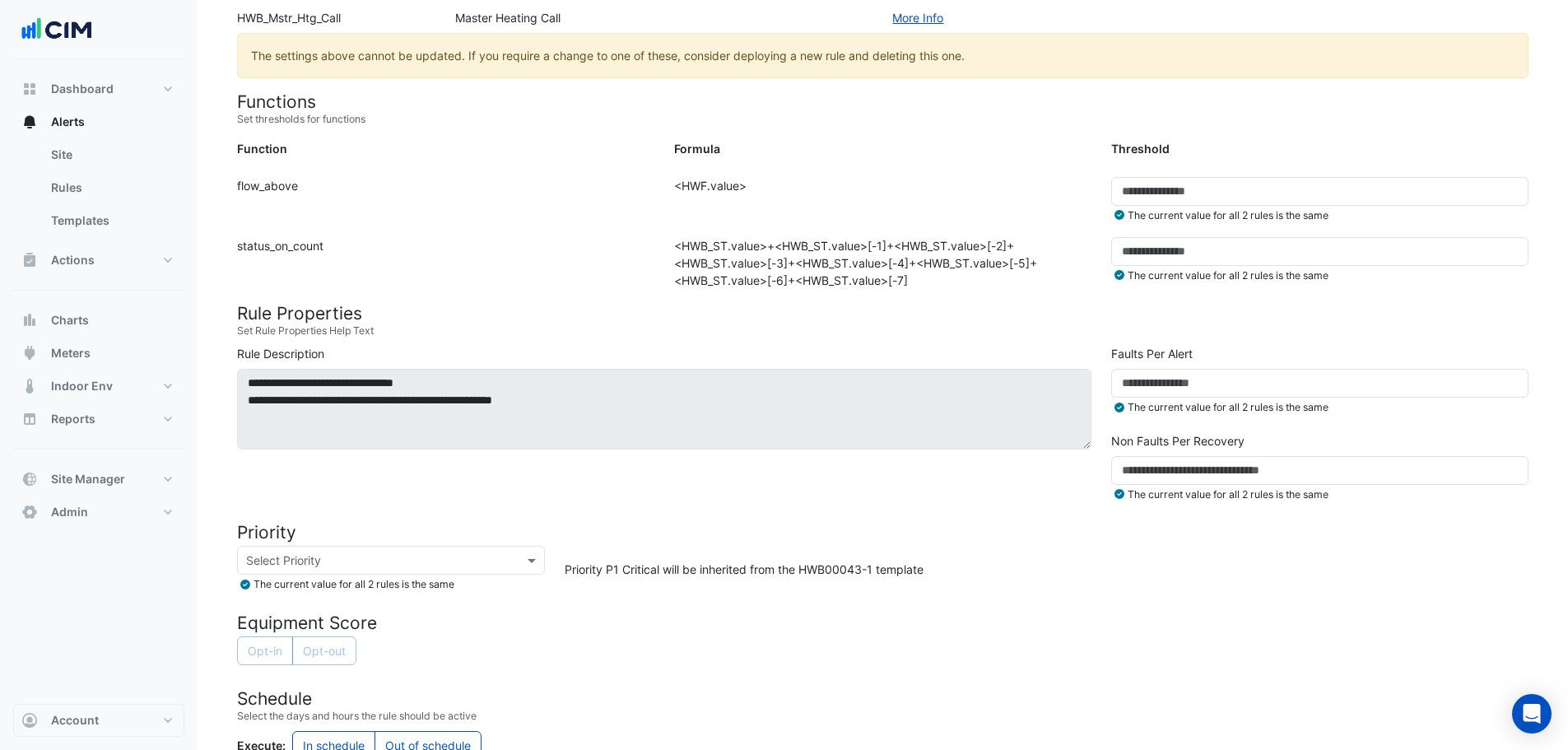 scroll, scrollTop: 329, scrollLeft: 0, axis: vertical 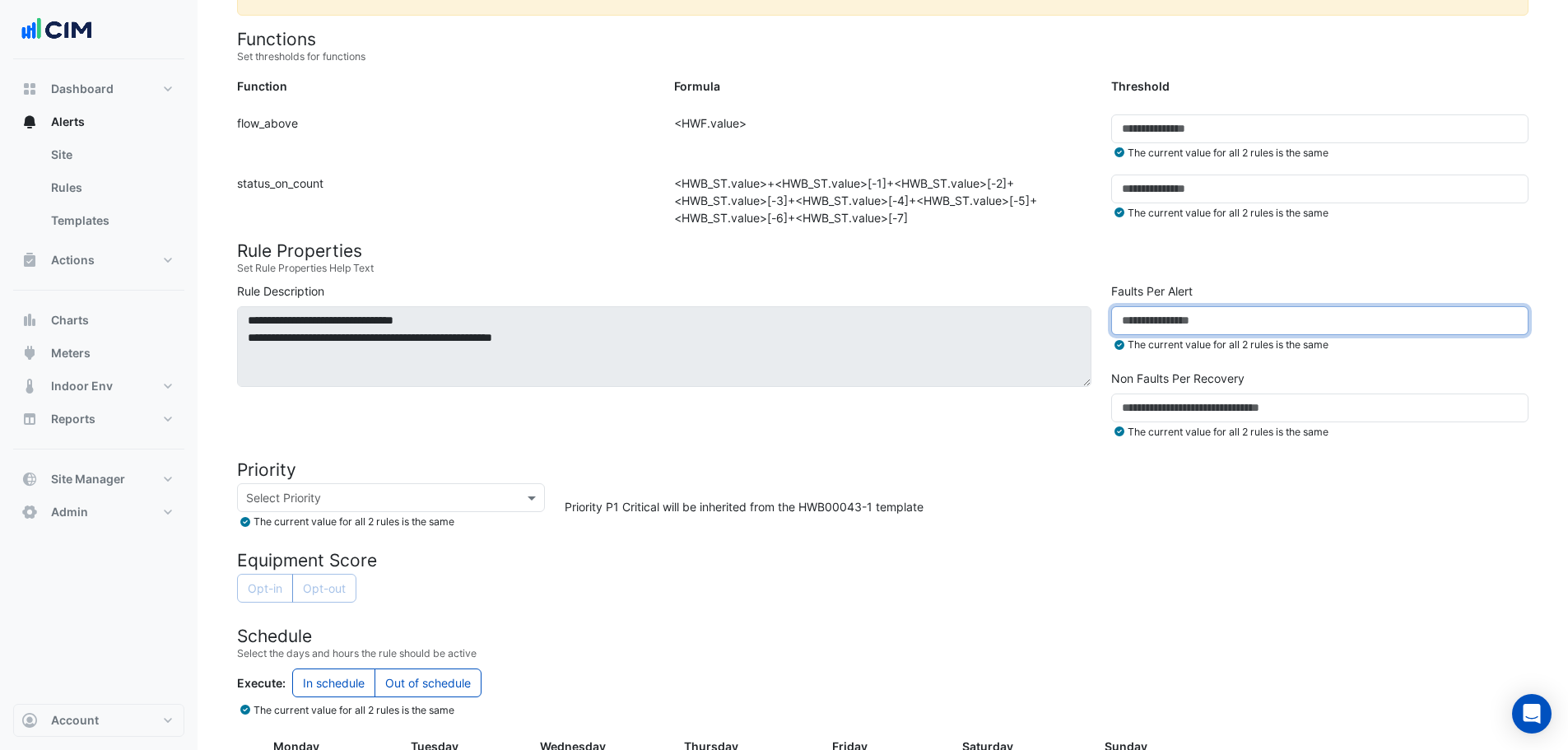 drag, startPoint x: 1124, startPoint y: 321, endPoint x: 1111, endPoint y: 324, distance: 13.34166 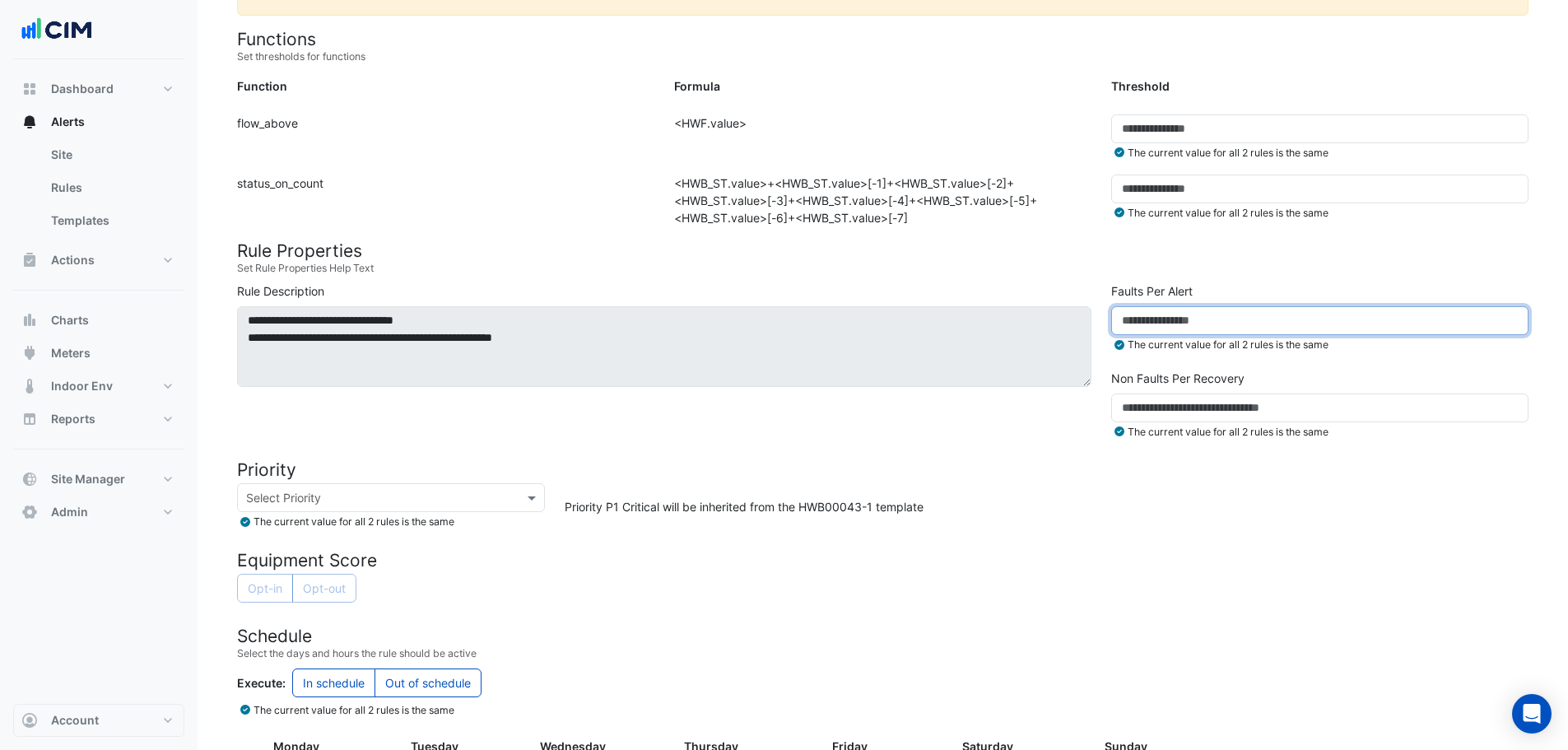click on "*" 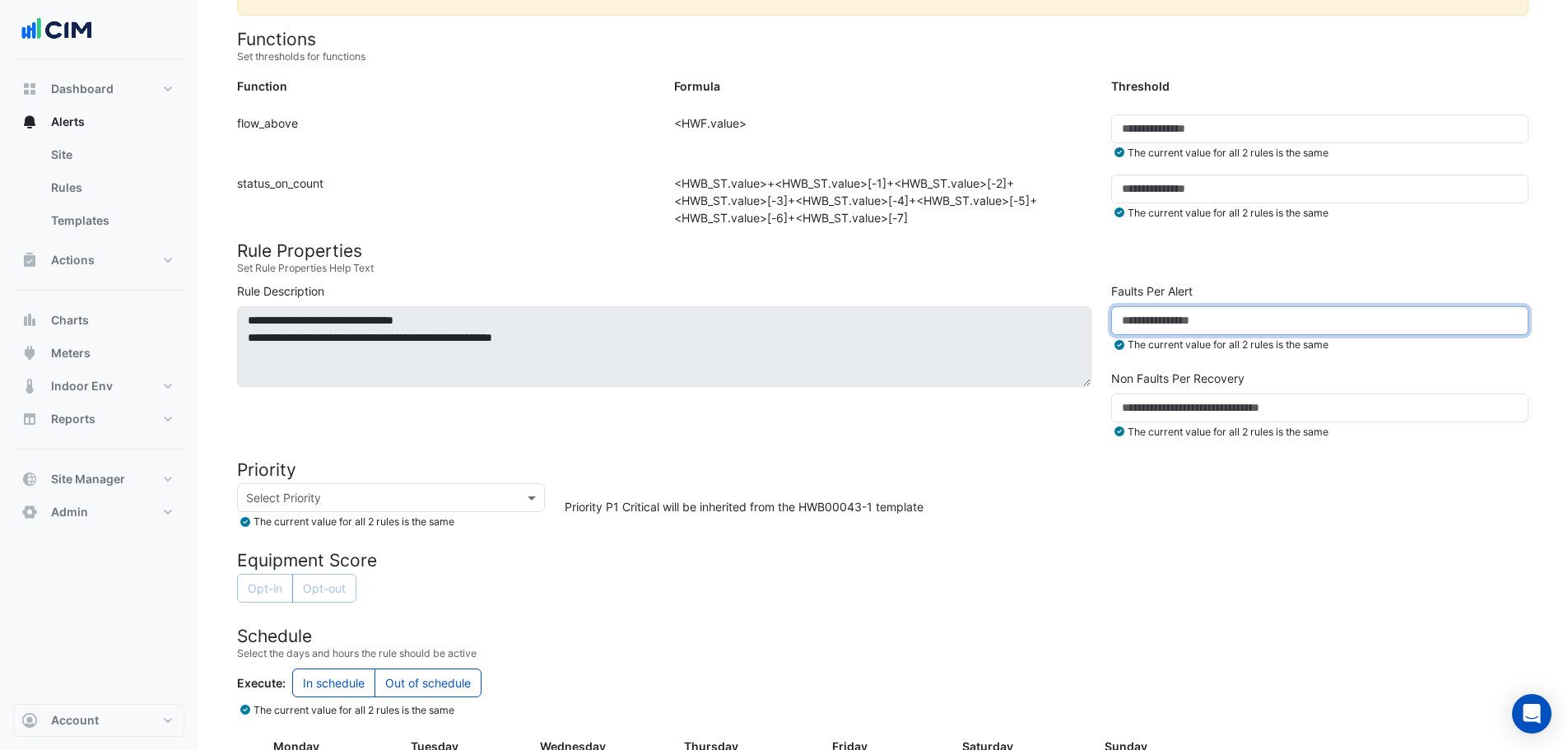 type on "*" 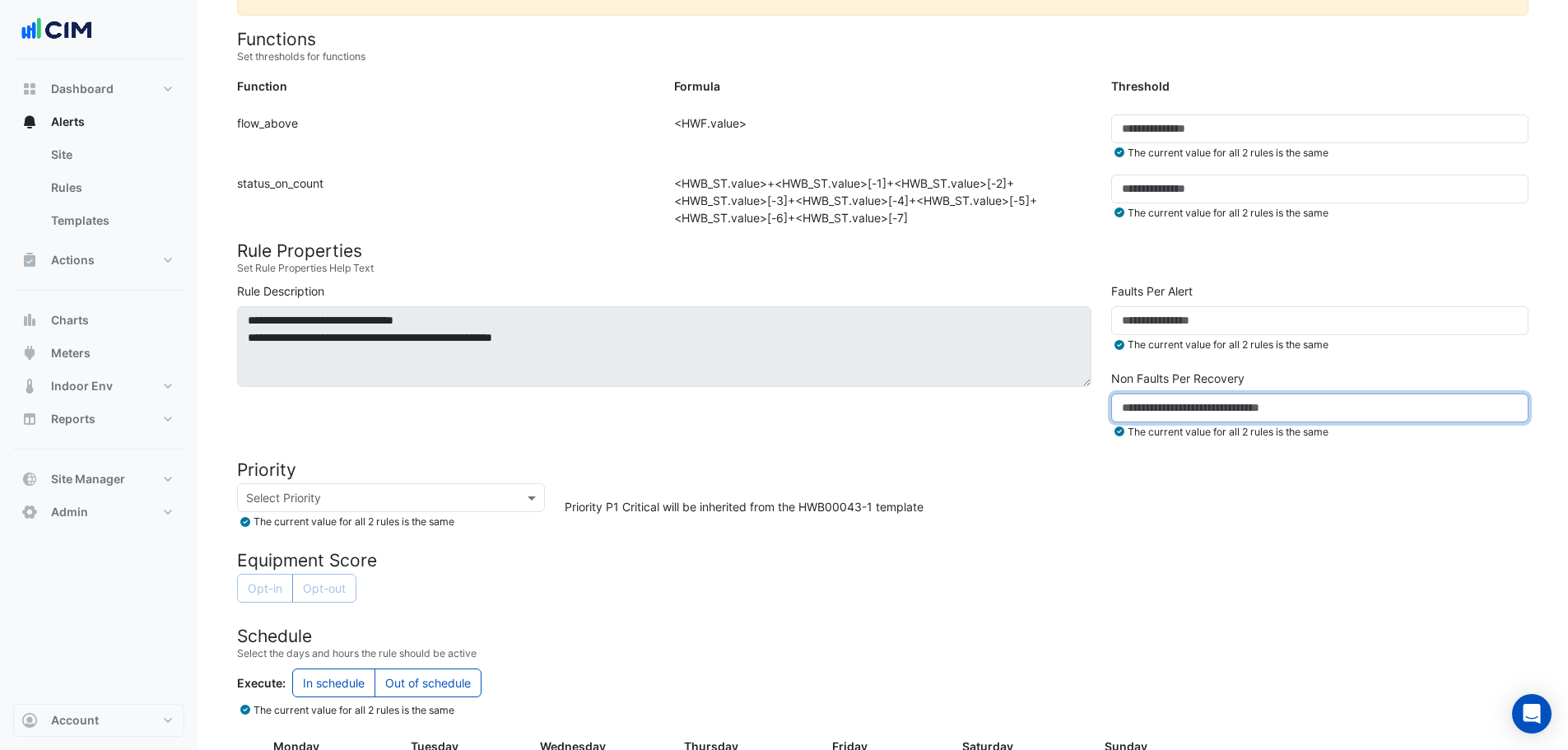 drag, startPoint x: 1124, startPoint y: 408, endPoint x: 1094, endPoint y: 407, distance: 30.016662 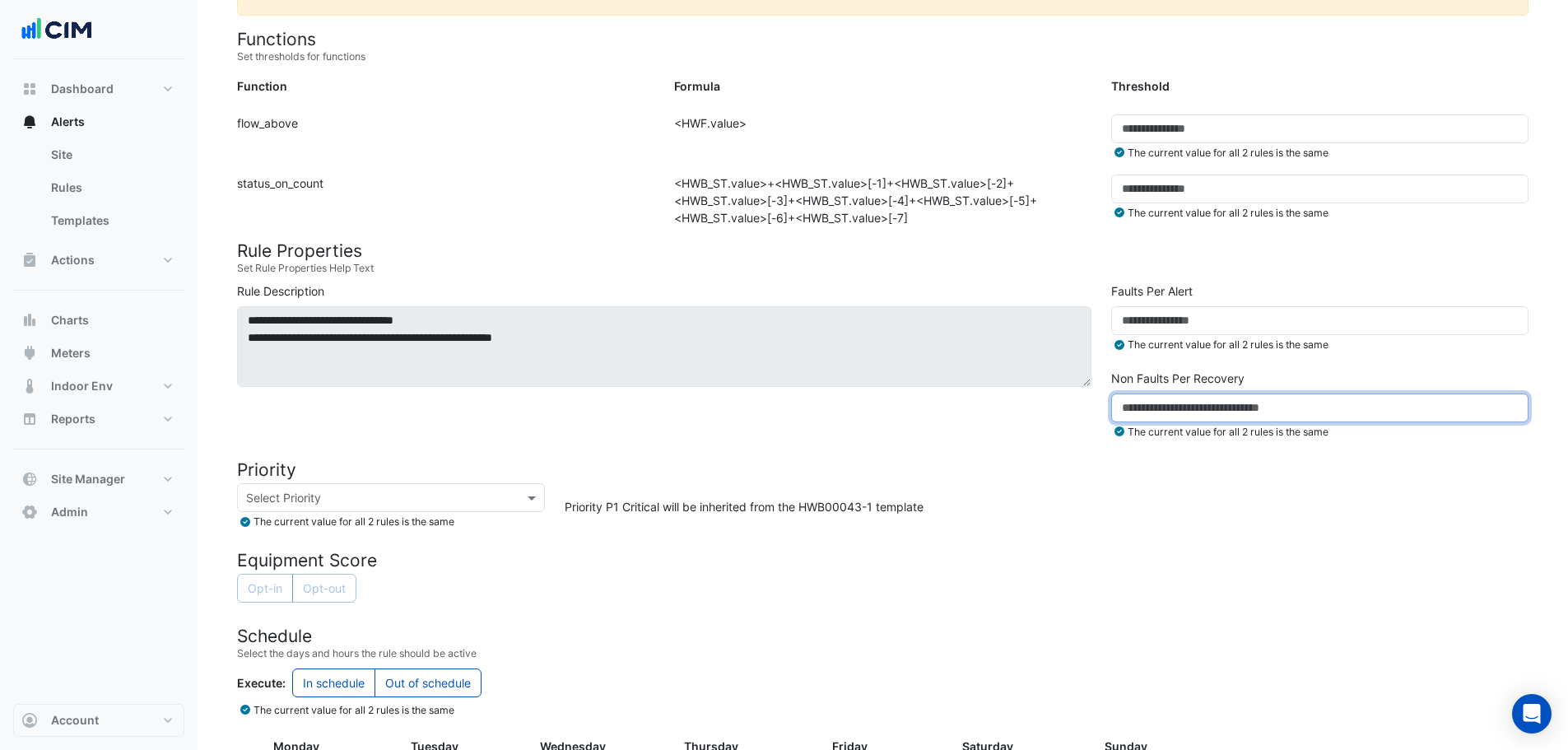 click on "**********" 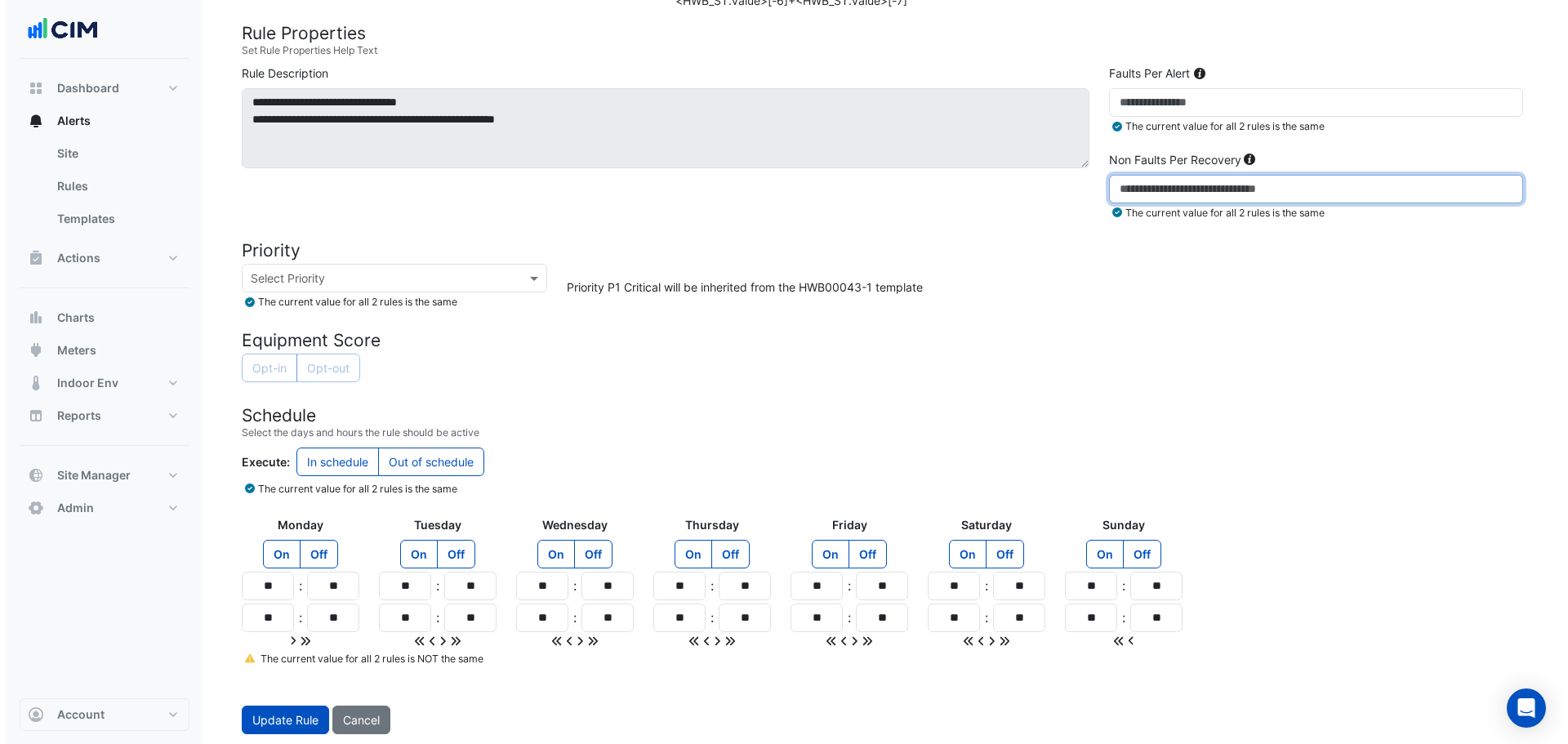 scroll, scrollTop: 546, scrollLeft: 0, axis: vertical 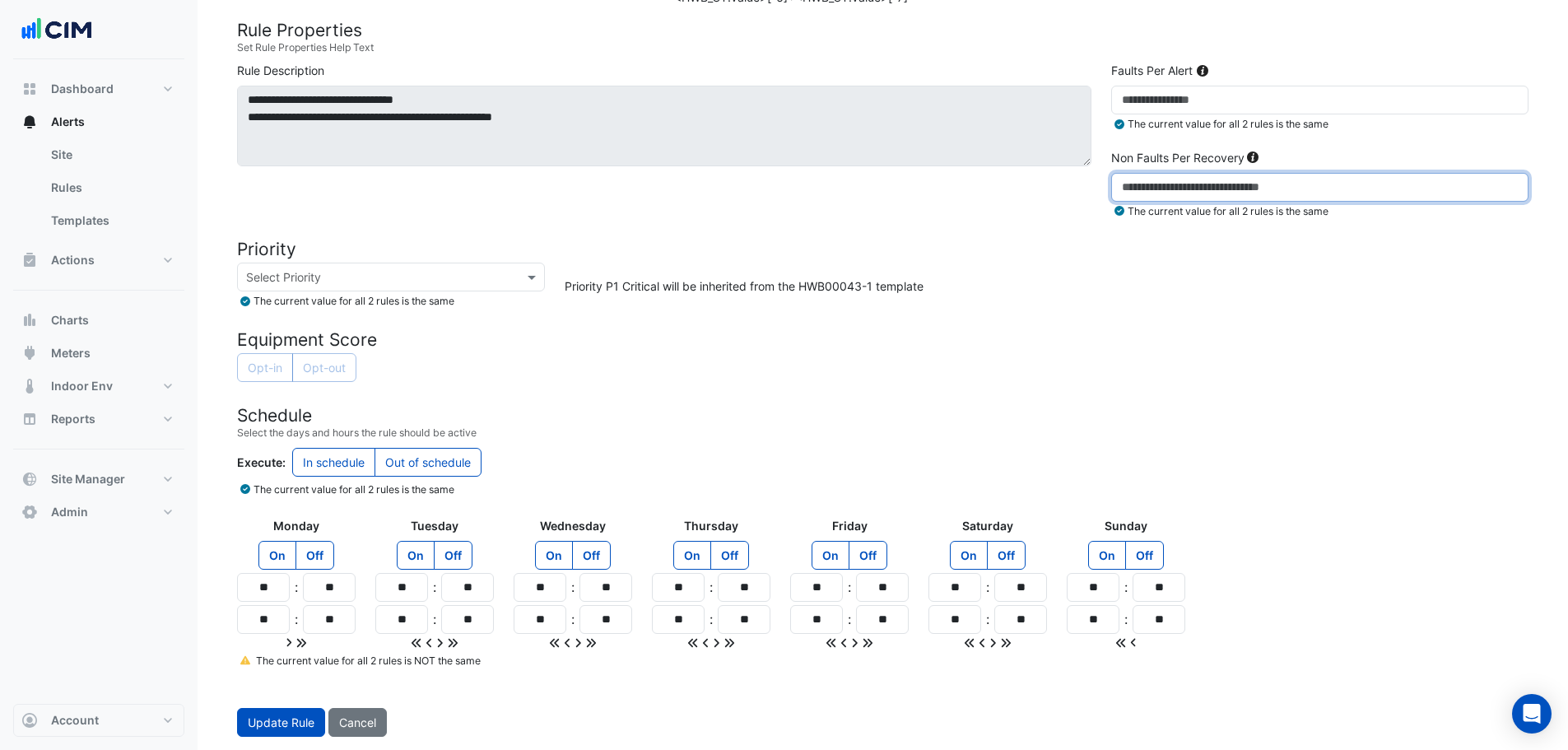 type on "**" 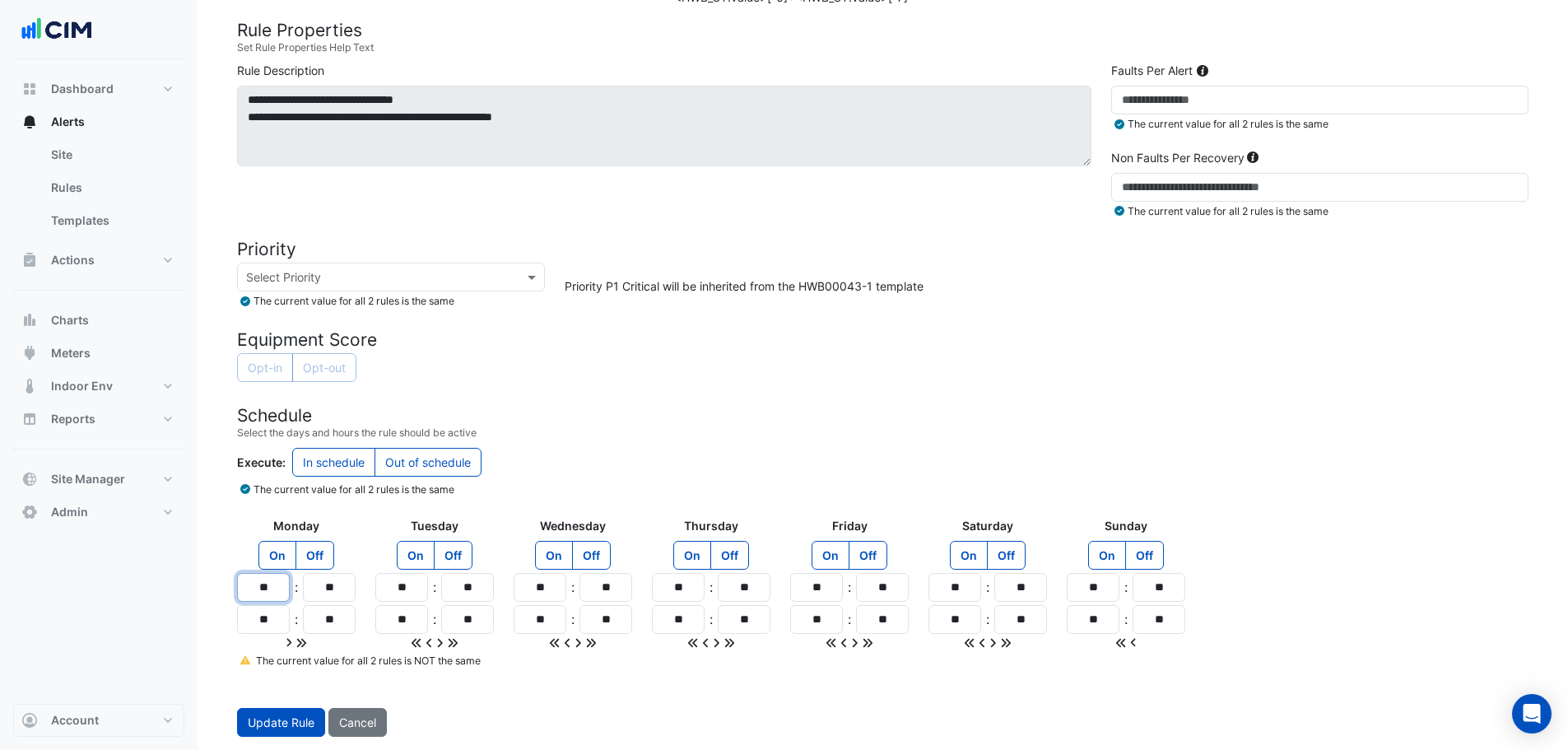 drag, startPoint x: 282, startPoint y: 588, endPoint x: 261, endPoint y: 589, distance: 21.023796 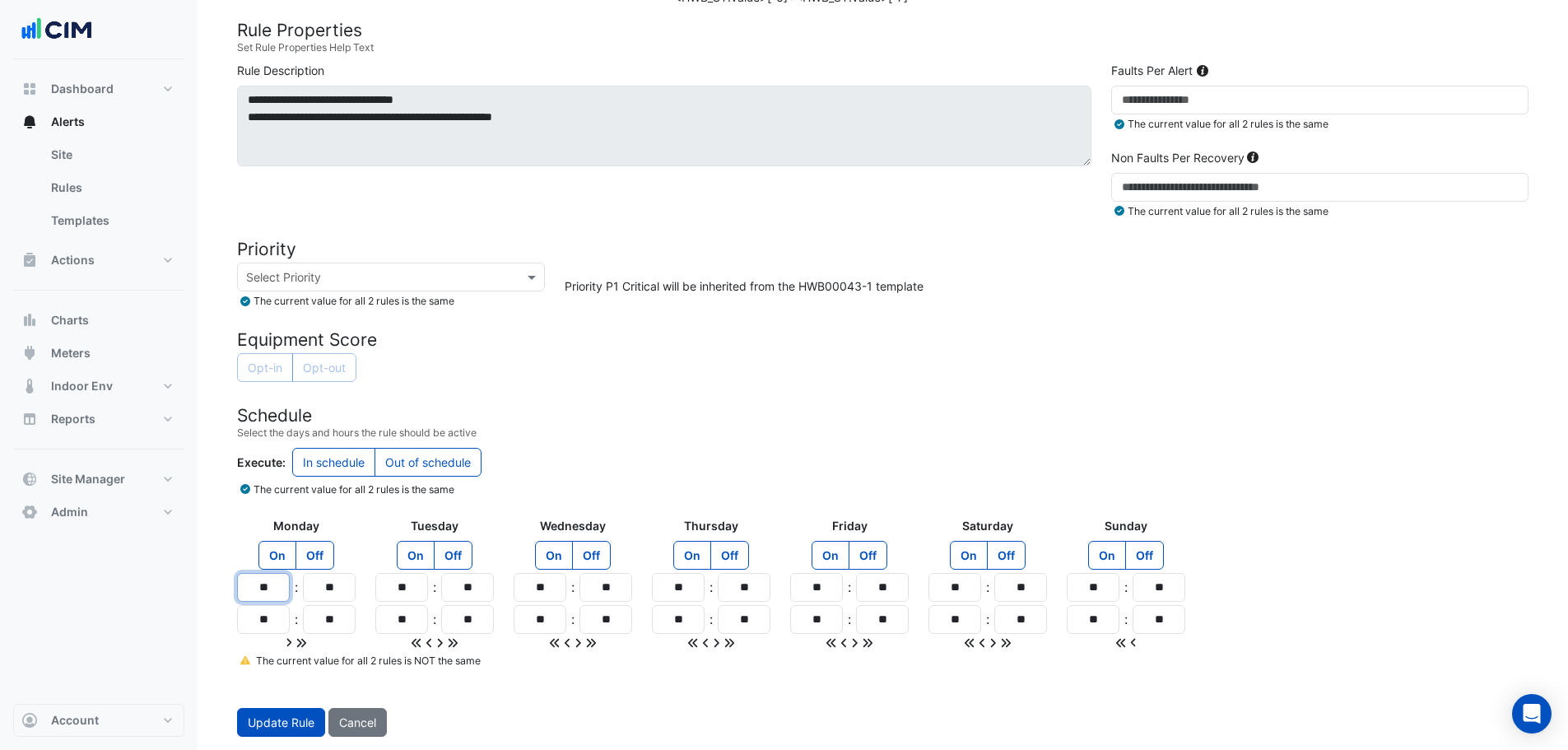 type on "**" 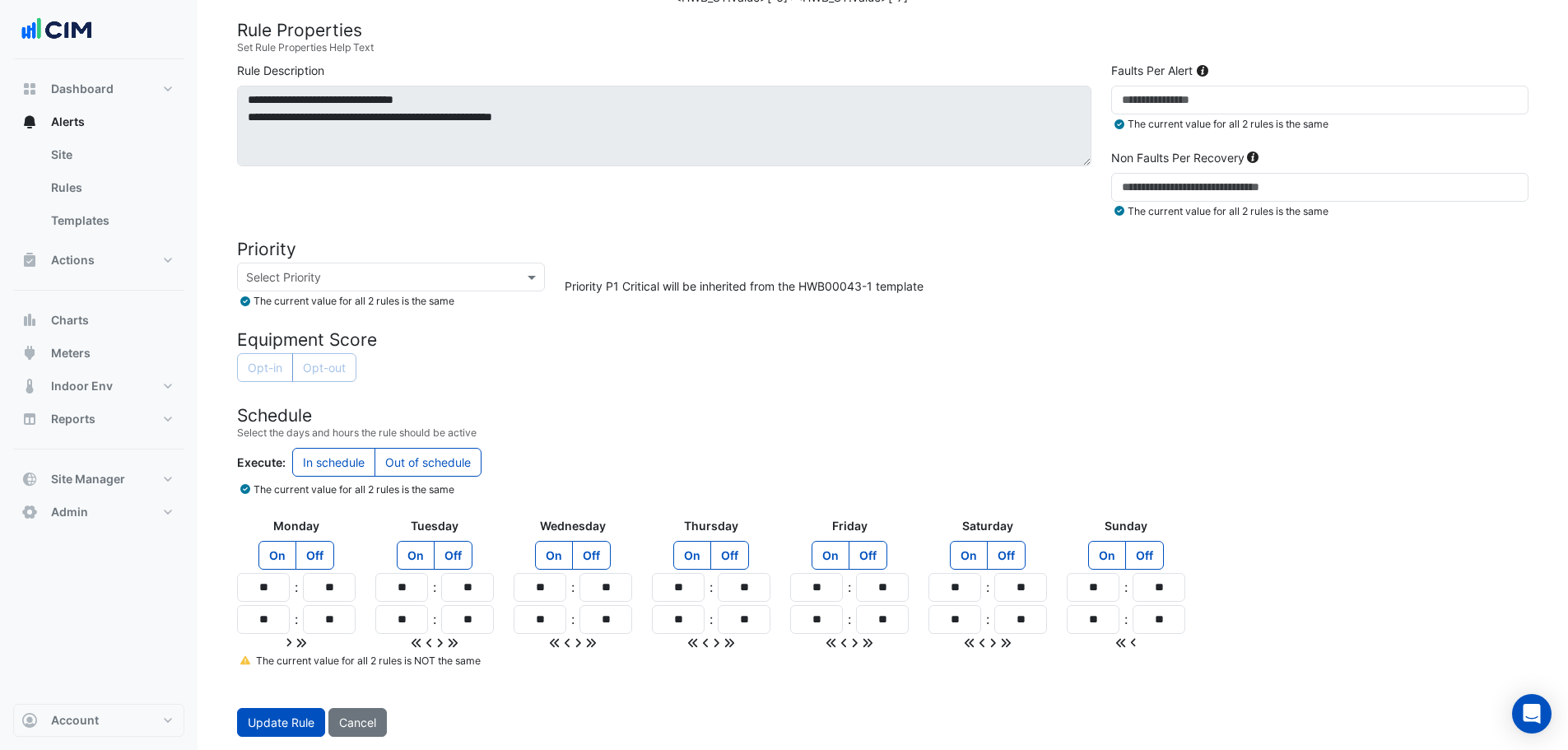 click 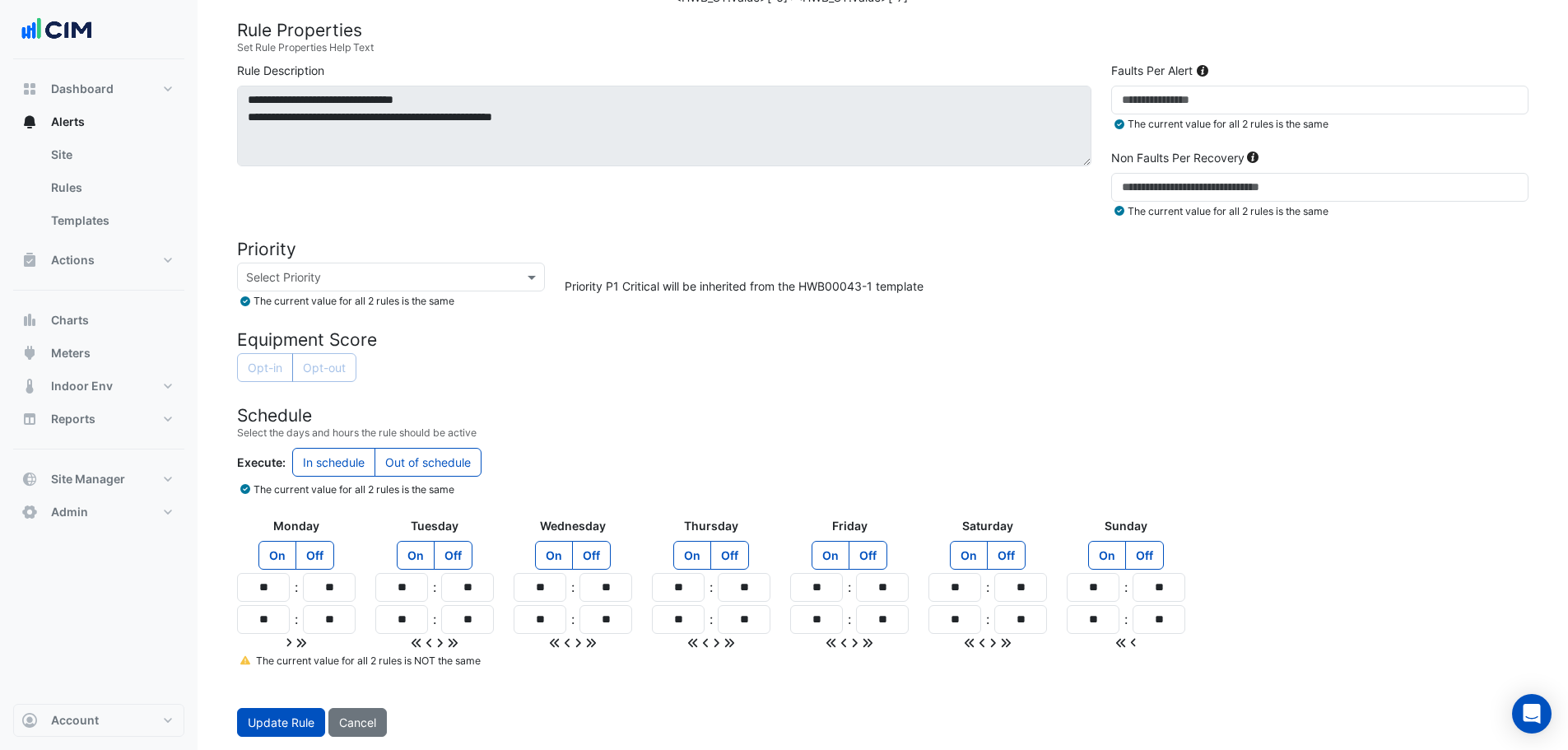 click 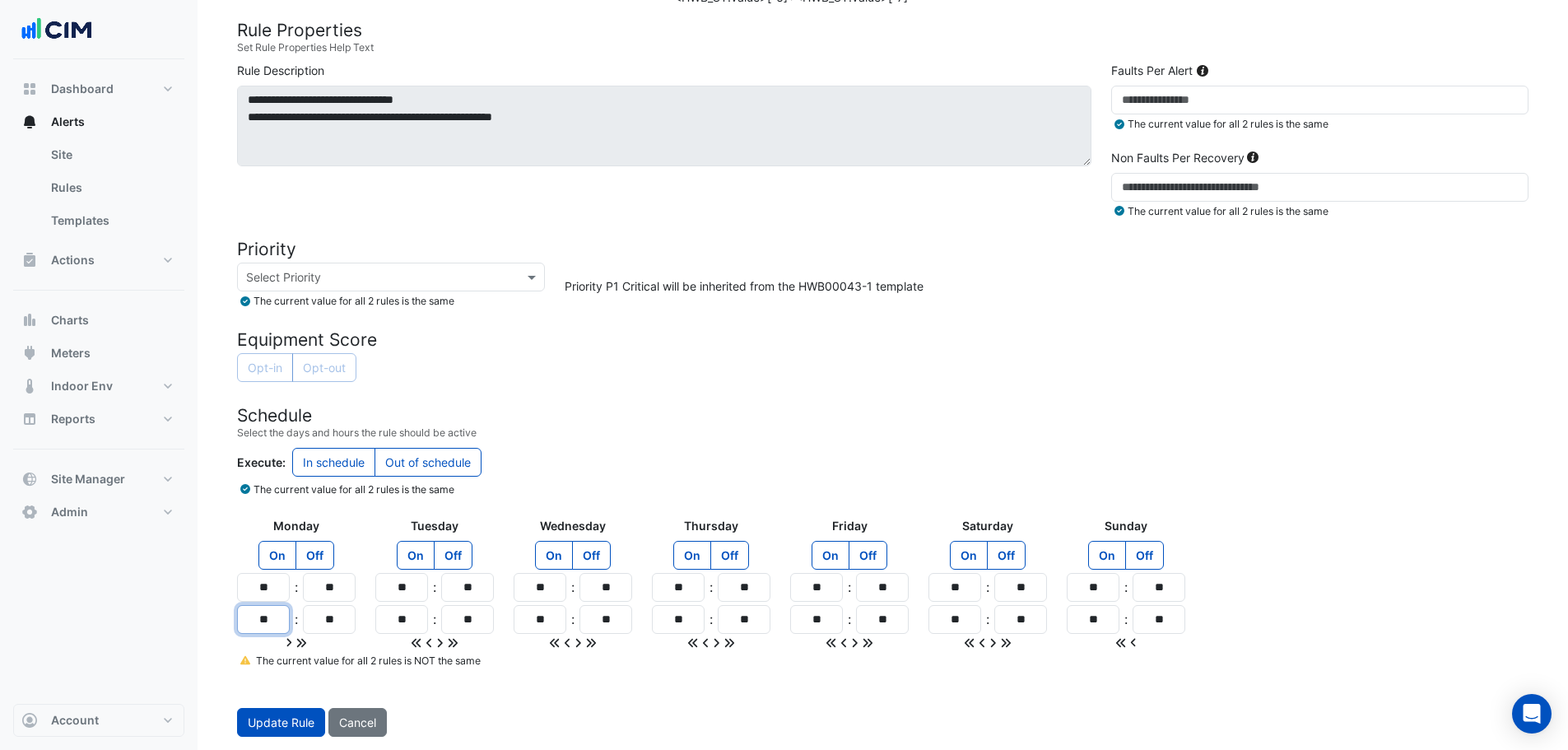 click on "**" 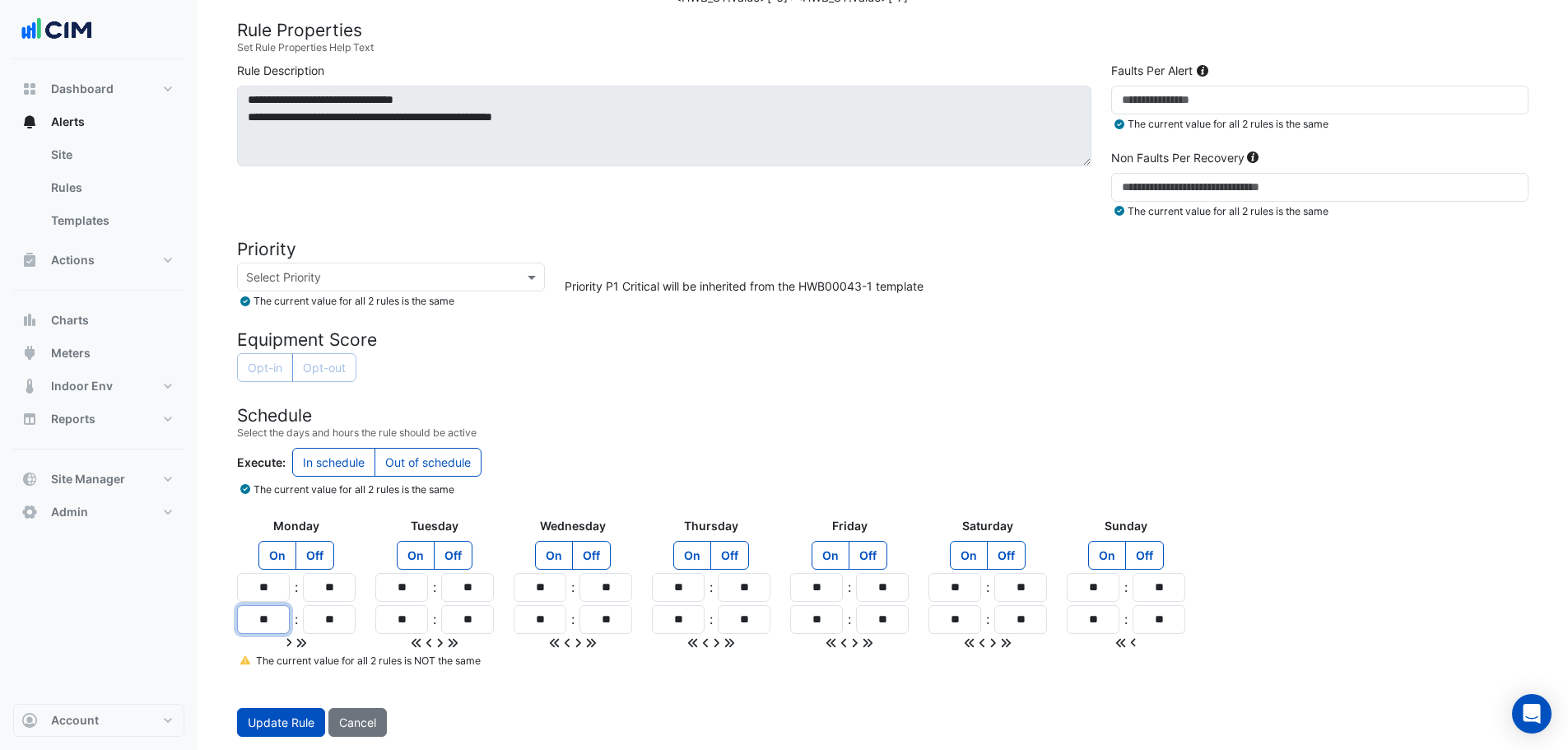 type on "**" 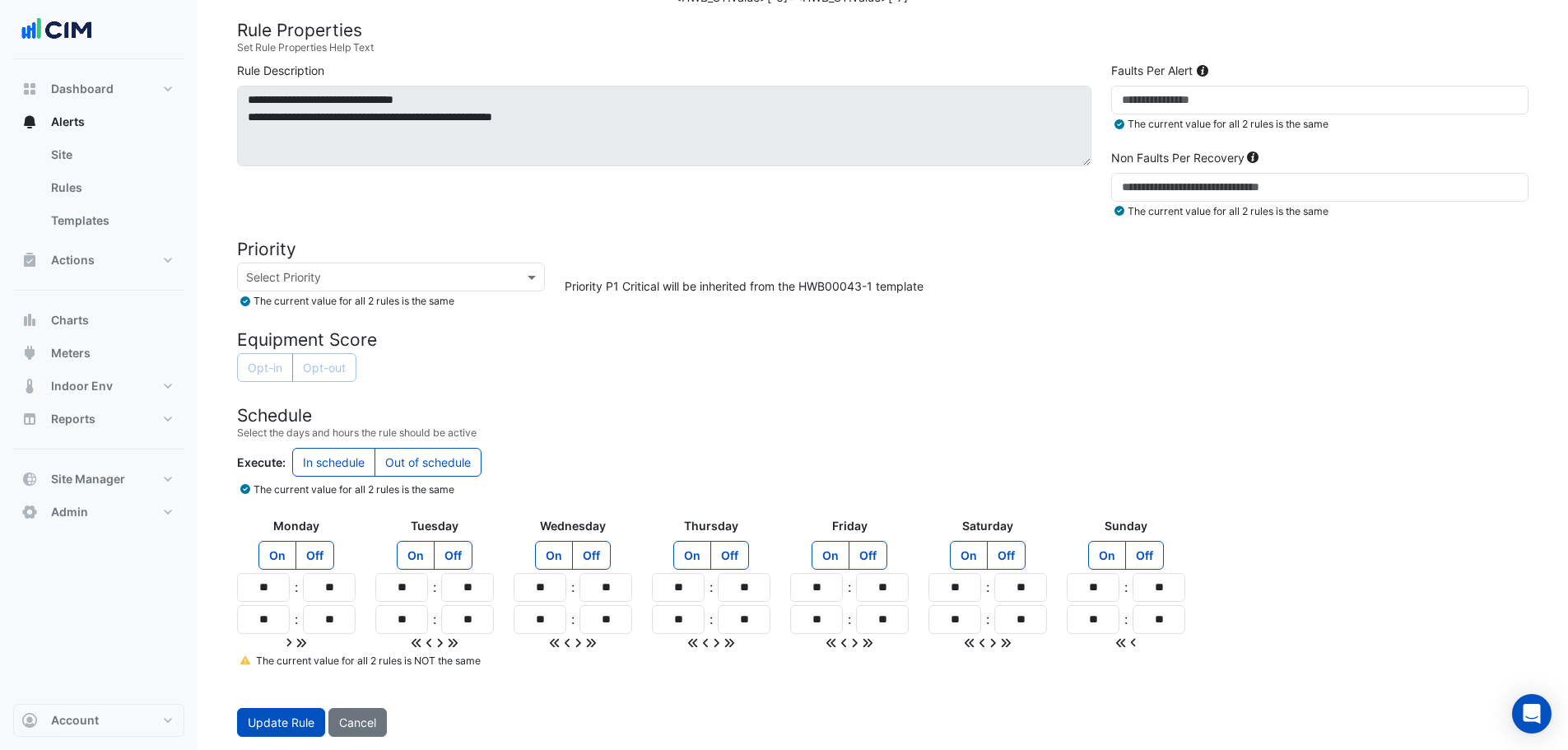 click 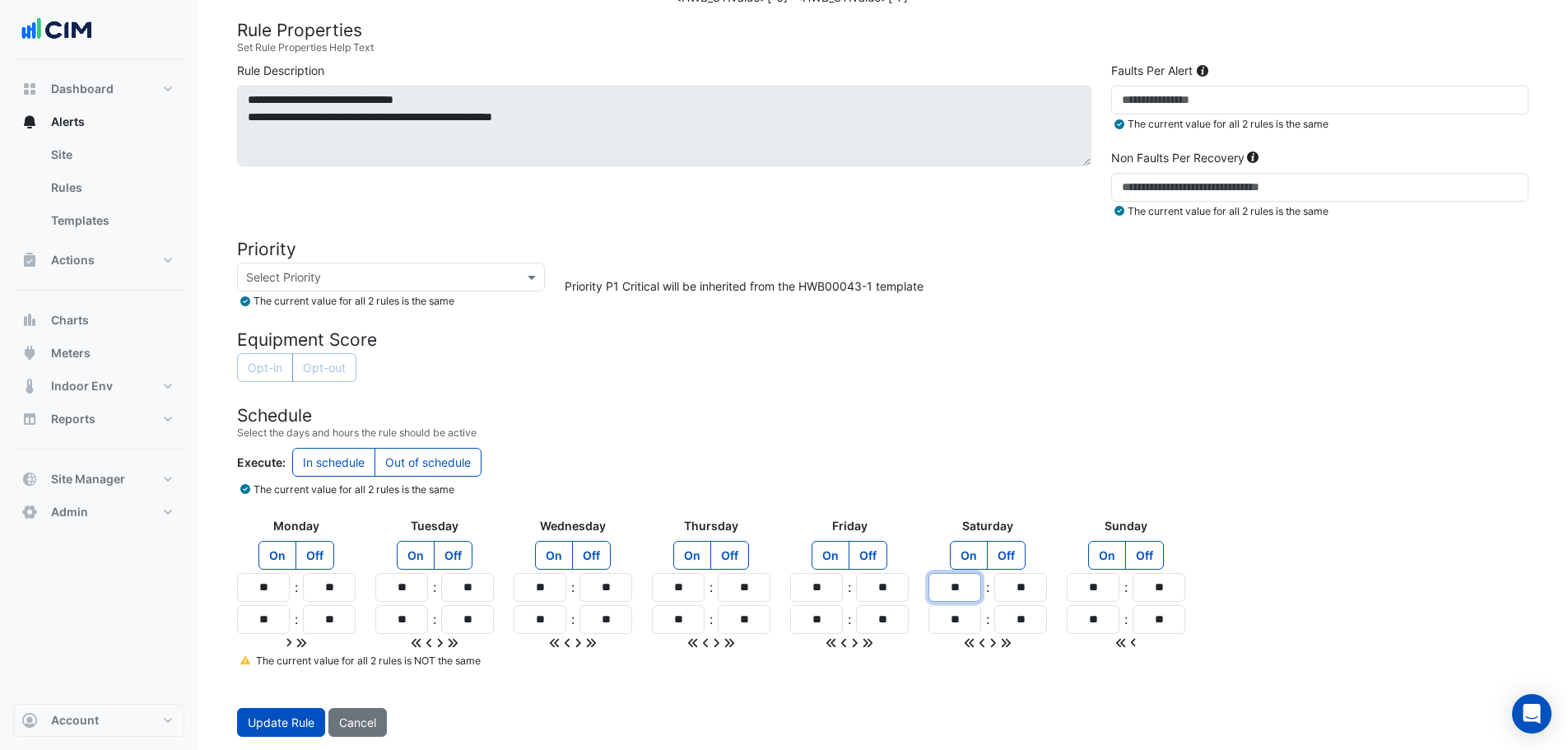 drag, startPoint x: 965, startPoint y: 588, endPoint x: 891, endPoint y: 590, distance: 74.027022 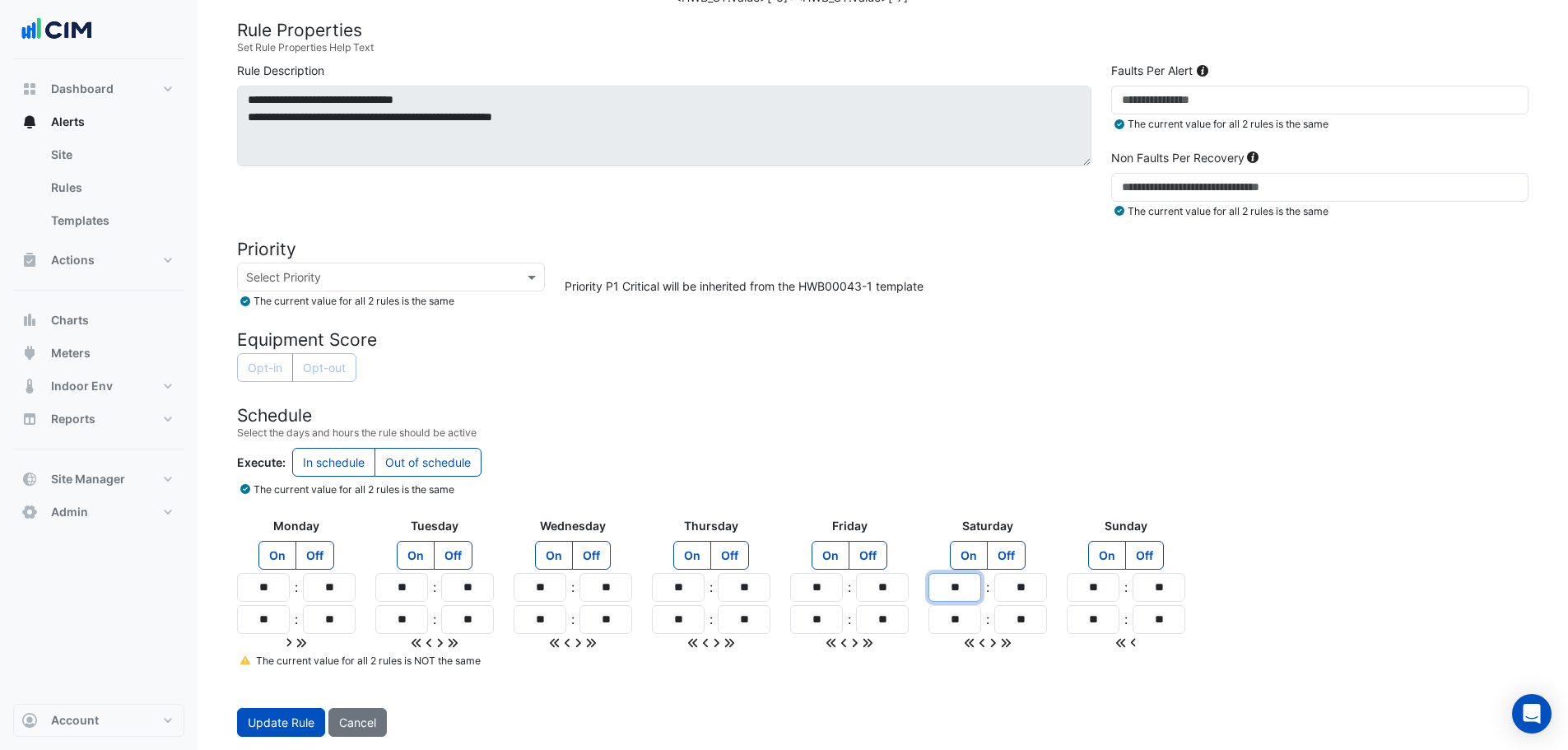 type on "**" 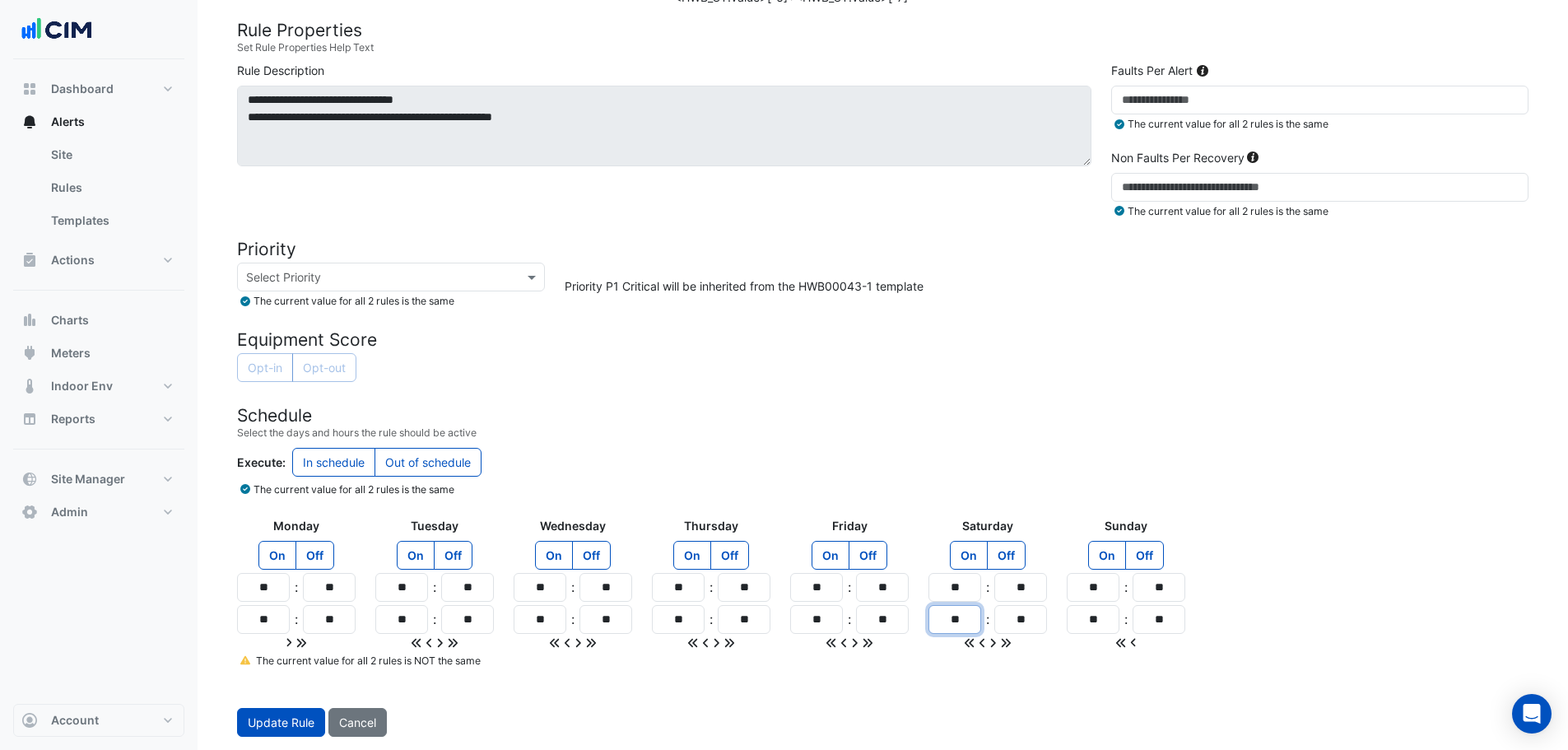 drag, startPoint x: 965, startPoint y: 620, endPoint x: 947, endPoint y: 615, distance: 18.681542 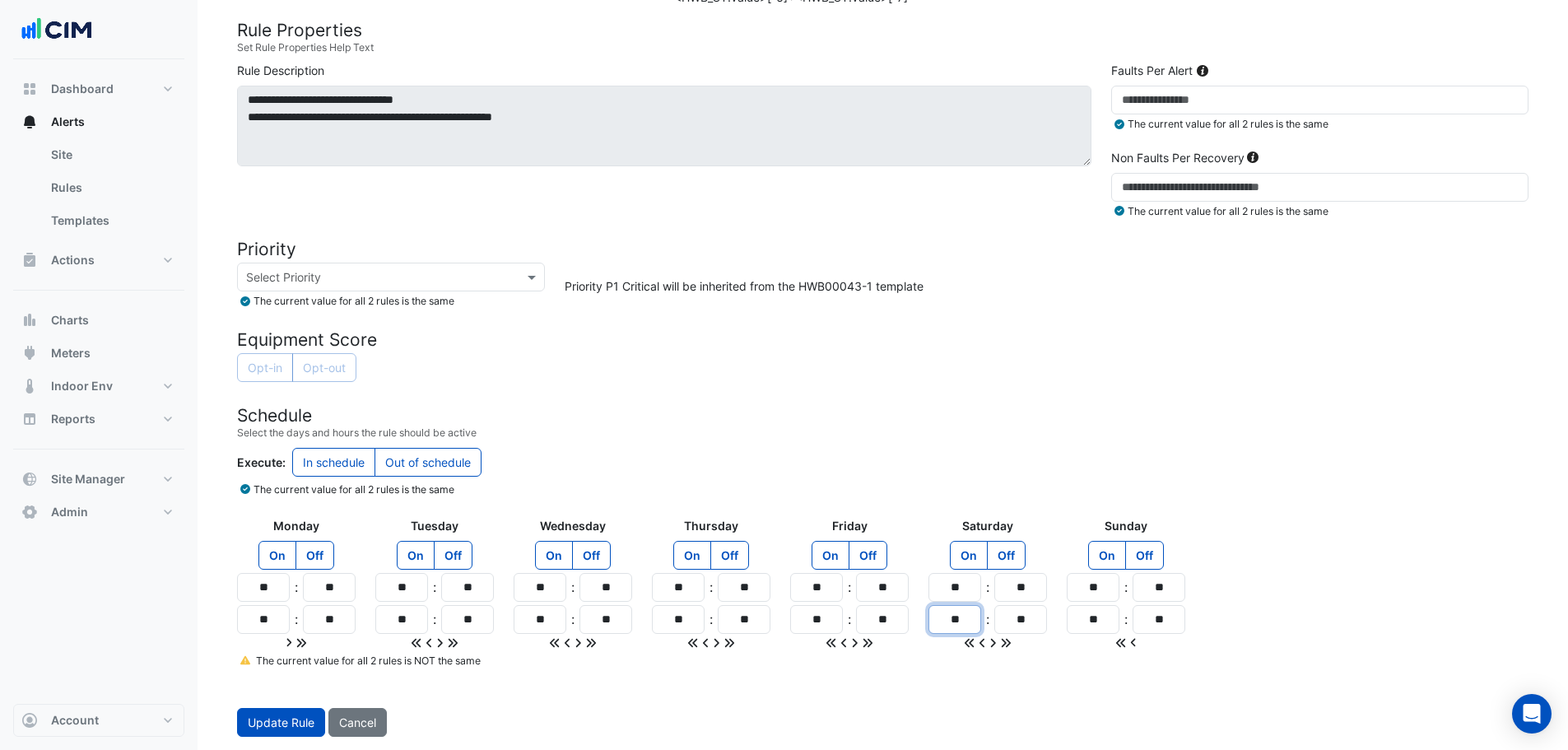 type on "**" 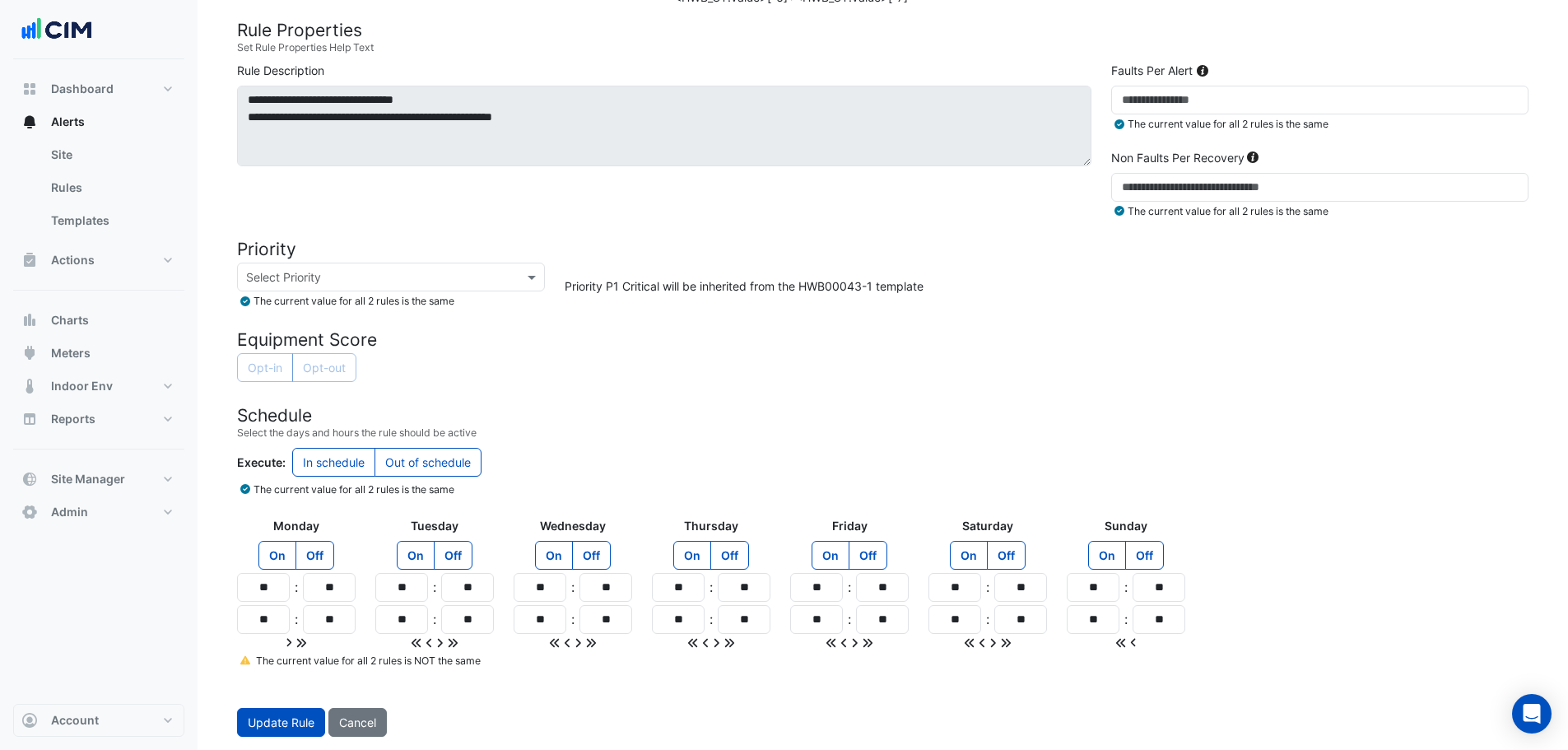 click 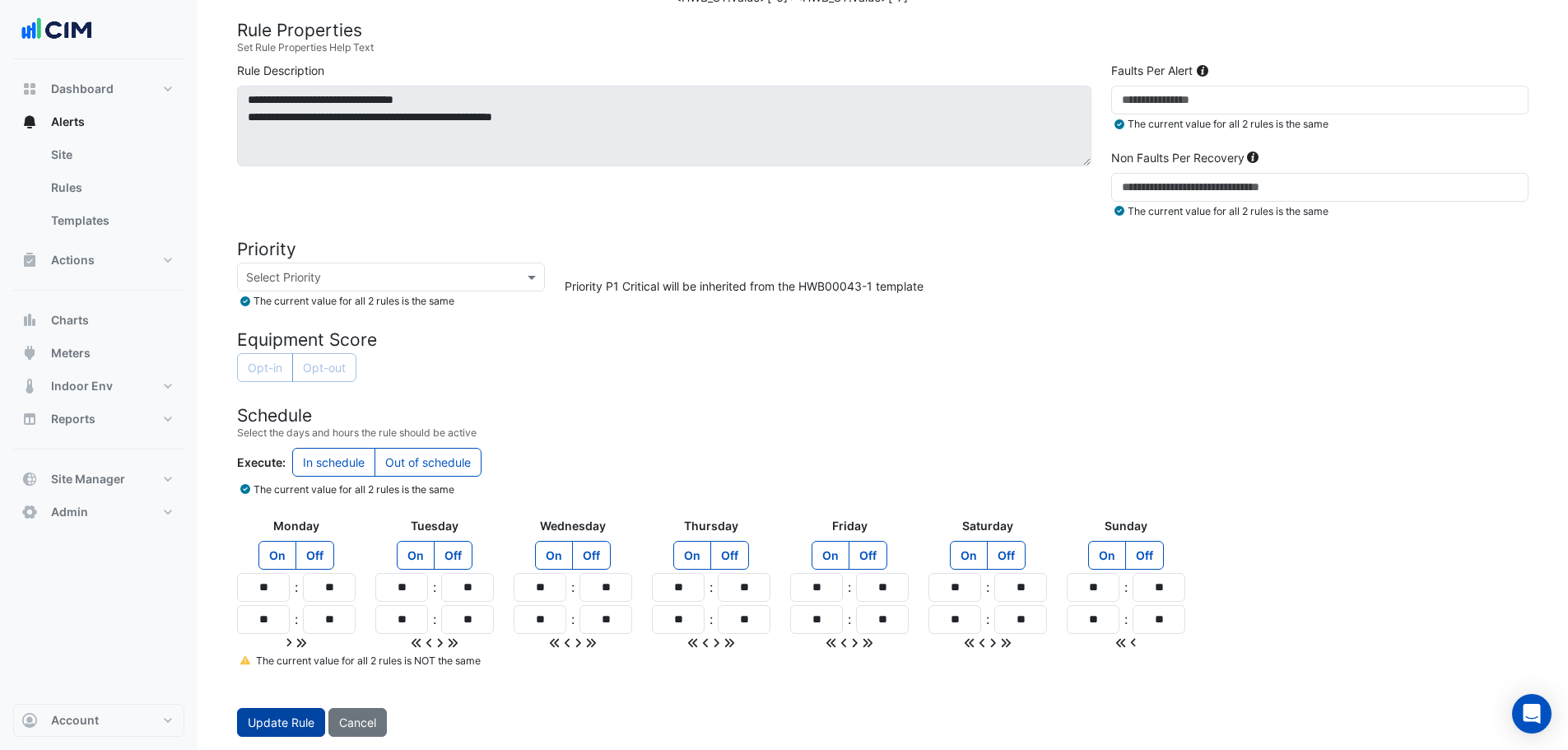 click on "Update Rule" 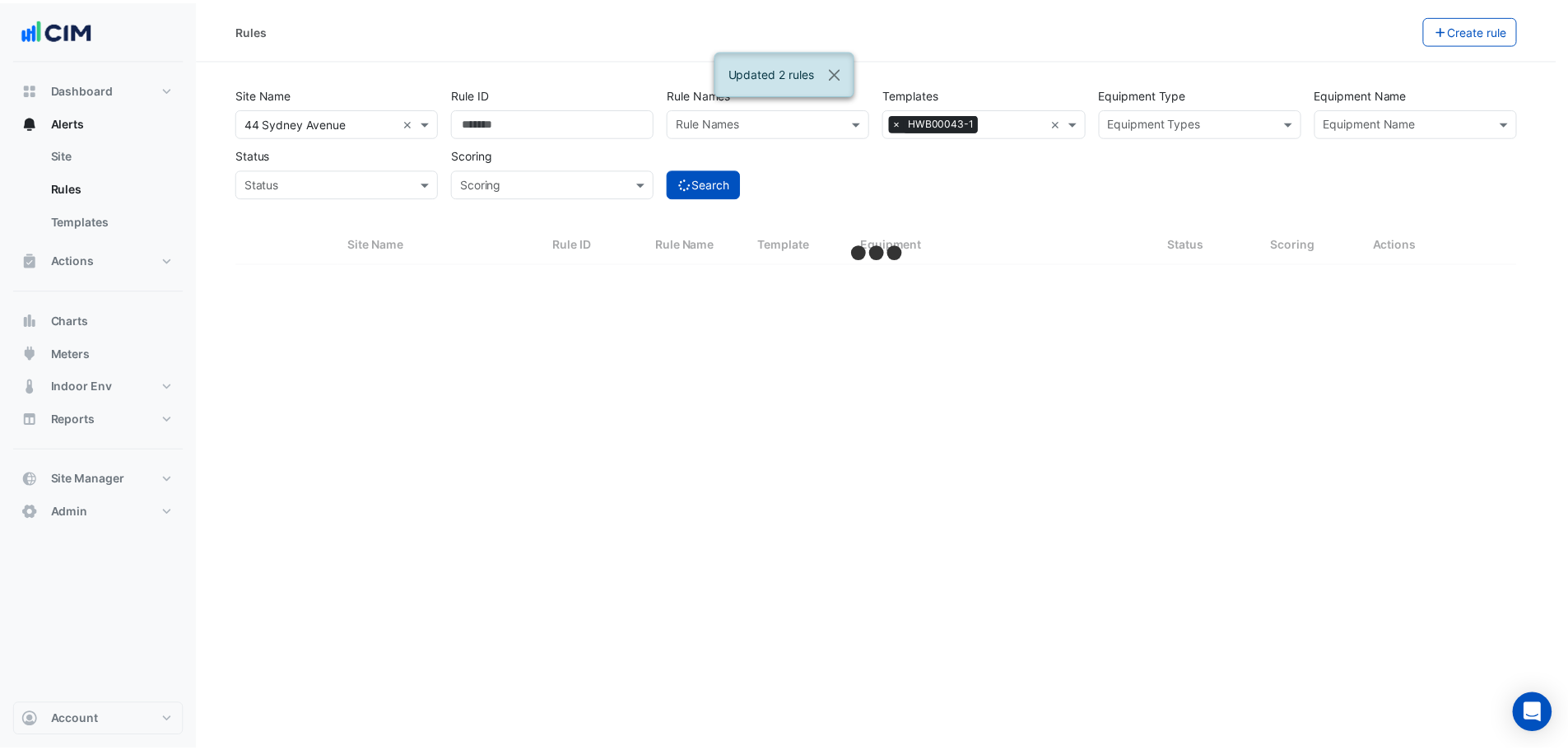 scroll, scrollTop: 0, scrollLeft: 0, axis: both 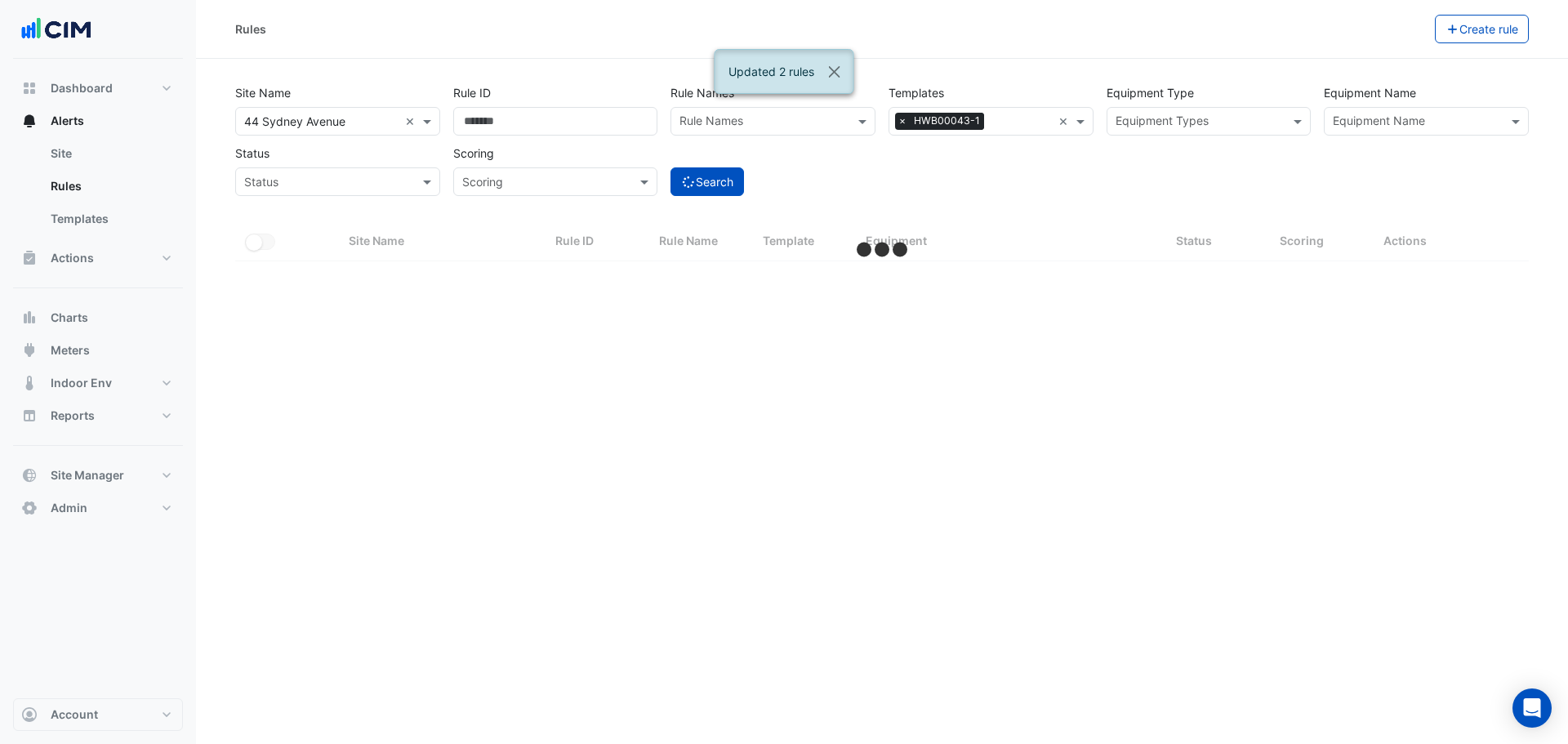 select on "***" 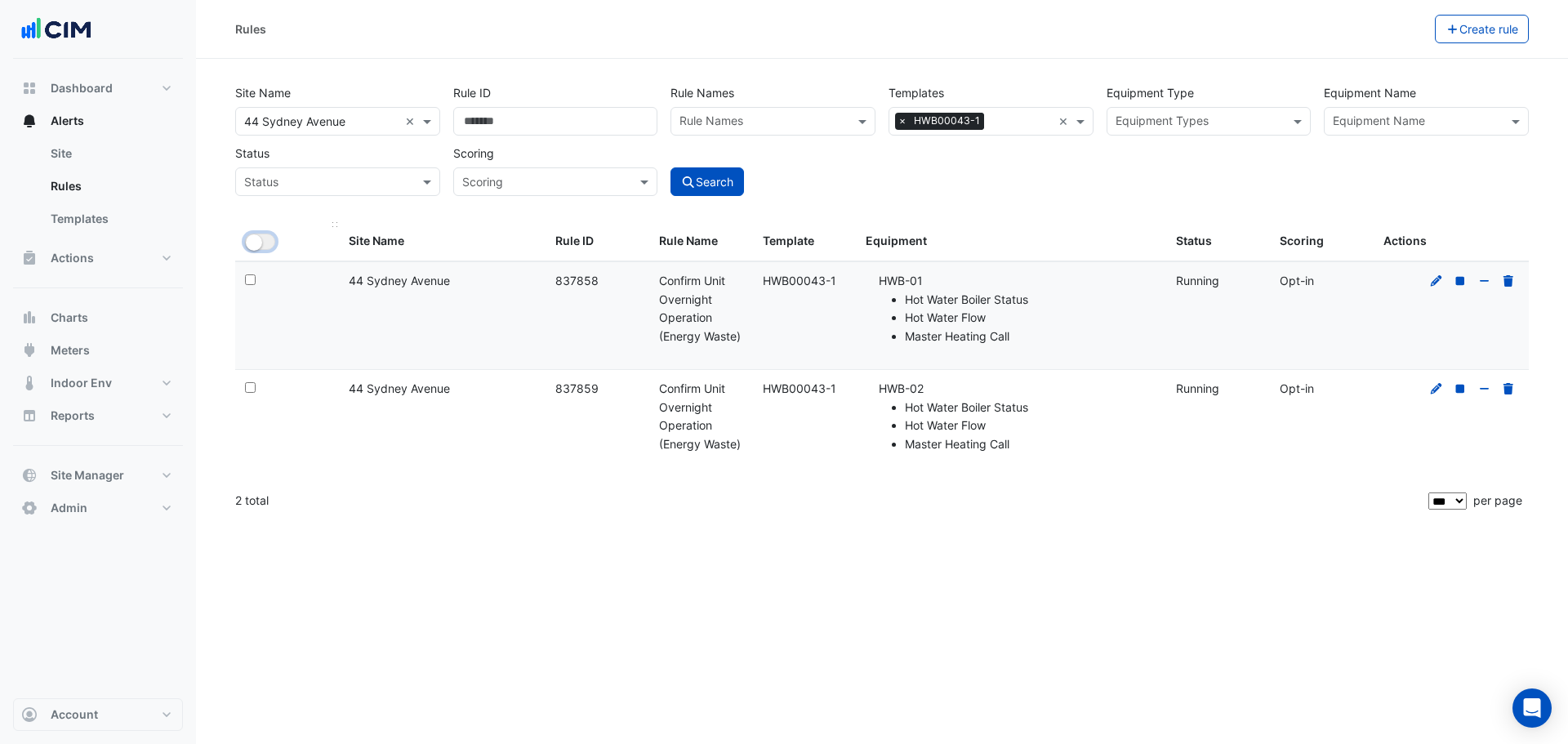 click on "All Selected" at bounding box center (260, 242) 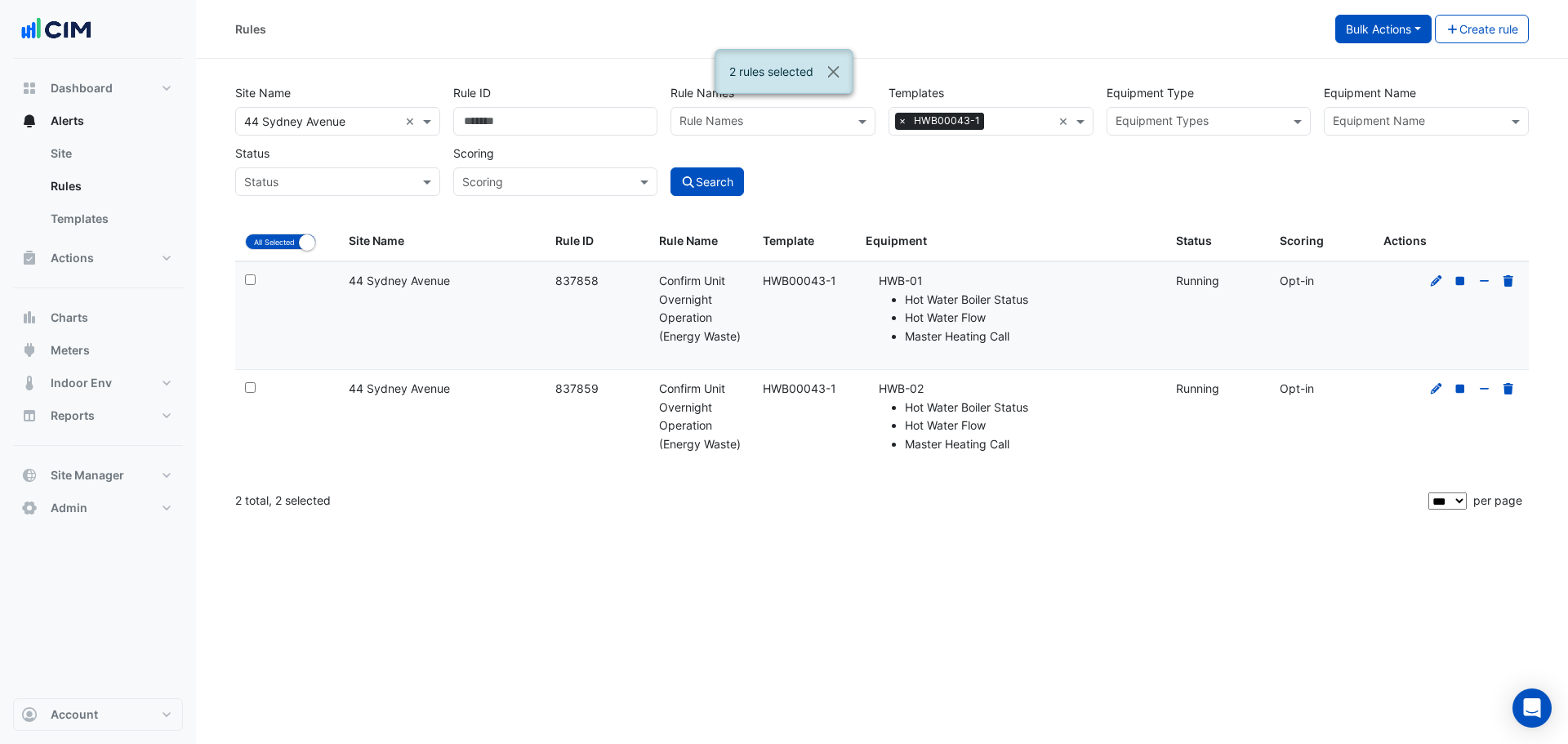 click on "Rules
Bulk Actions
Update 2 selected HWB00043-1 rules
Start rules
Stop 2 selected rules
Opt-in of scoring
Opt-out 2 selected rules for scoring
Delete 2 selected rules
Create rule" 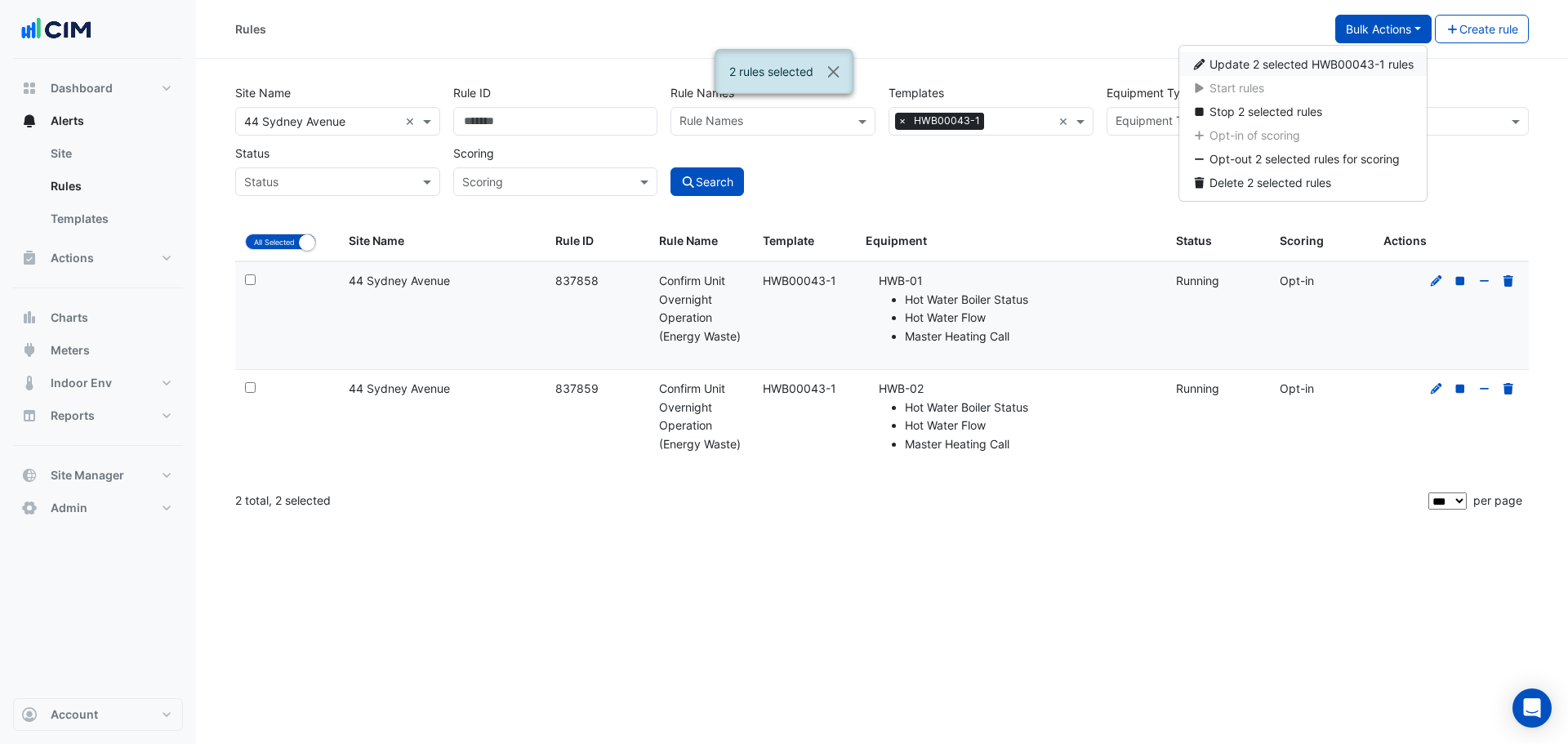 click on "Update 2 selected HWB00043-1 rules" at bounding box center [1312, 64] 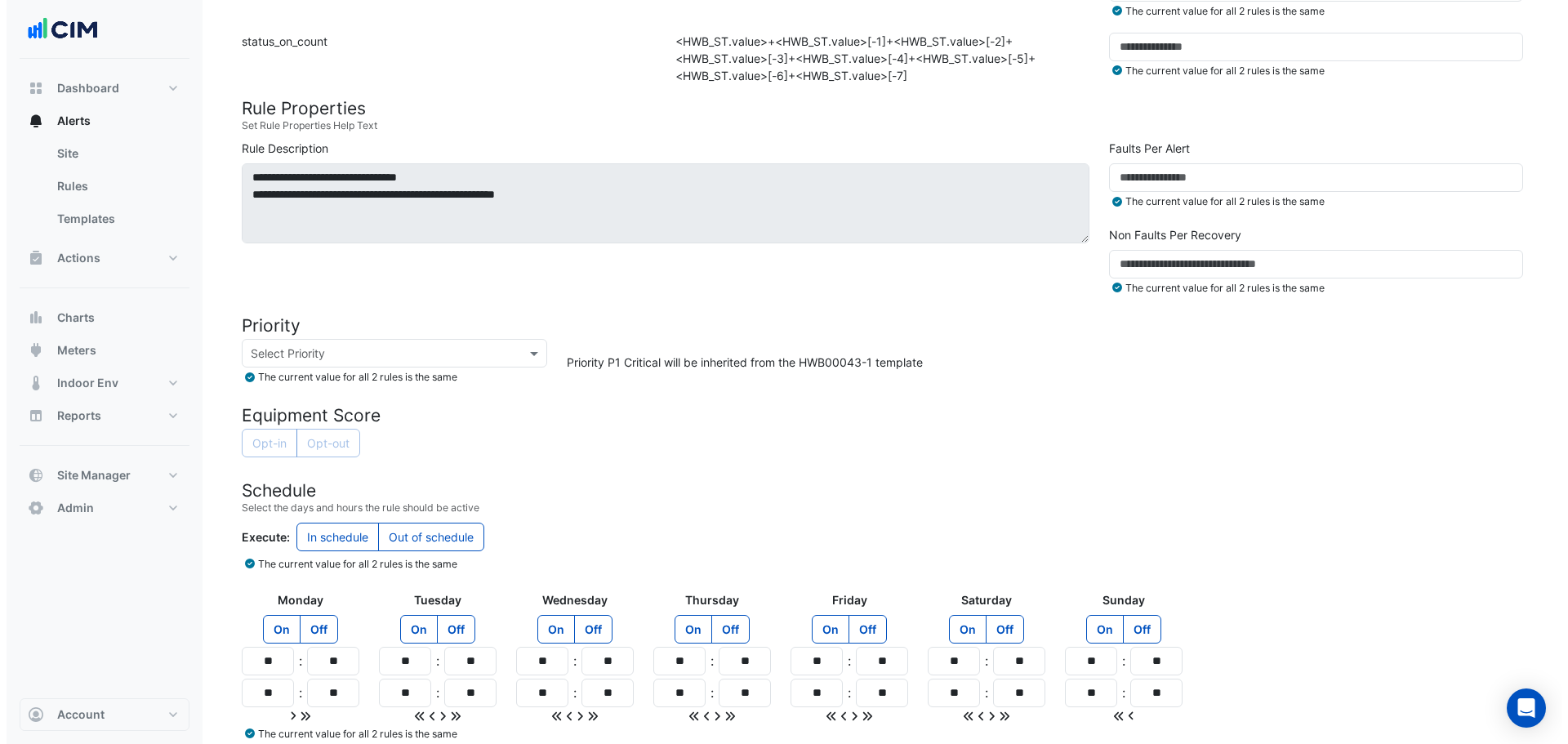 scroll, scrollTop: 546, scrollLeft: 0, axis: vertical 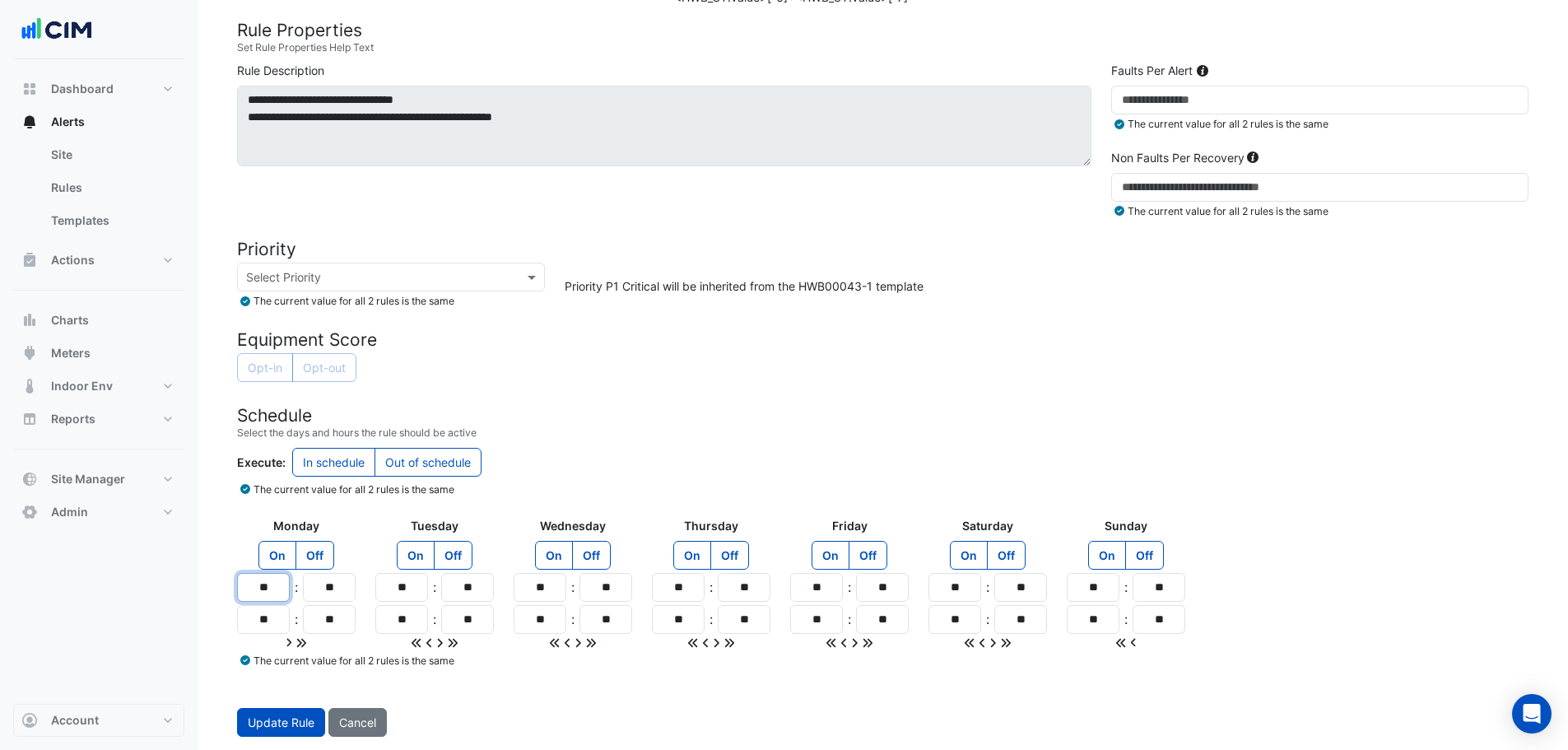 drag, startPoint x: 277, startPoint y: 594, endPoint x: 263, endPoint y: 589, distance: 14.866069 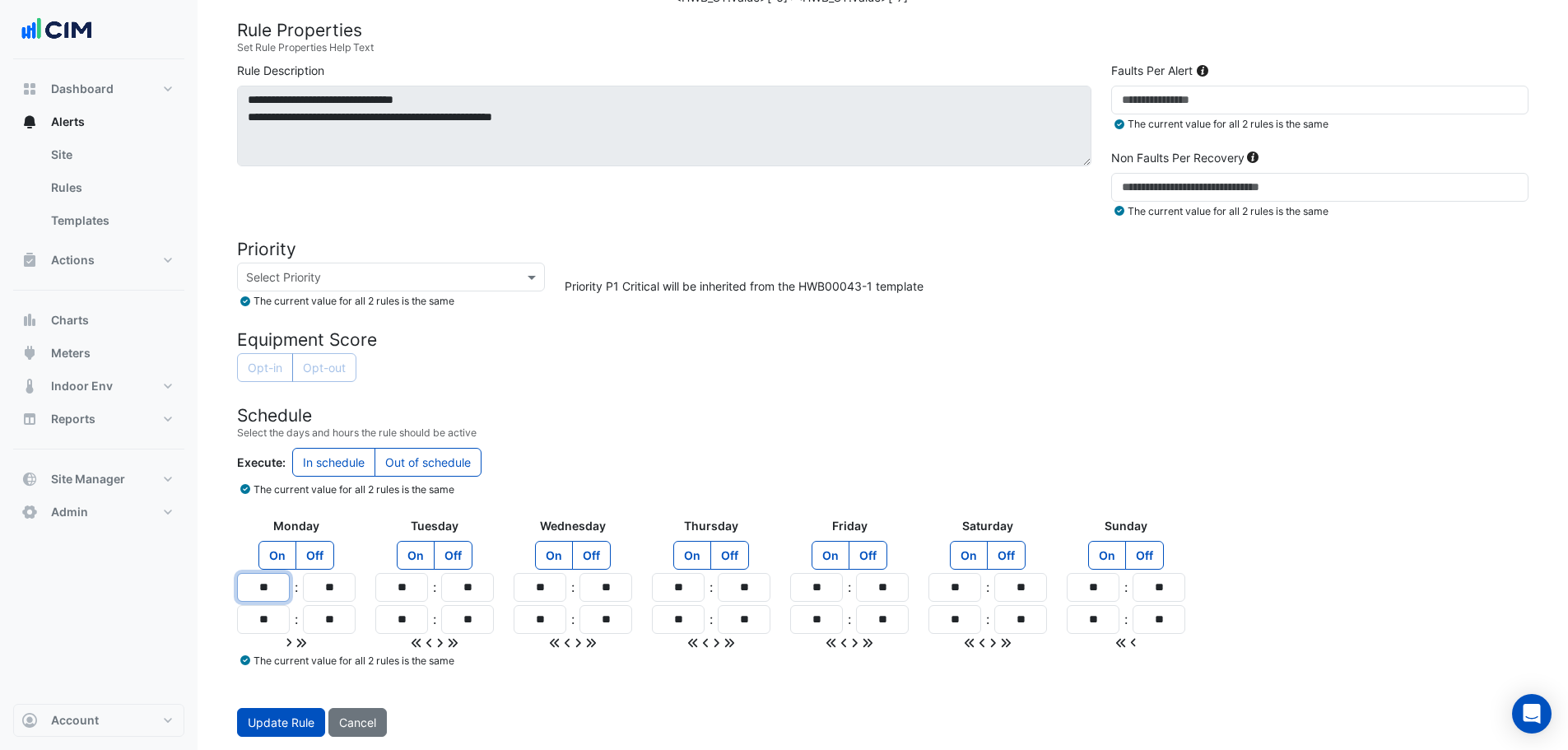 type on "**" 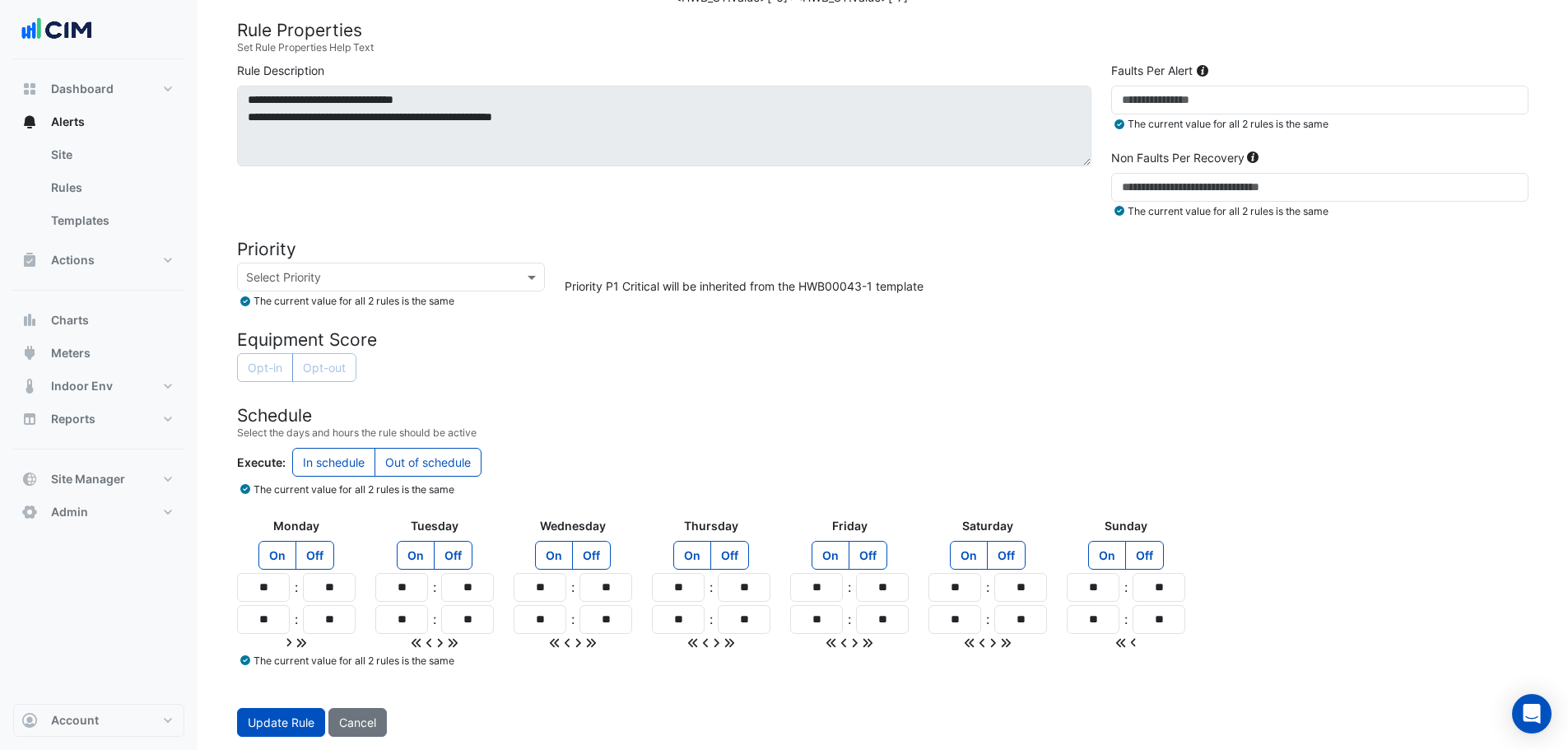 click 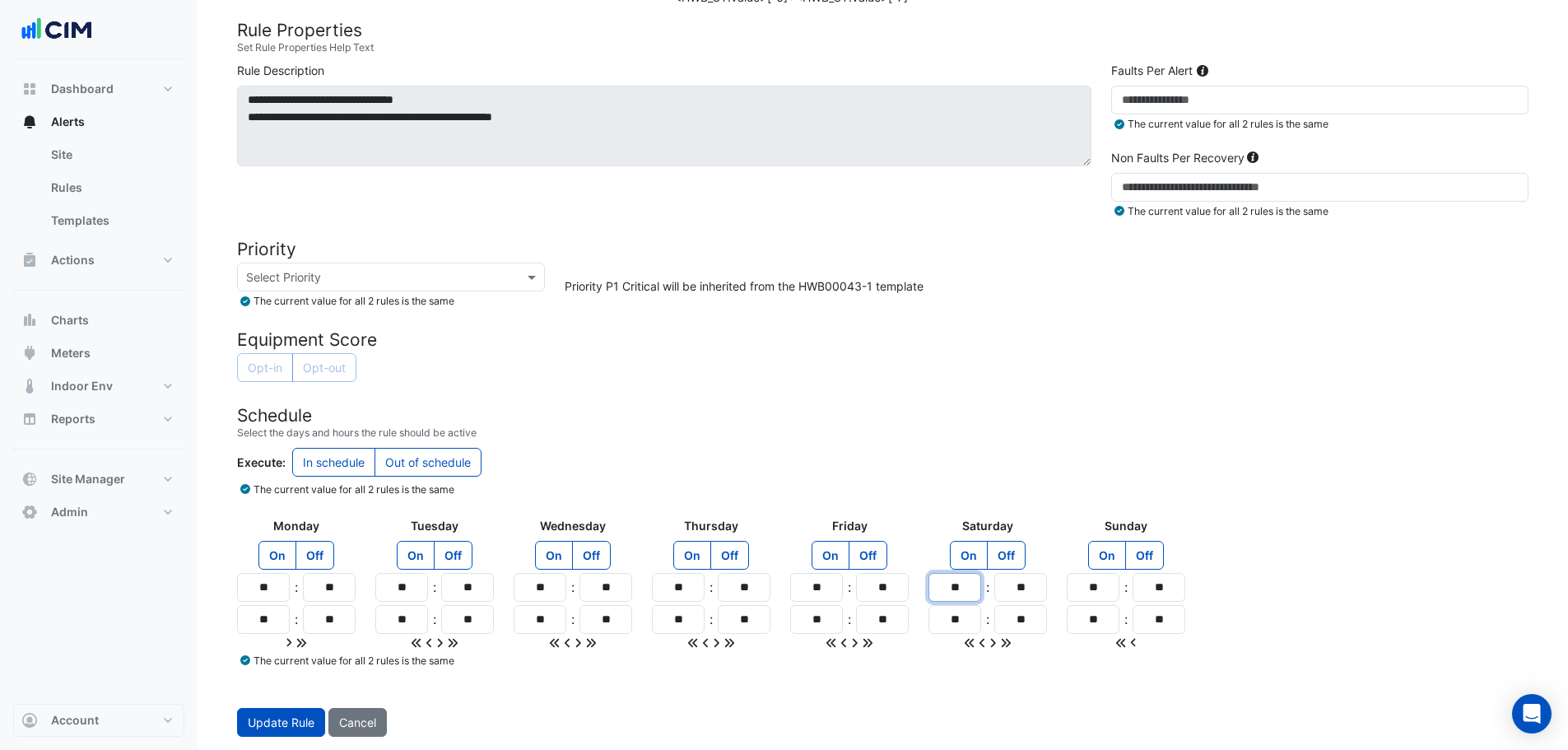 drag, startPoint x: 962, startPoint y: 587, endPoint x: 949, endPoint y: 588, distance: 13.0384 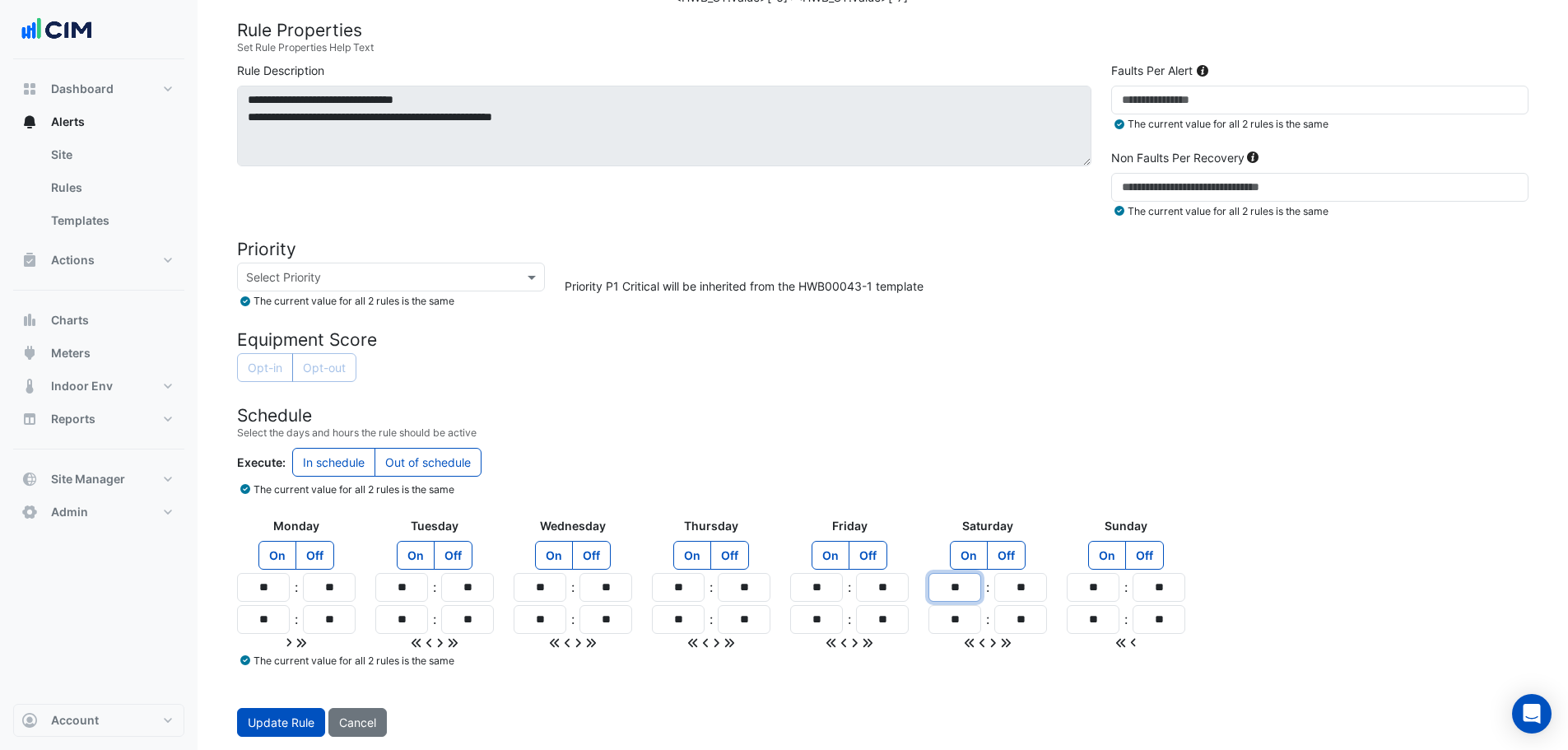 type on "**" 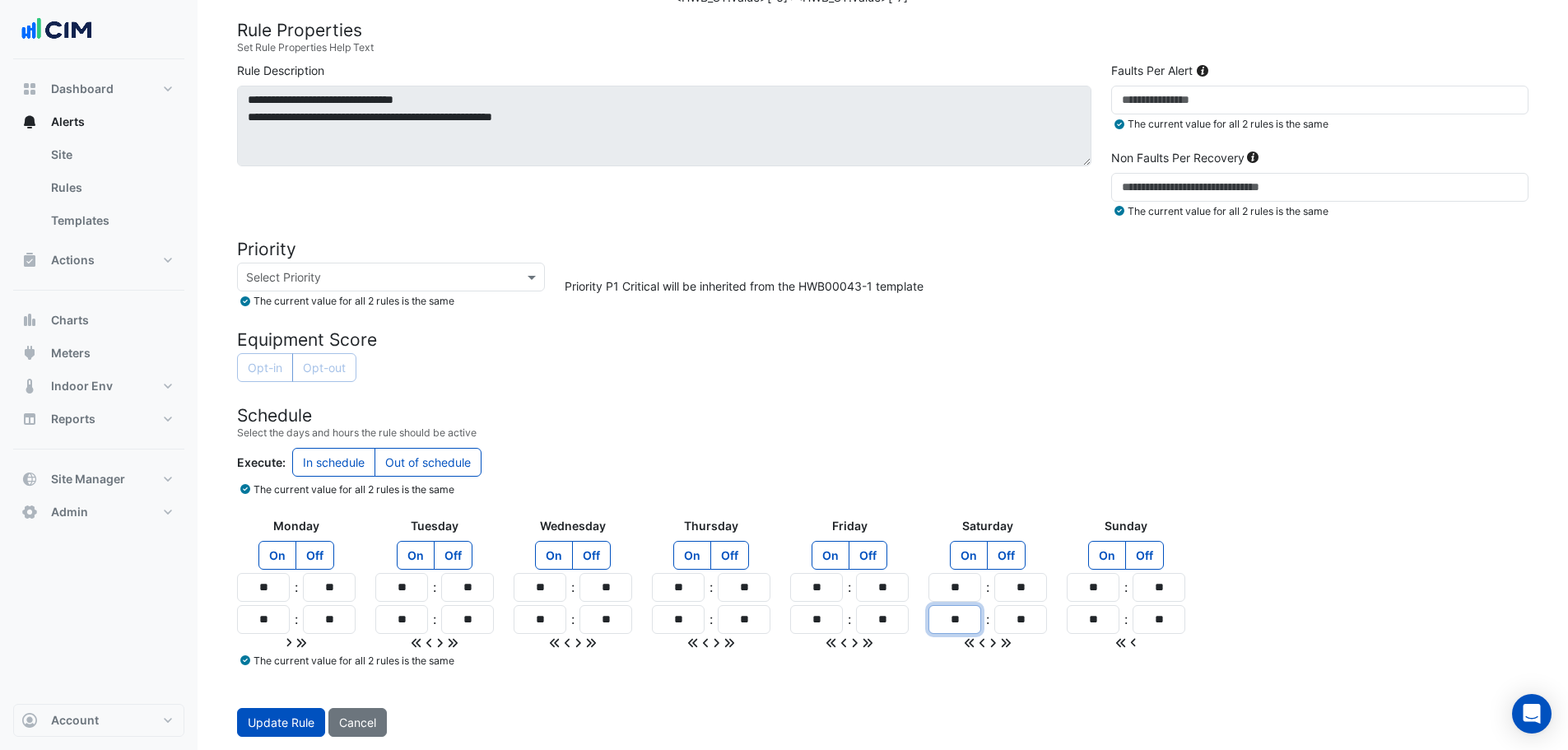 drag, startPoint x: 961, startPoint y: 615, endPoint x: 928, endPoint y: 617, distance: 33.060551 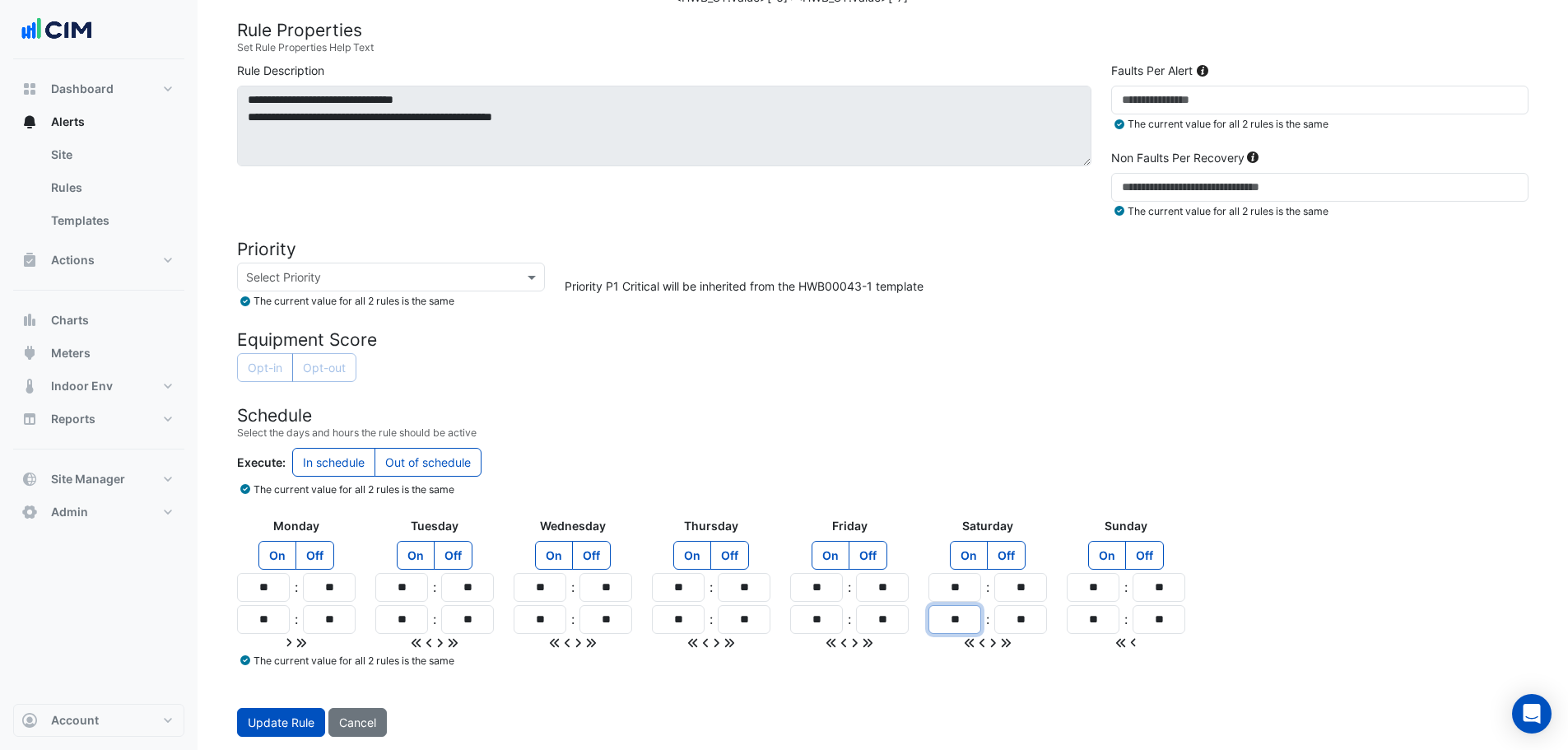 type on "**" 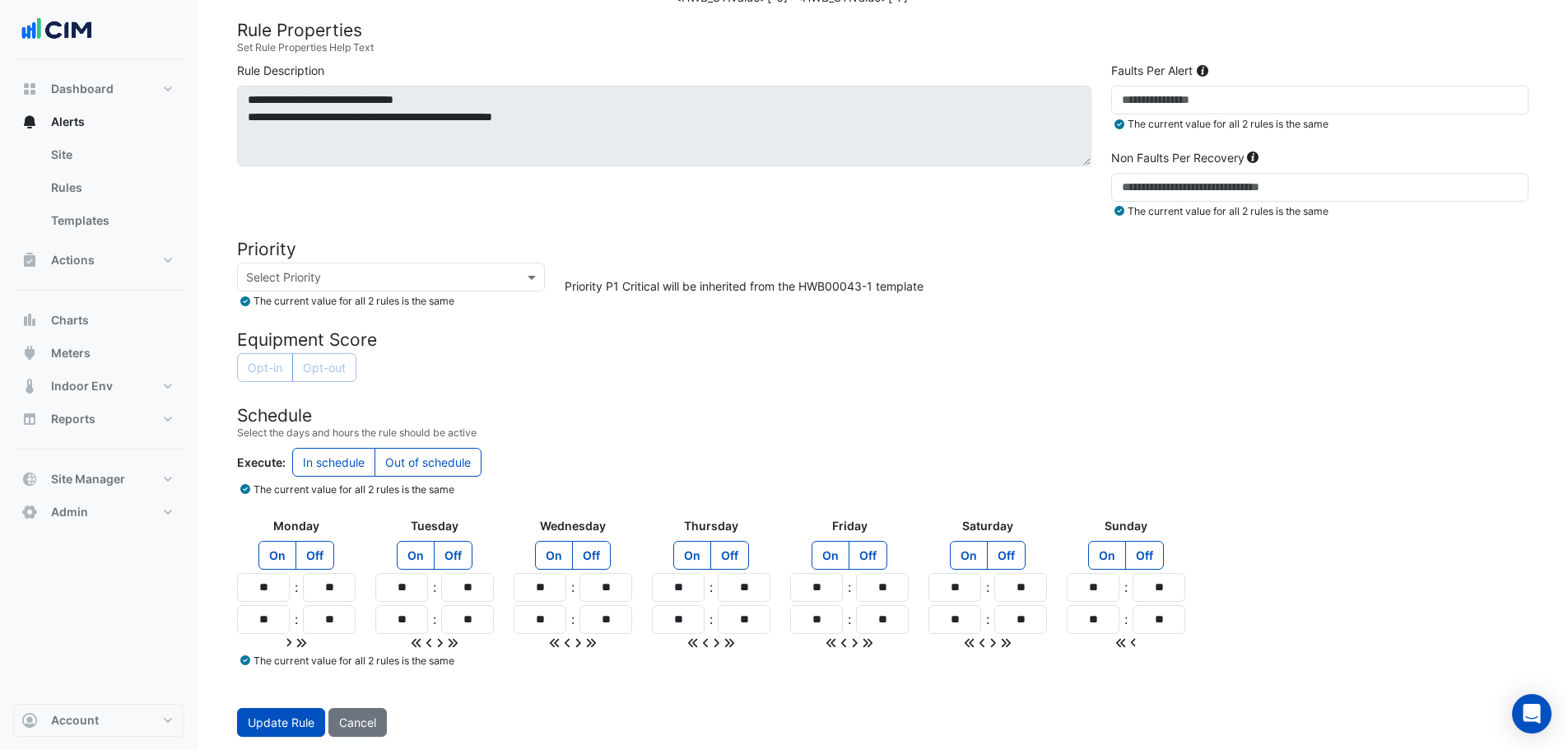 click 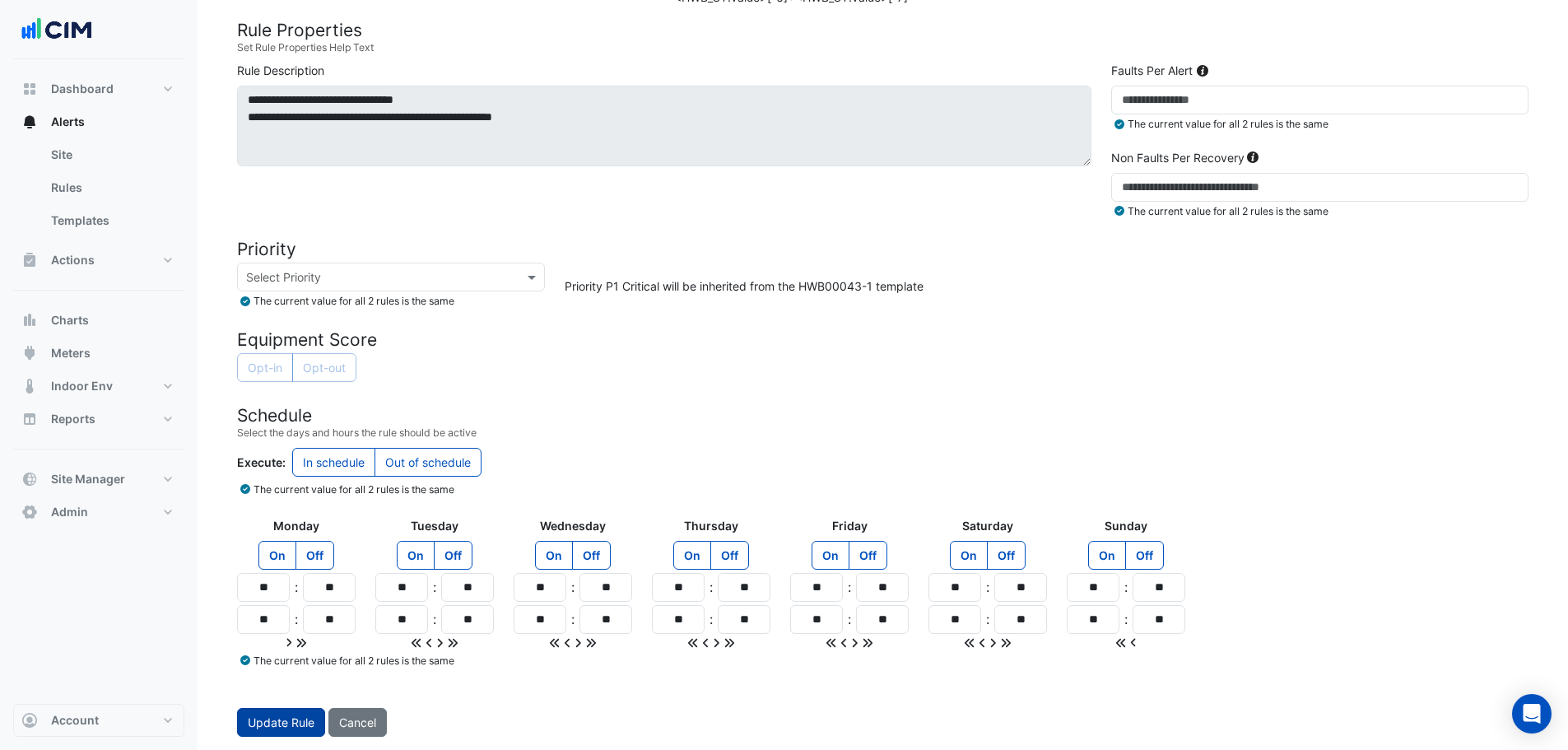 click on "Update Rule" 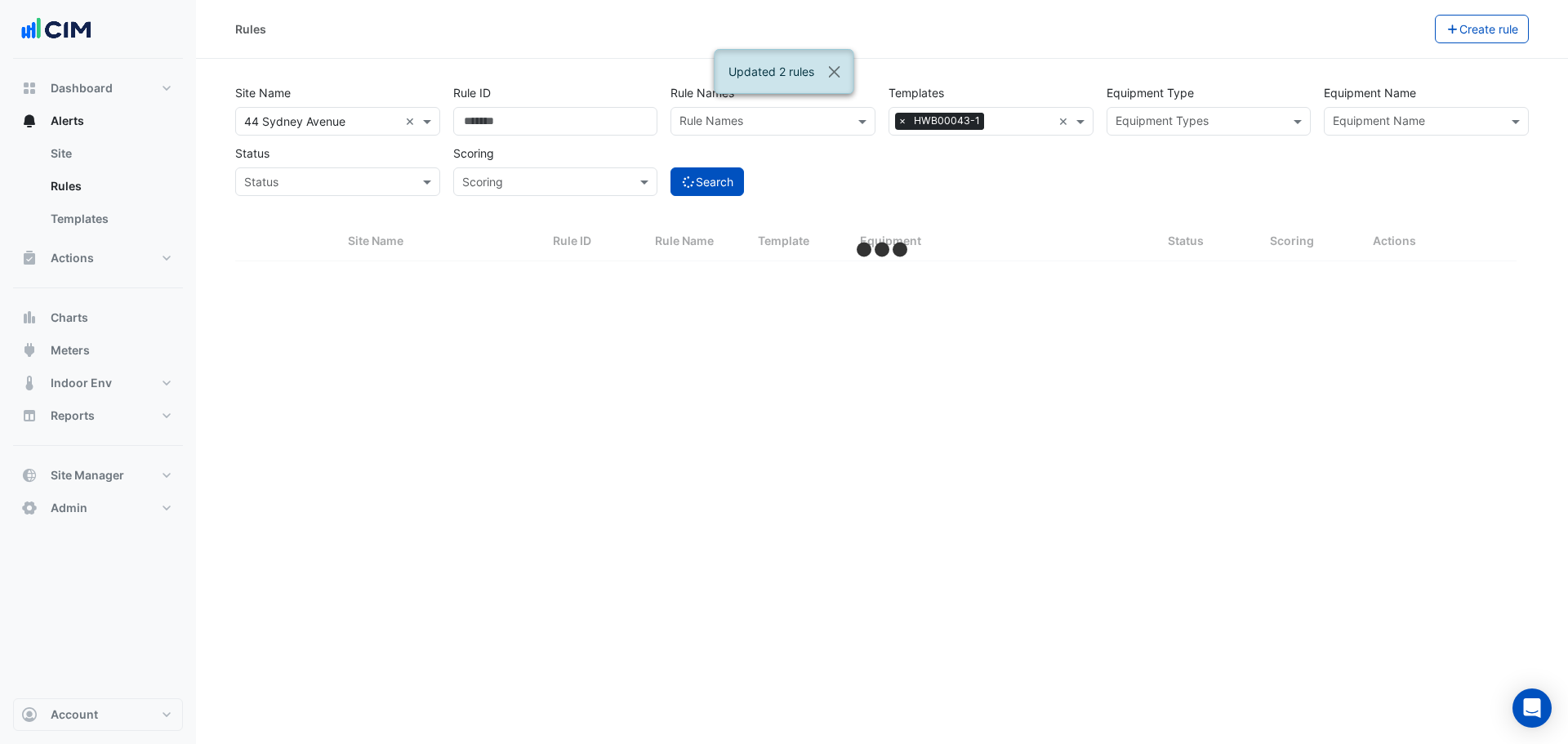 scroll, scrollTop: 0, scrollLeft: 0, axis: both 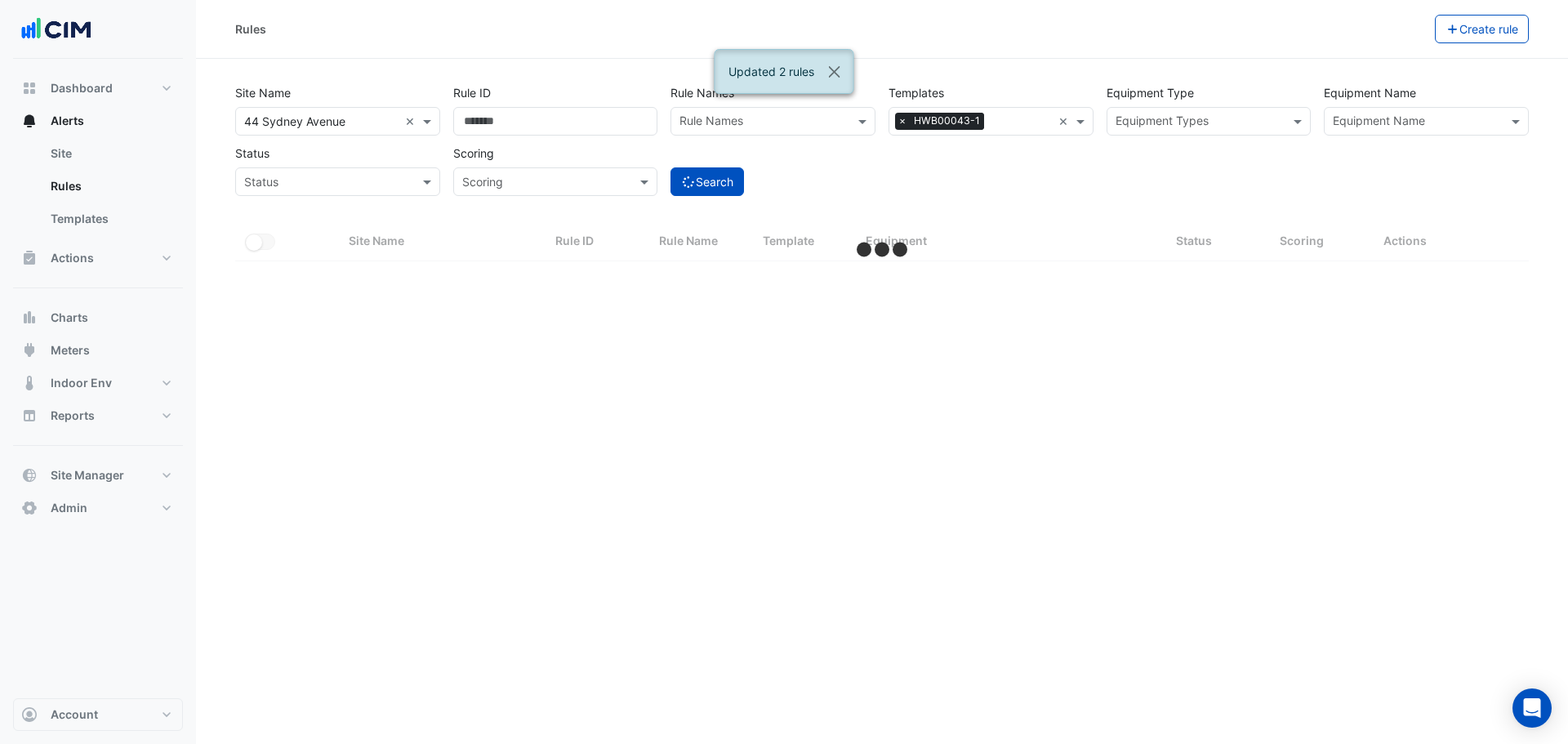 select on "***" 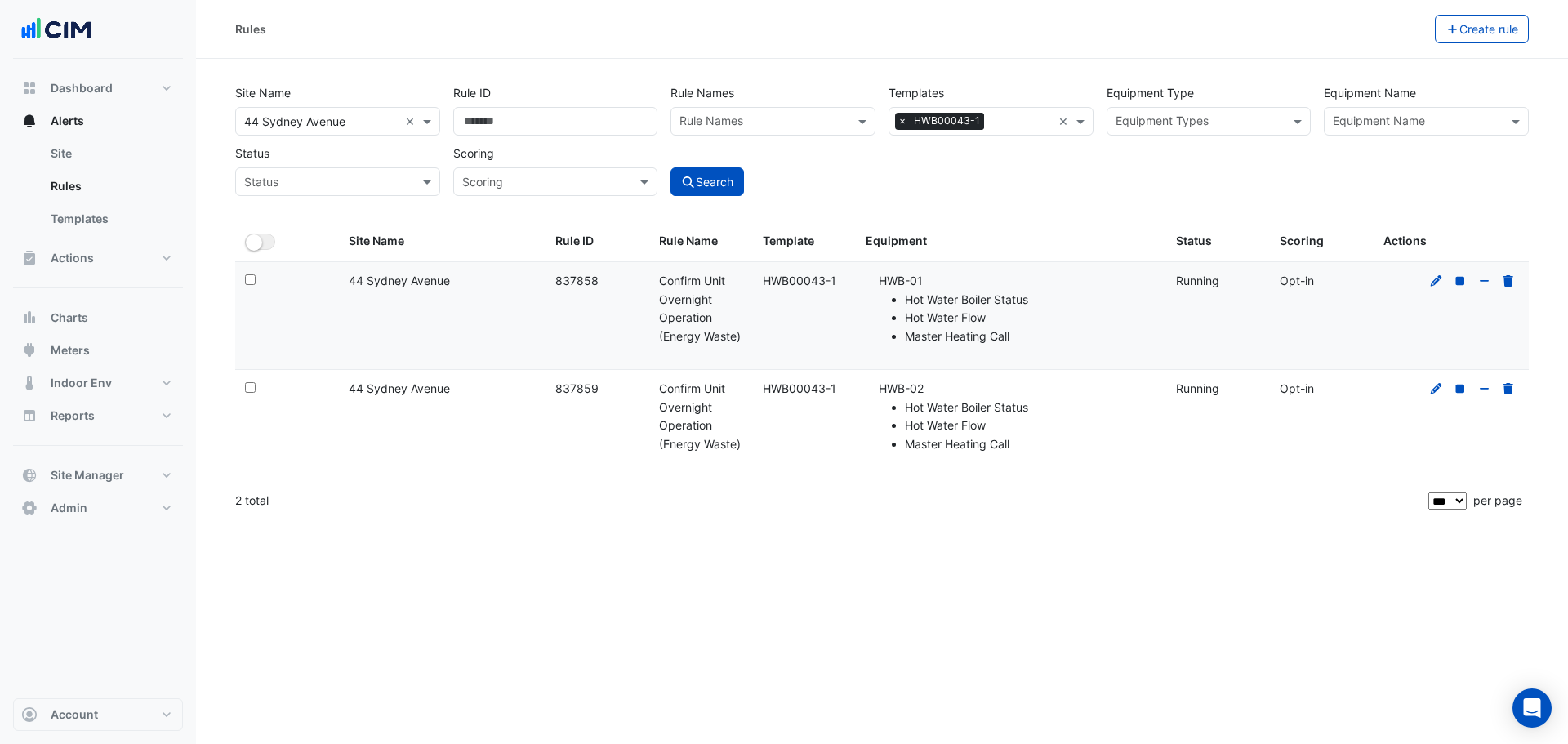 click on "Site Name
All Sites × 44 Sydney Avenue ×
Rule ID
Rule Names
Rule Names
Templates
All Templates
×
HWB00043-1
×
Equipment Type
Equipment Types
Equipment Name
Equipment Name
Status
Status
Scoring
Scoring
Search
All Selected" 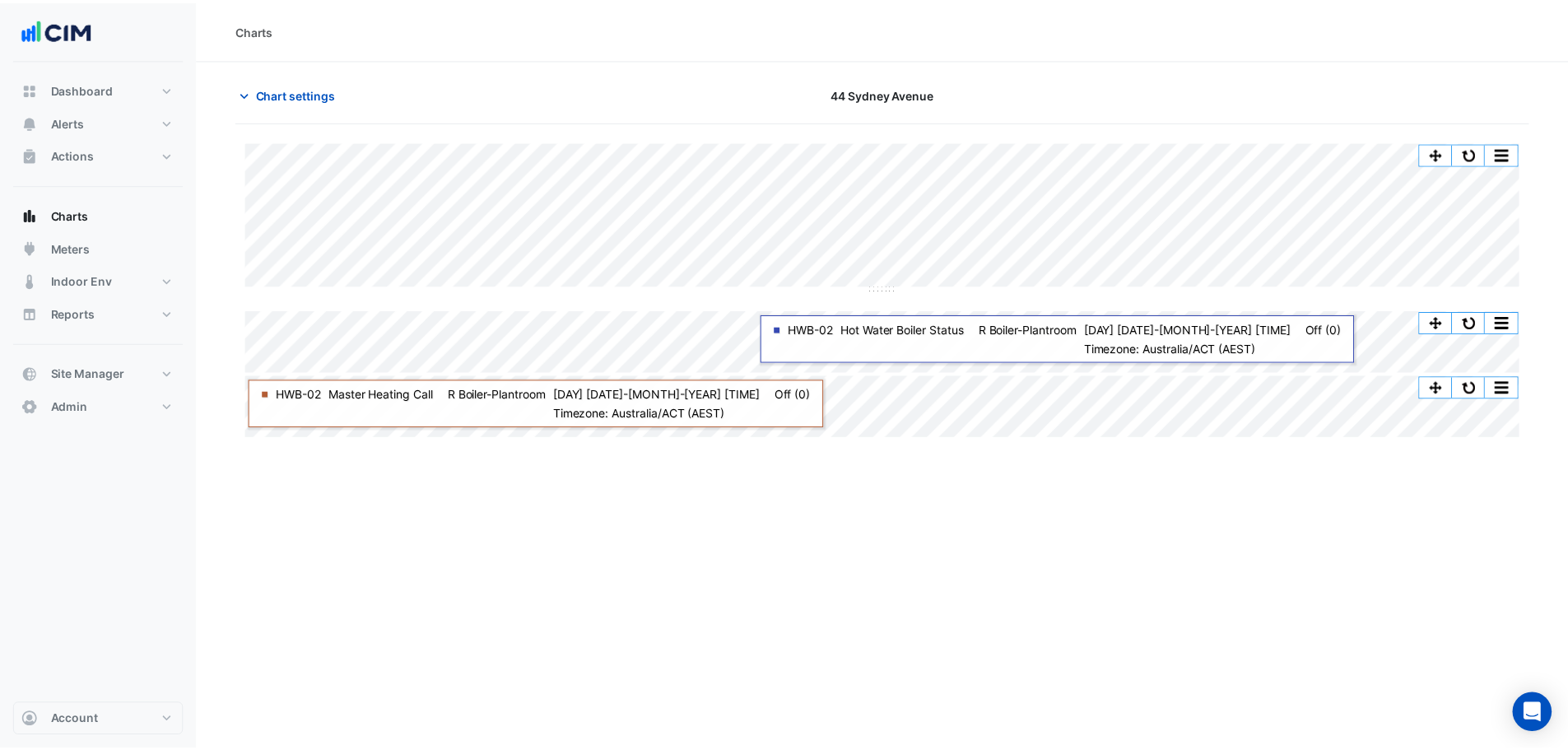 scroll, scrollTop: 0, scrollLeft: 0, axis: both 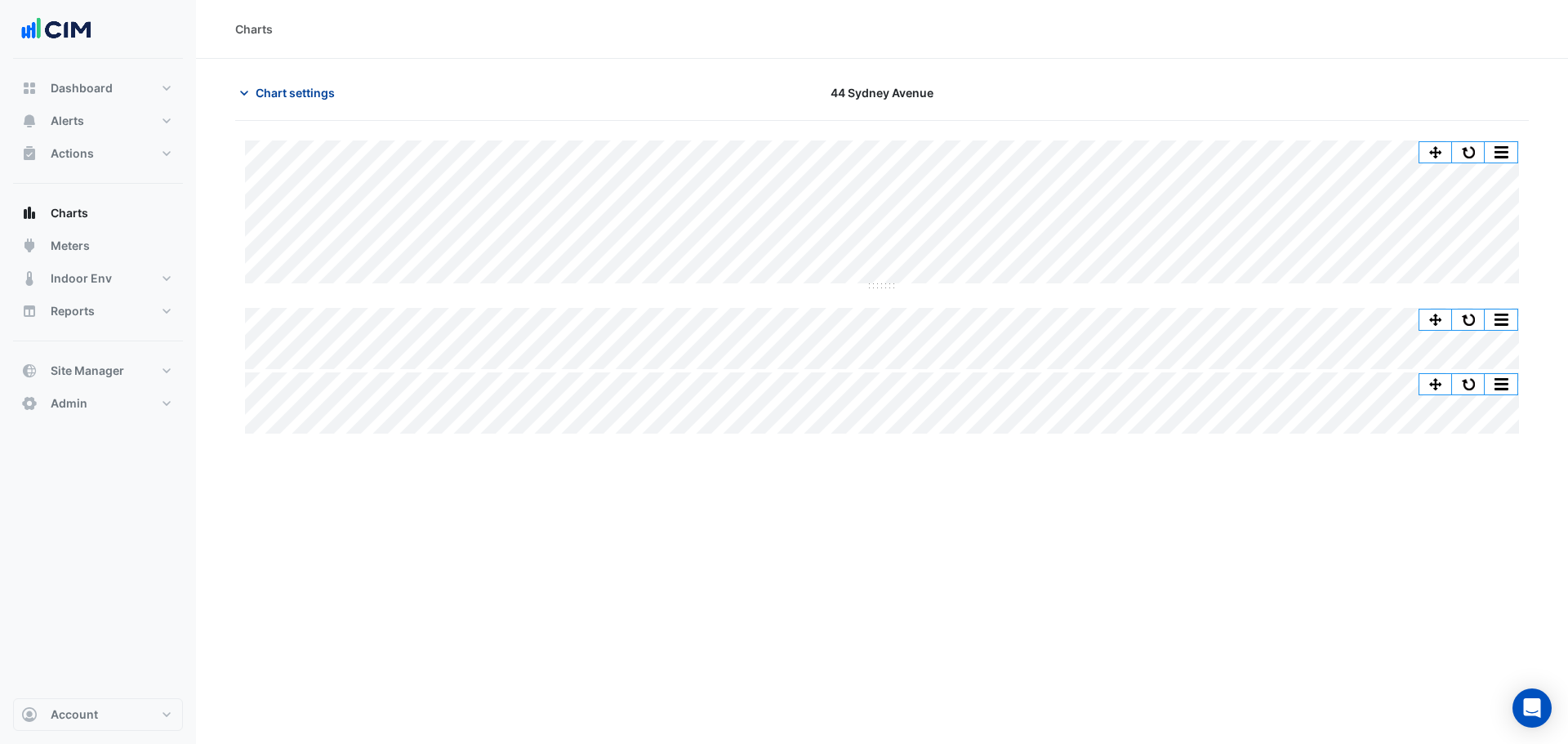 click on "Chart settings" 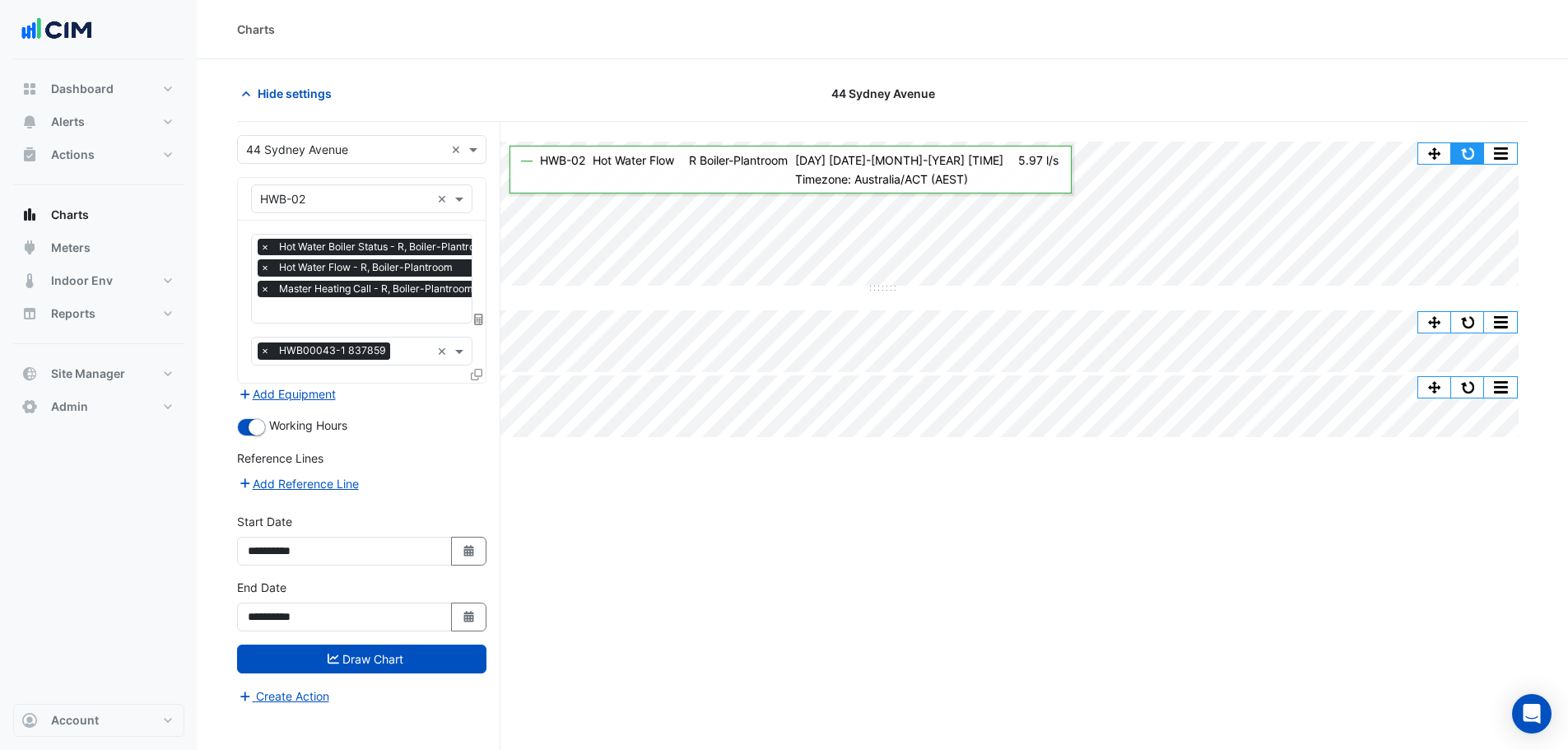 click 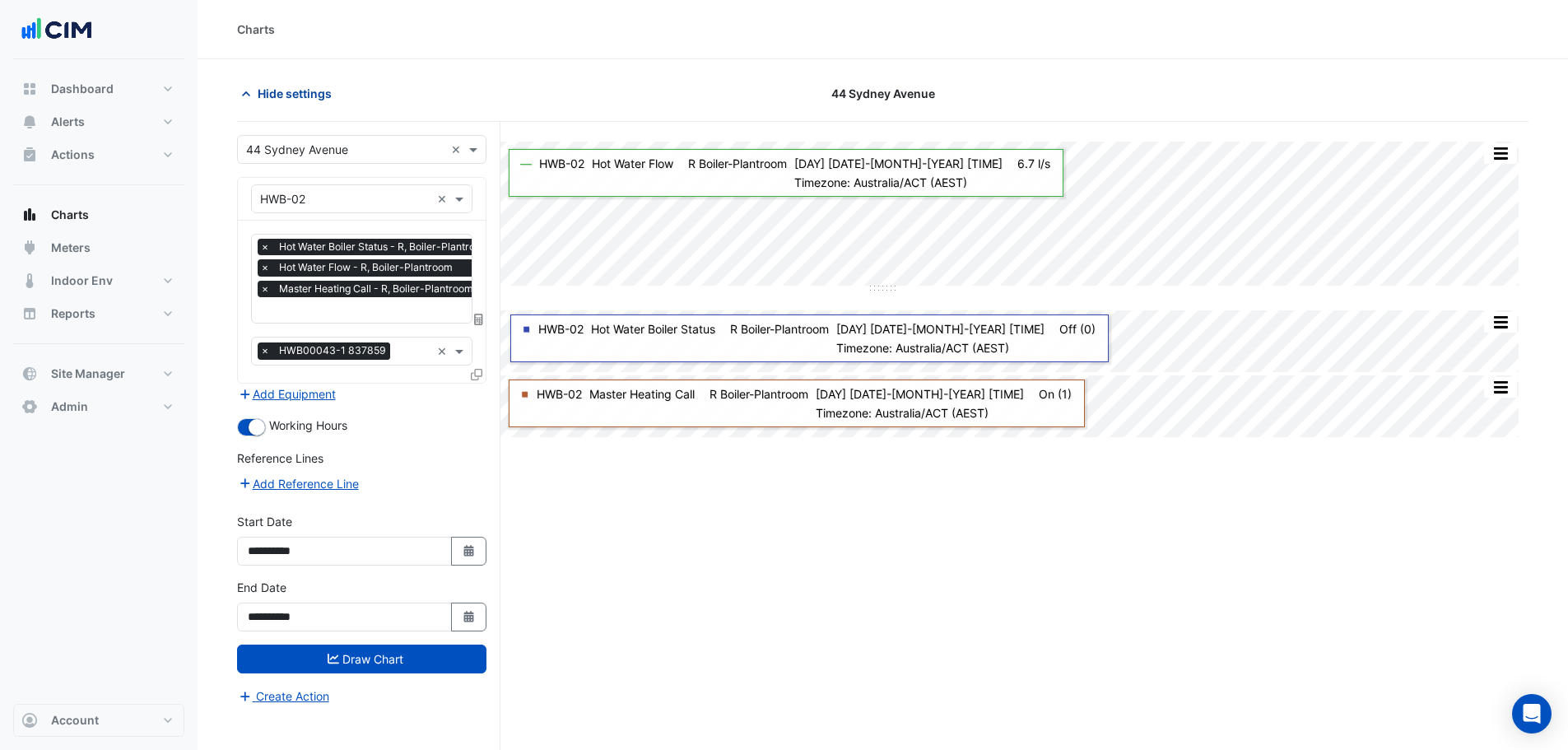 click on "Hide settings" 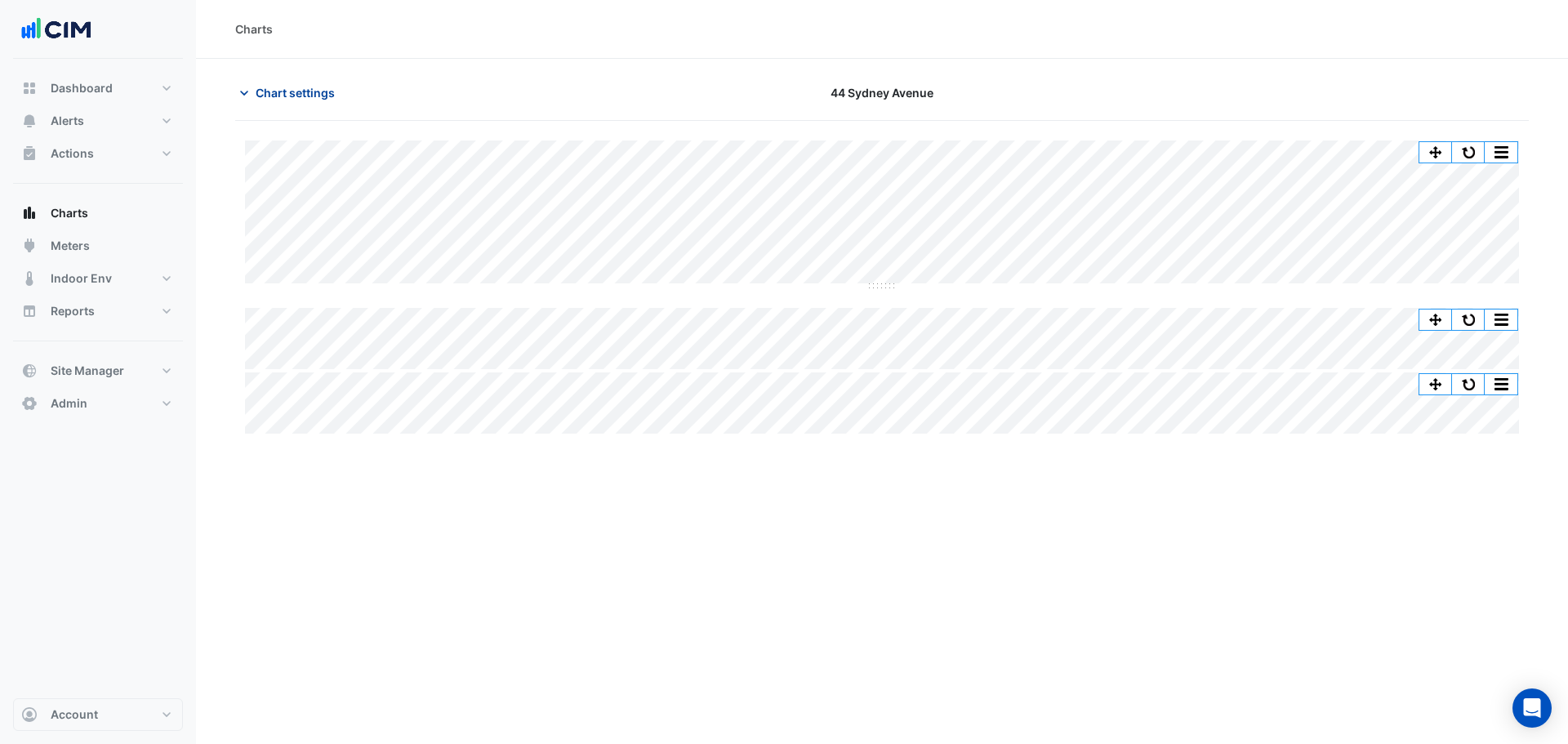 click on "Chart settings" 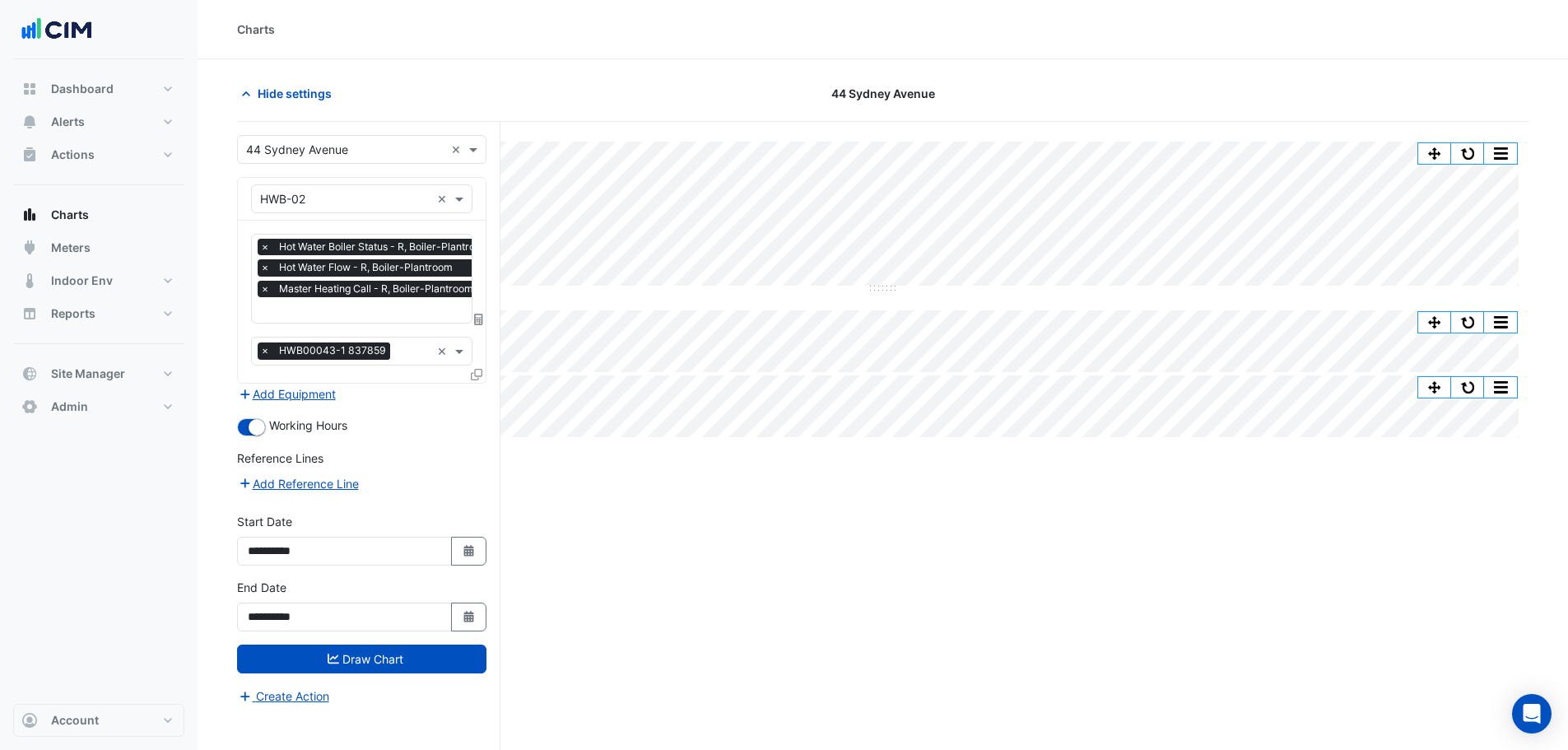click 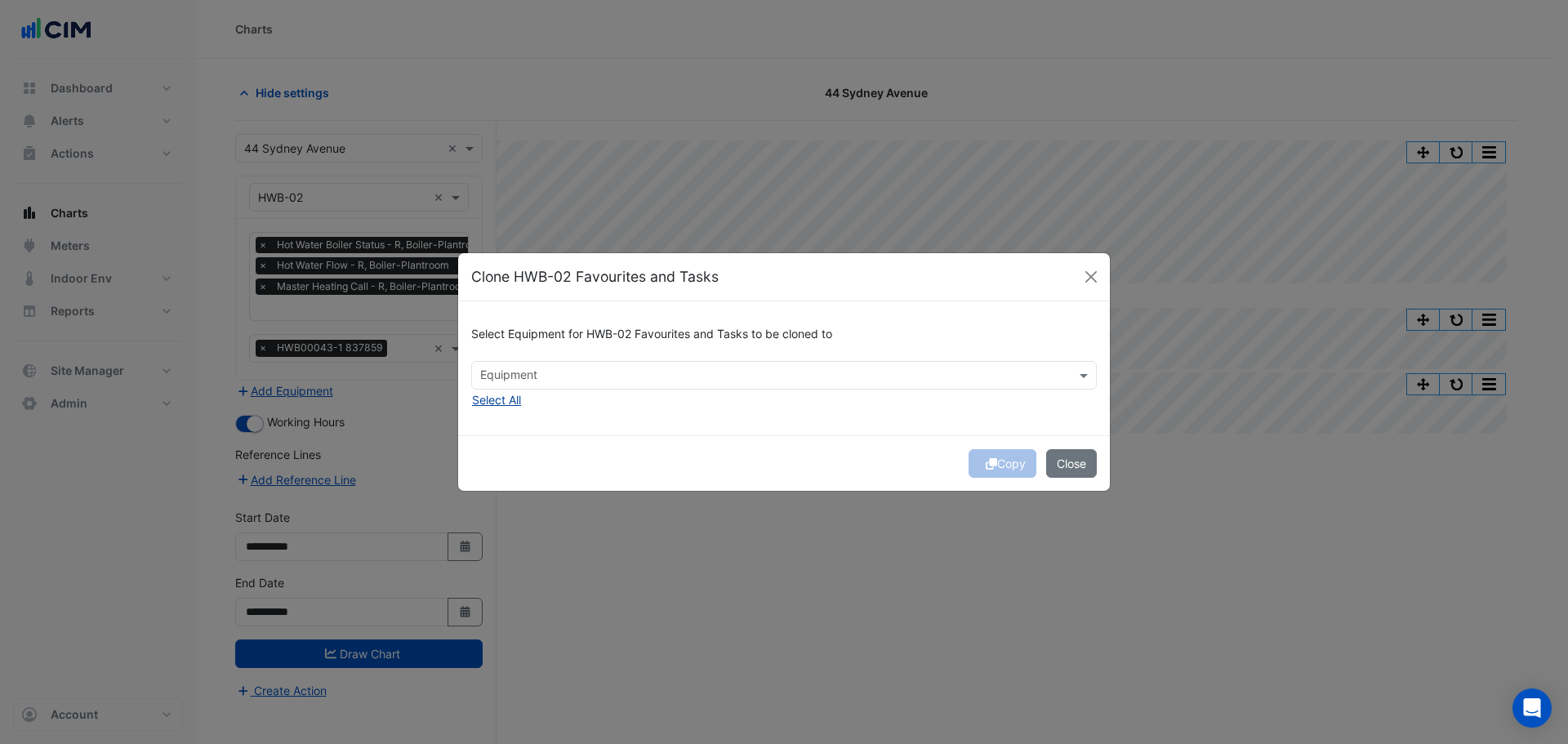 click on "Select All" 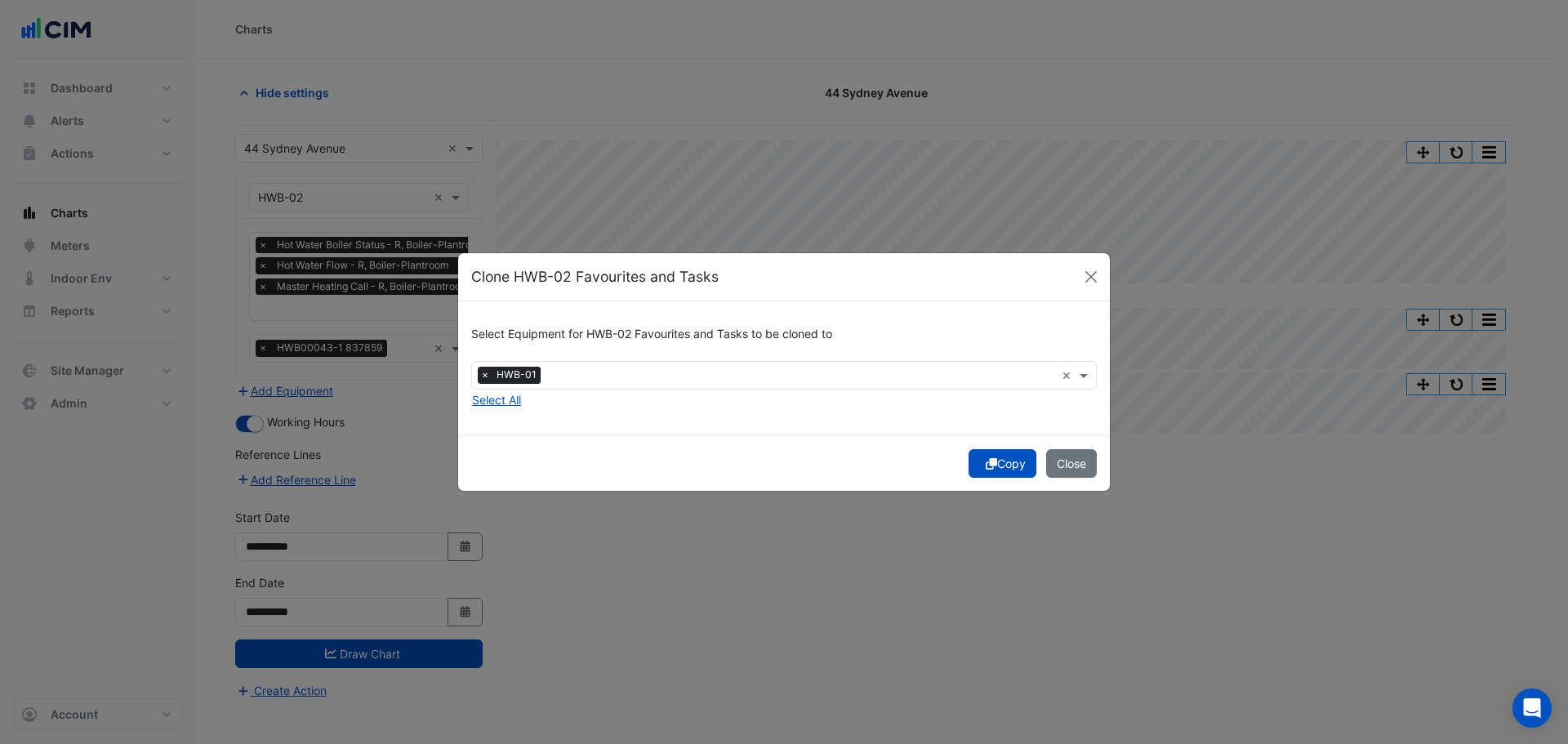click on "Copy" 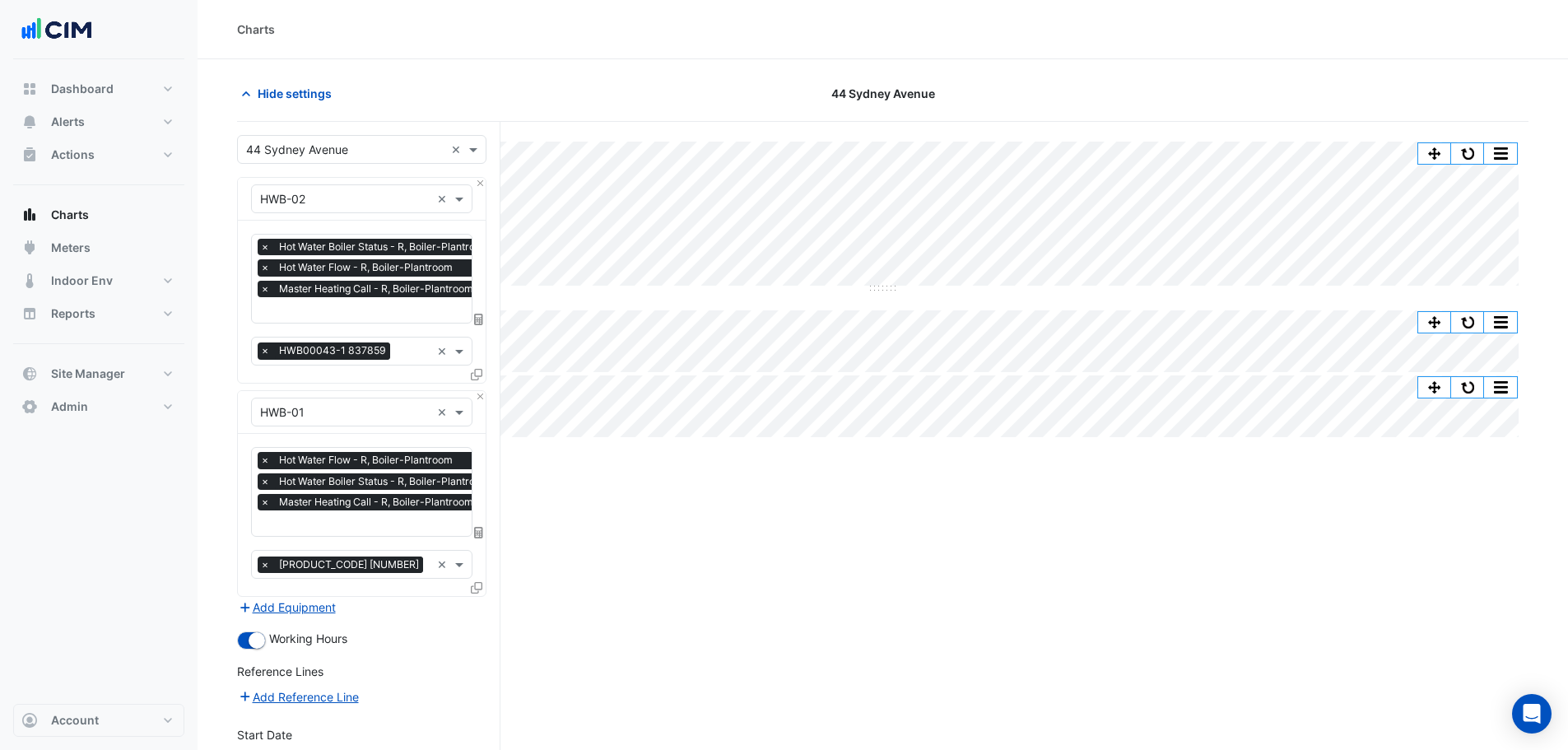 click on "×" at bounding box center (265, 289) 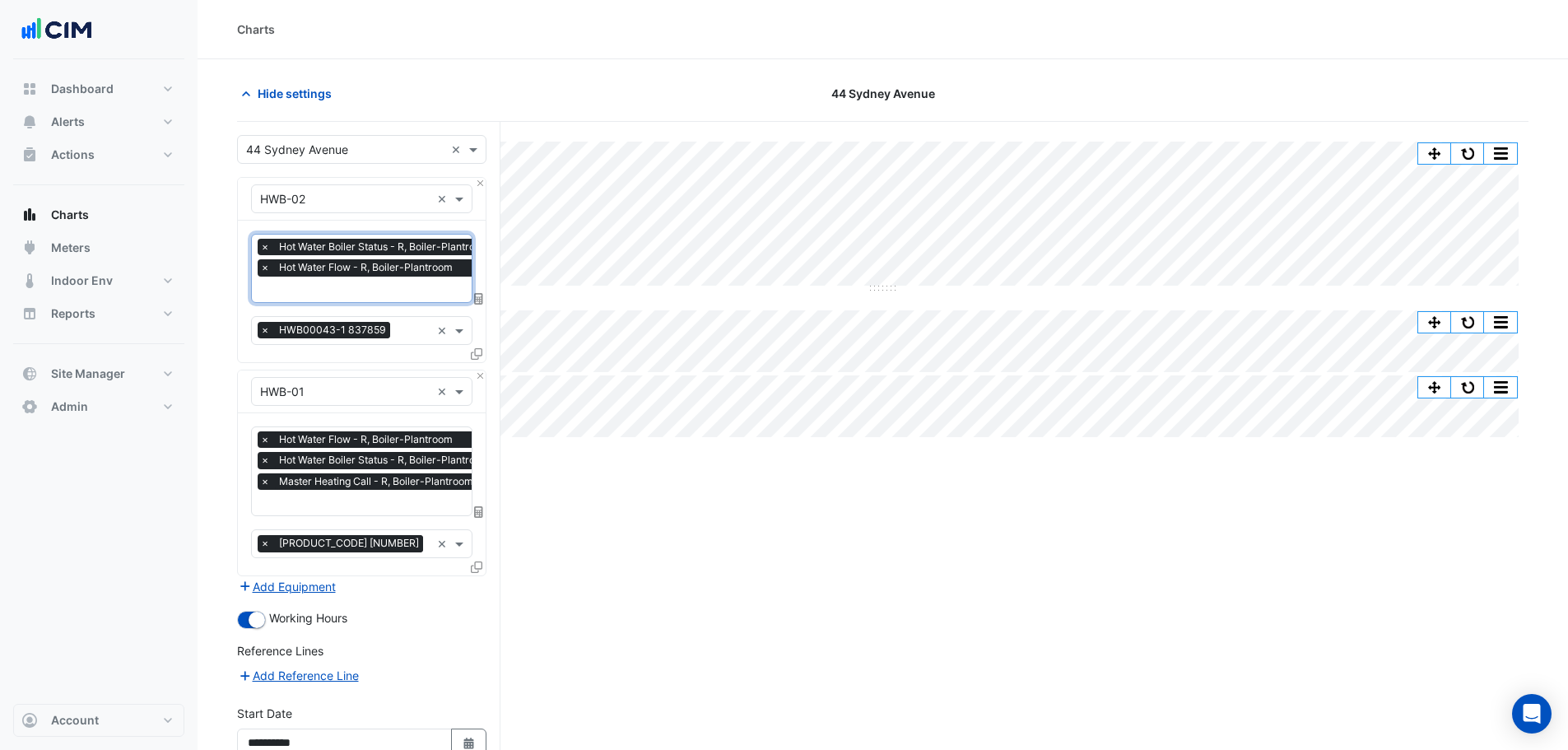 scroll, scrollTop: 0, scrollLeft: 8, axis: horizontal 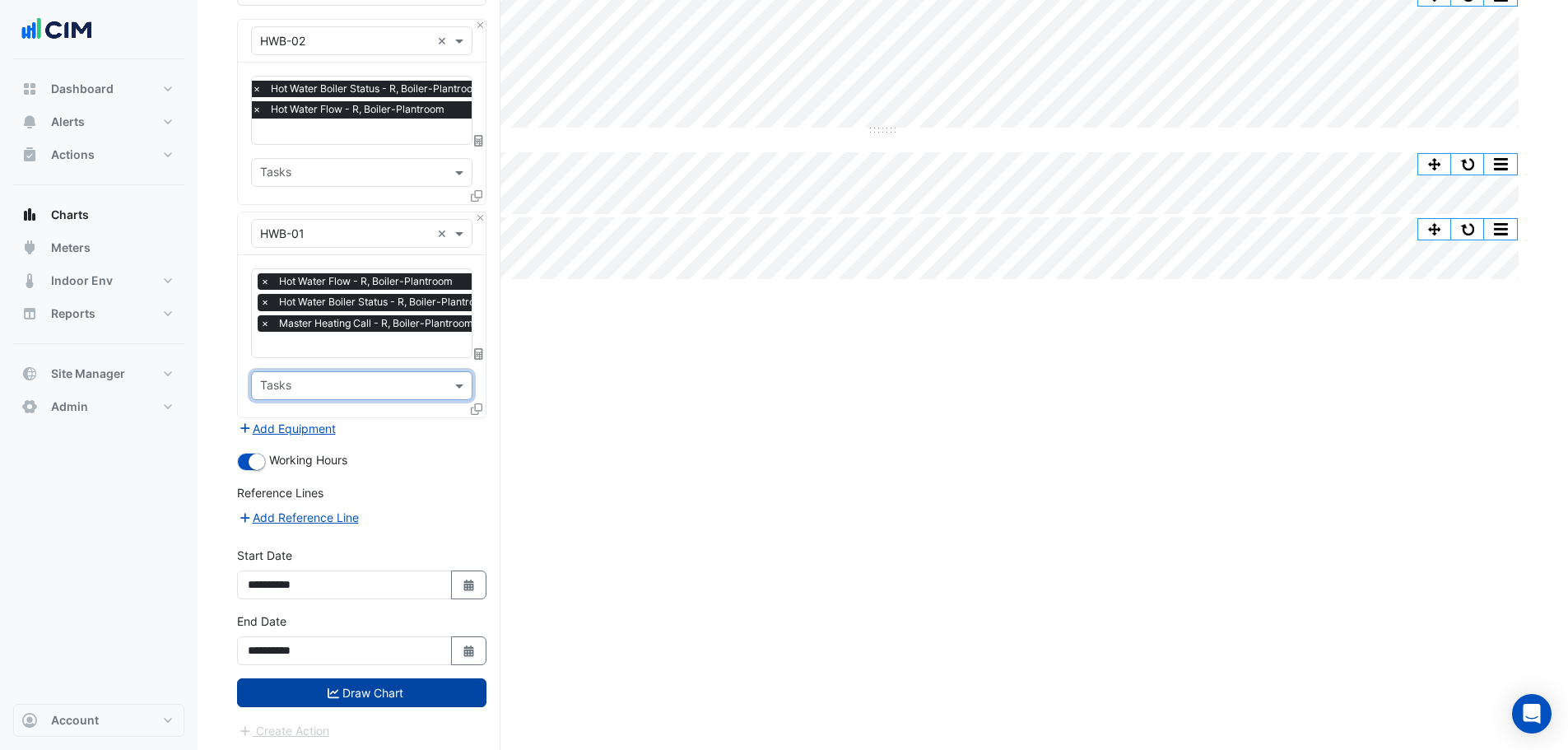 click on "Draw Chart" at bounding box center (361, 692) 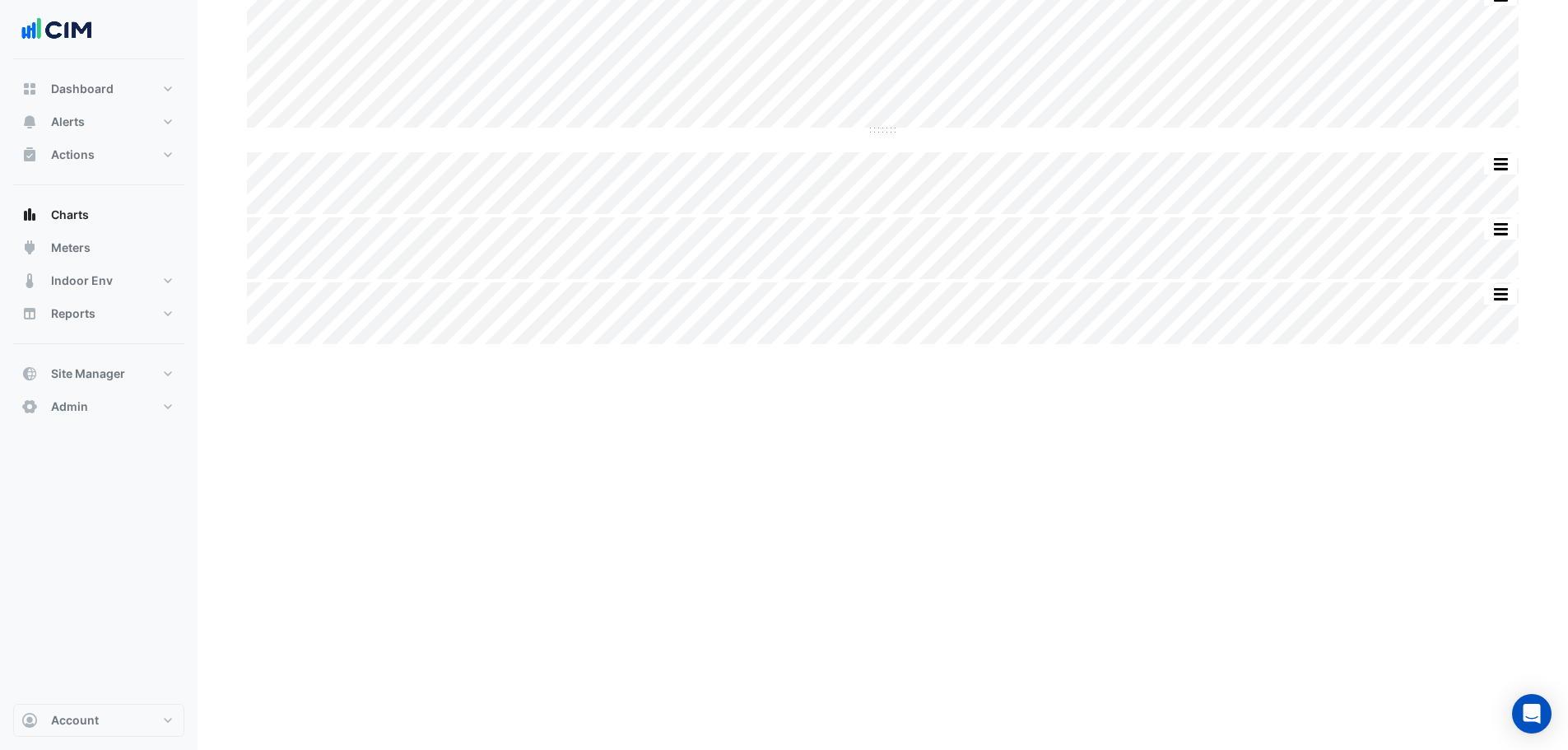 scroll, scrollTop: 0, scrollLeft: 0, axis: both 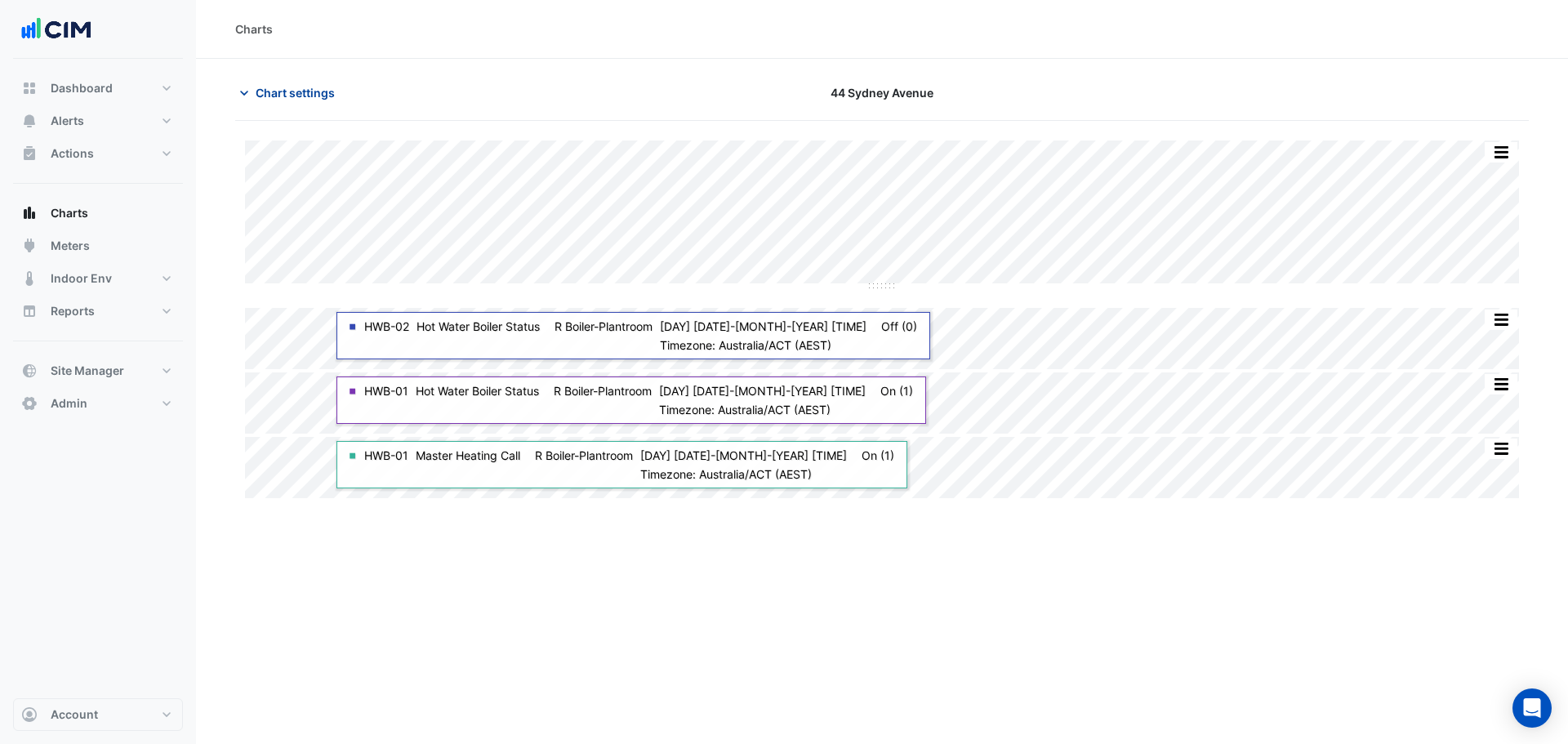 click on "Chart settings" 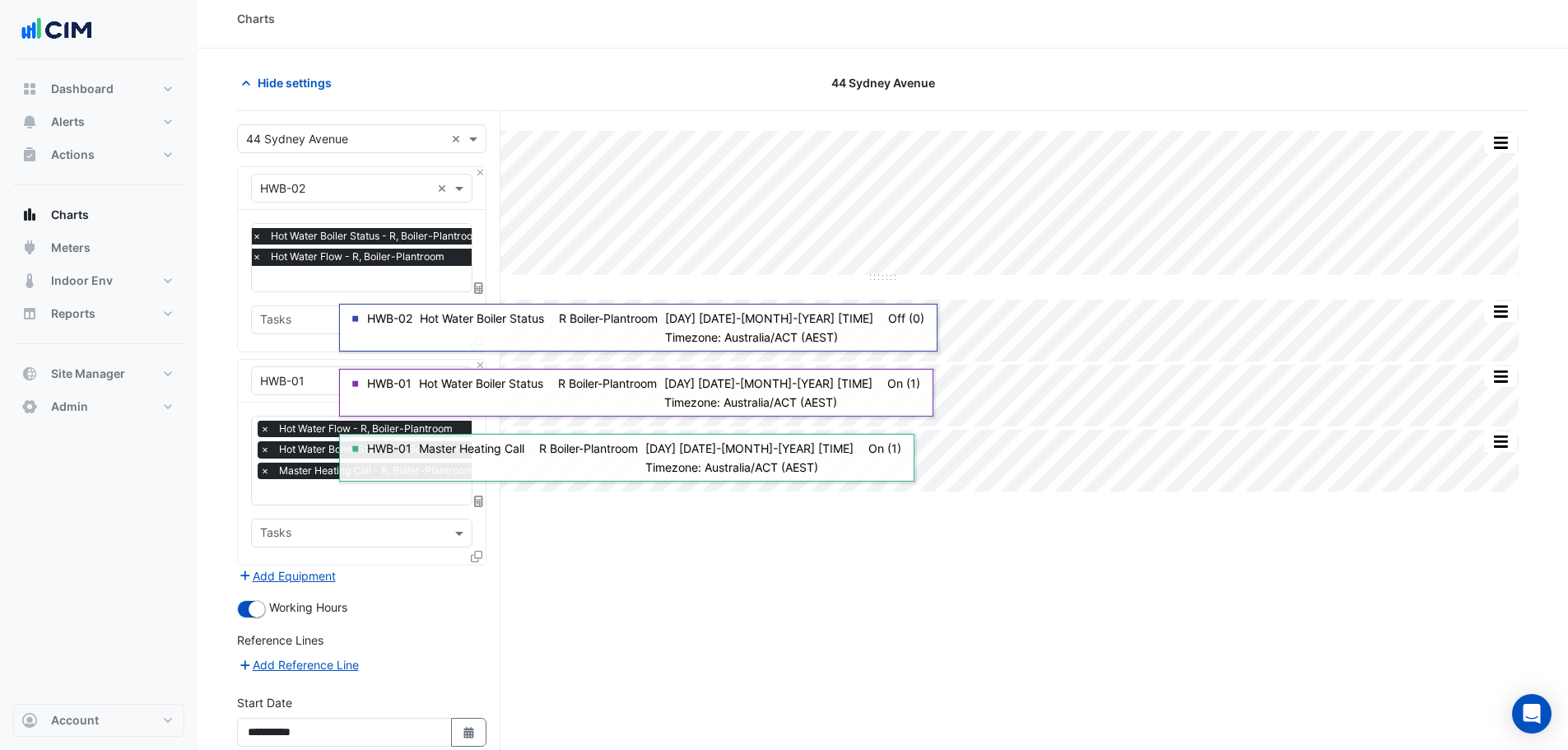 scroll, scrollTop: 158, scrollLeft: 0, axis: vertical 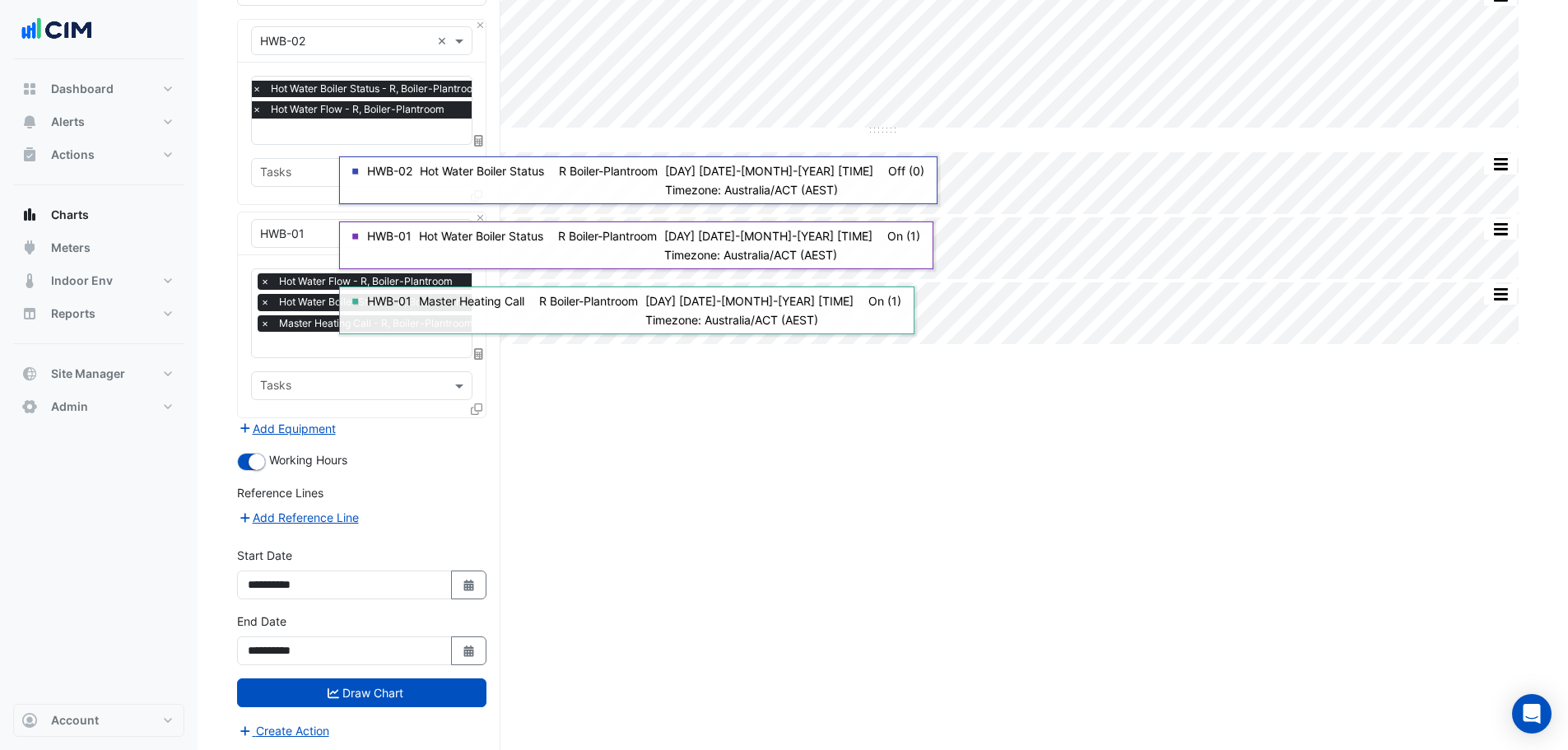 click on "**********" at bounding box center [361, 580] 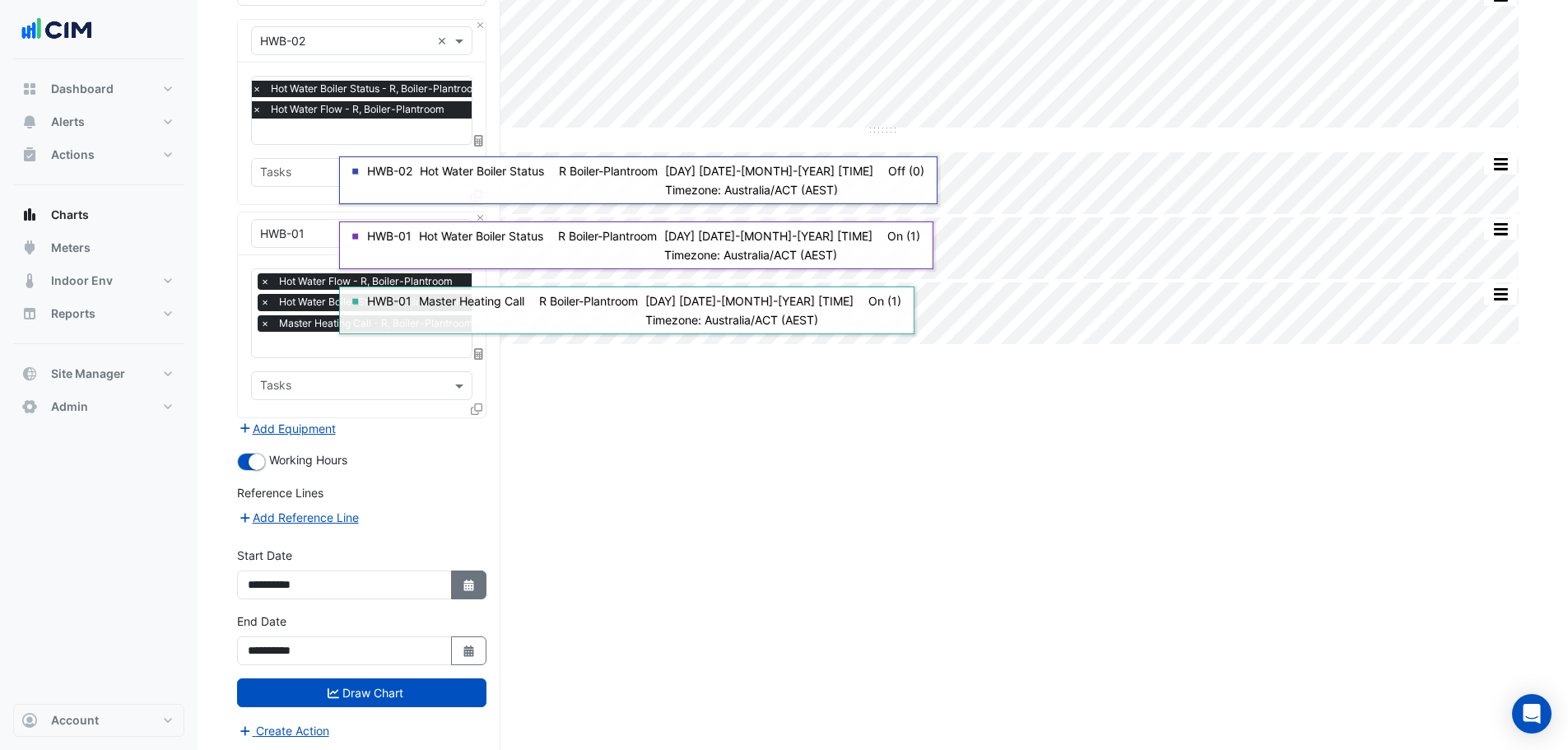 click 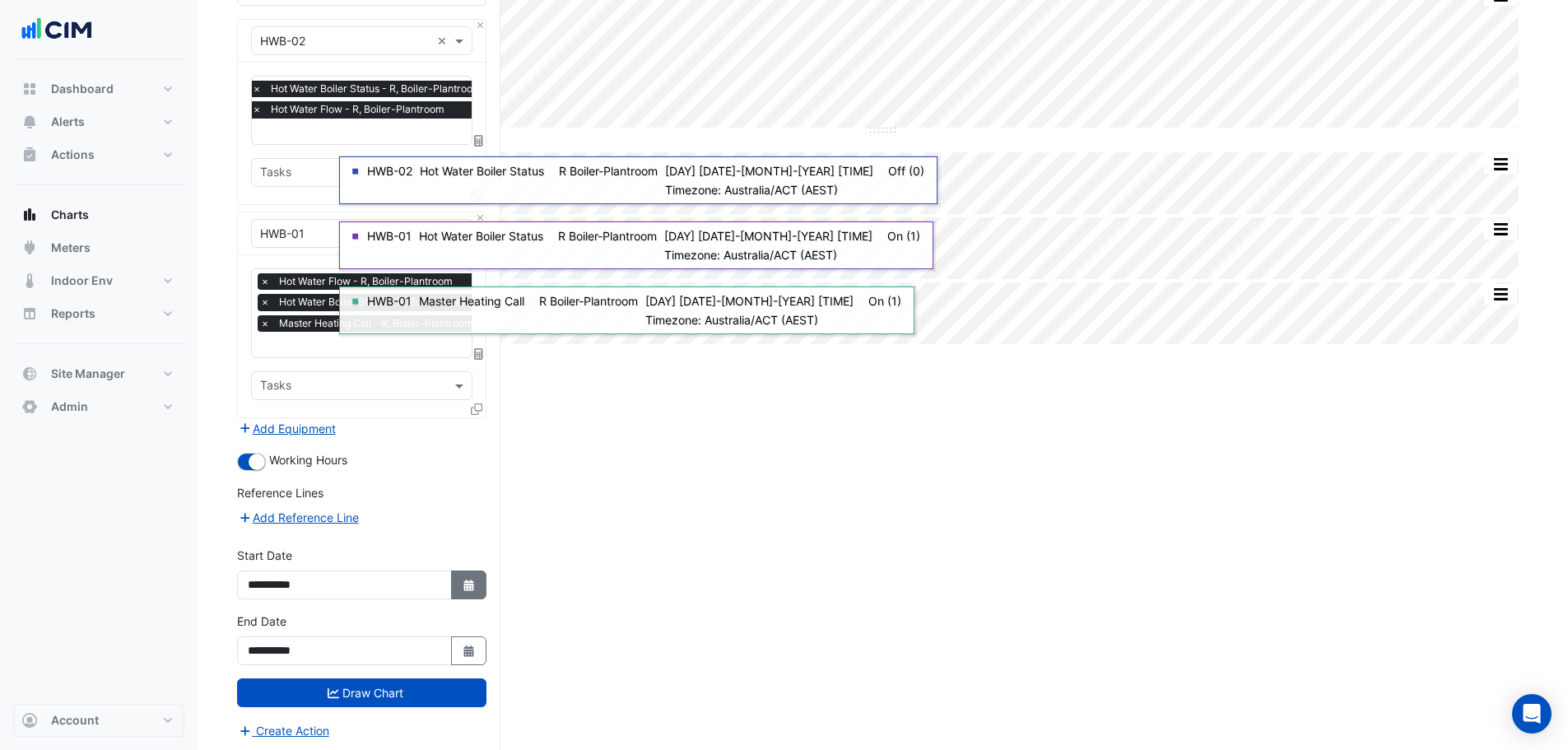 select on "*" 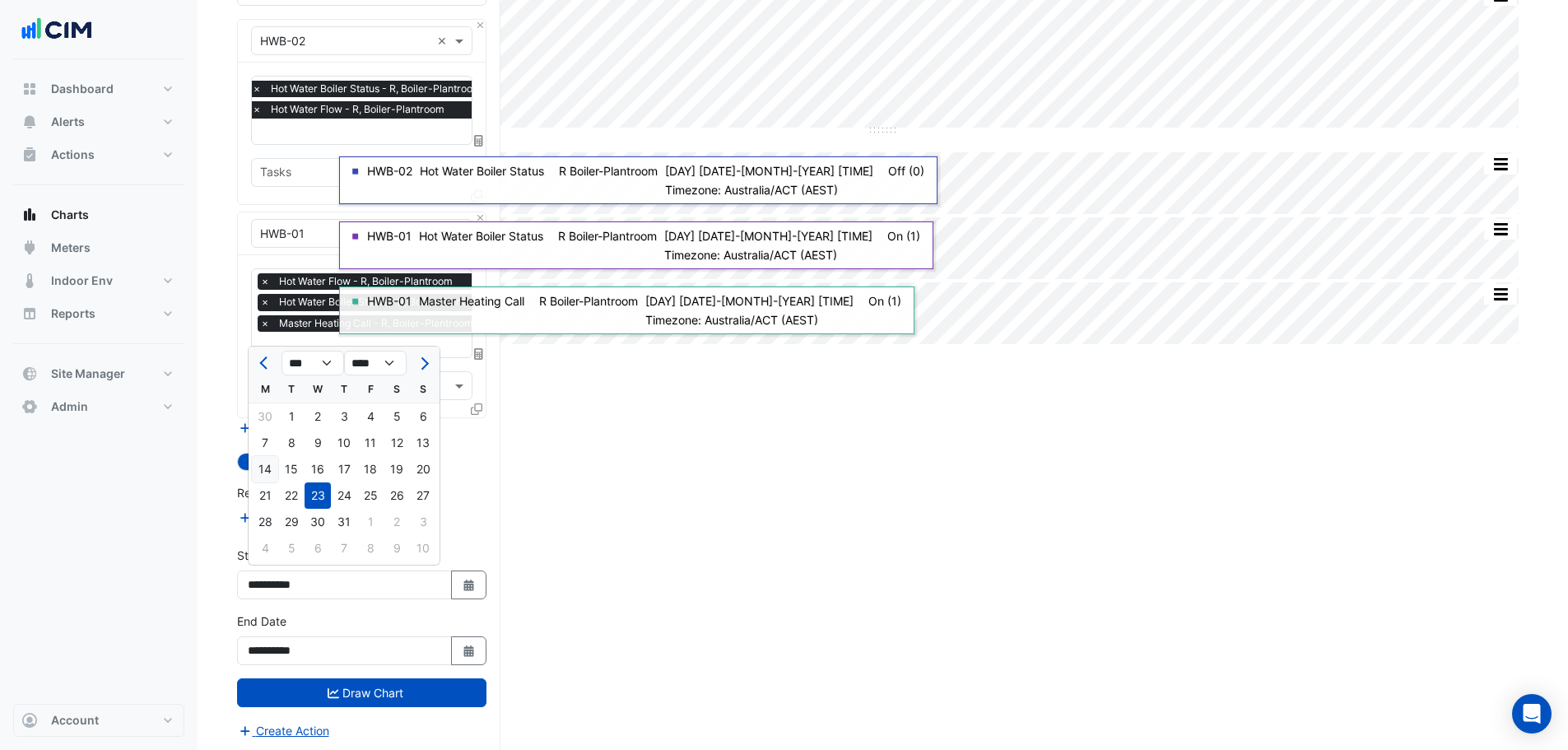 click on "14" 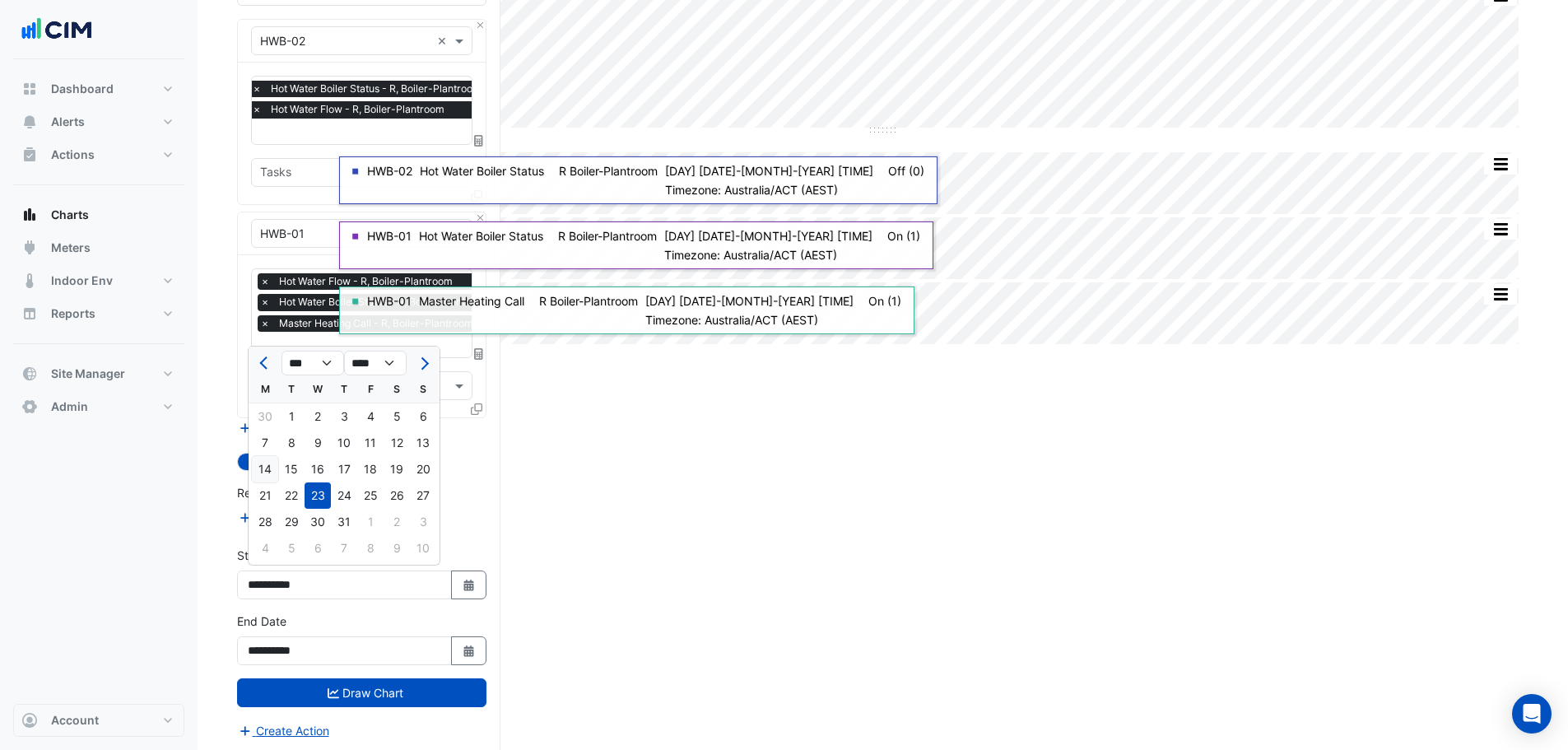 type on "**********" 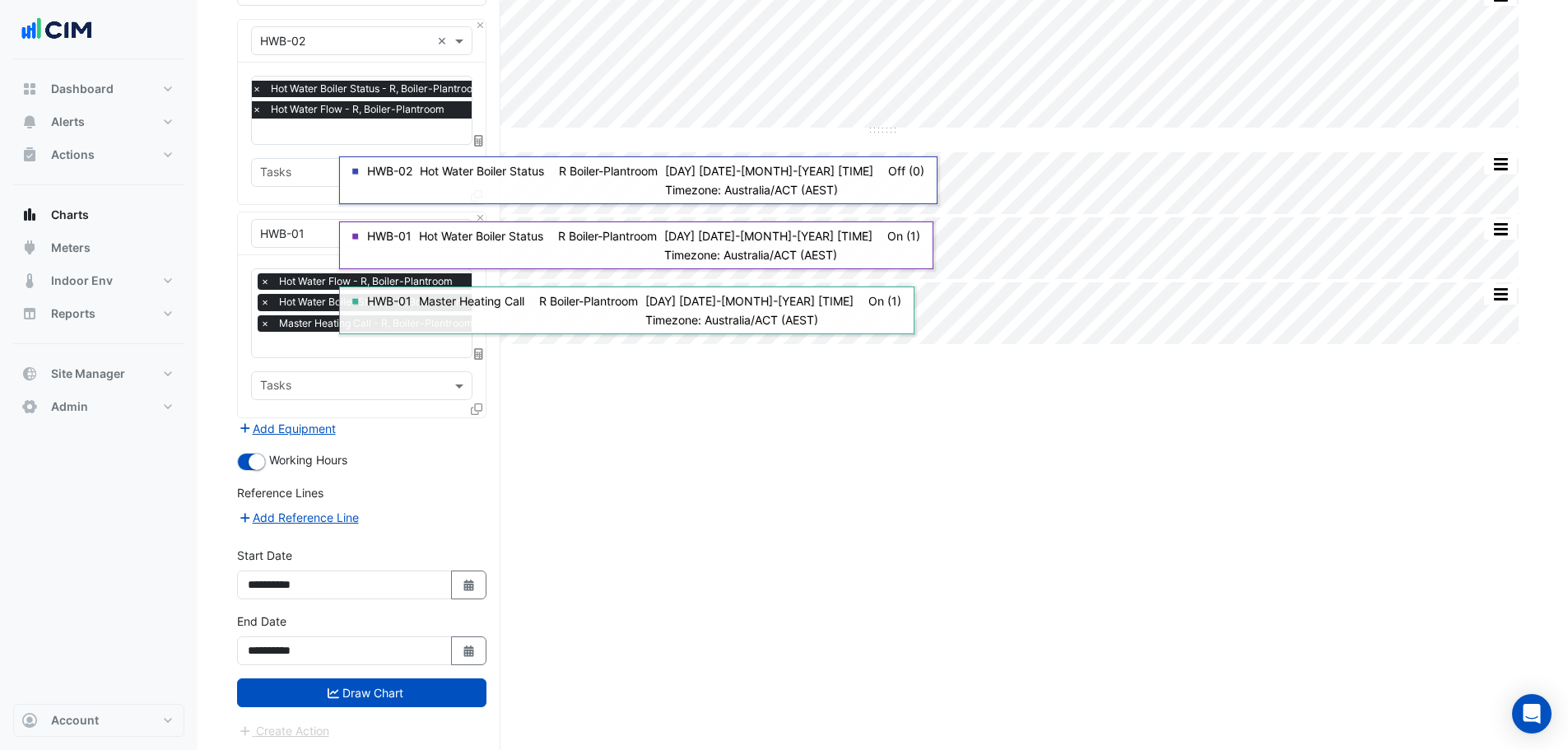click on "Draw Chart" at bounding box center (361, 692) 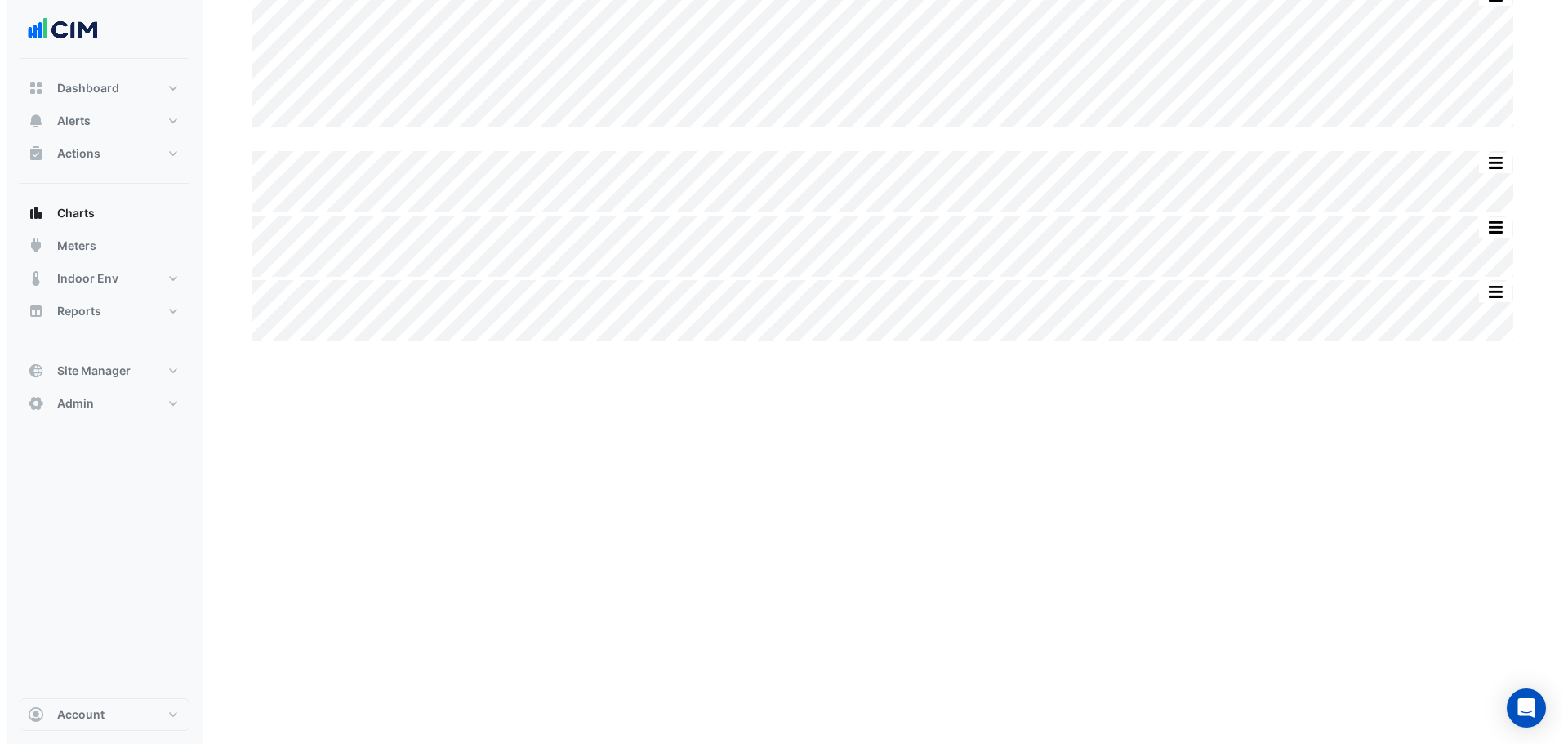 scroll, scrollTop: 0, scrollLeft: 0, axis: both 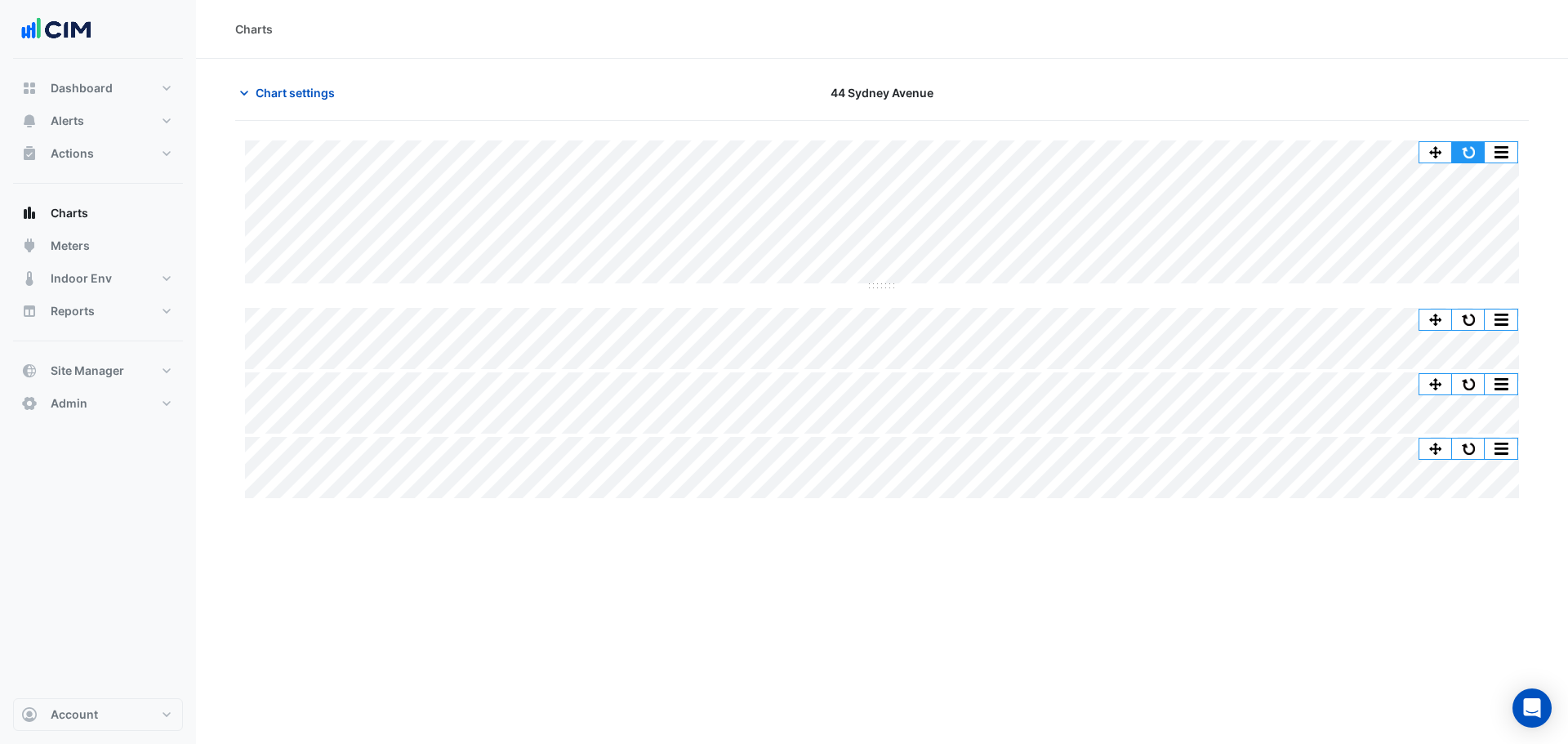 click 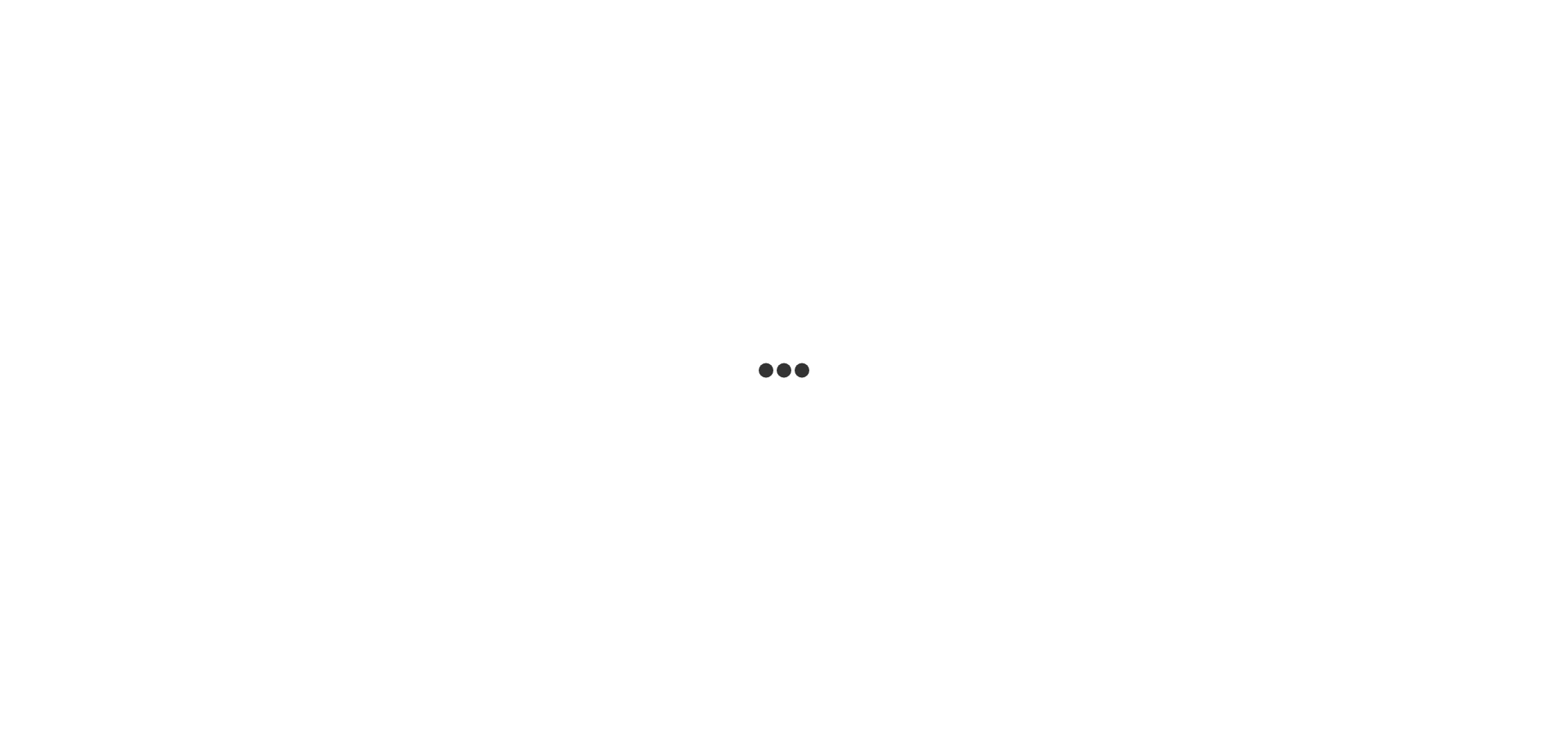 scroll, scrollTop: 0, scrollLeft: 0, axis: both 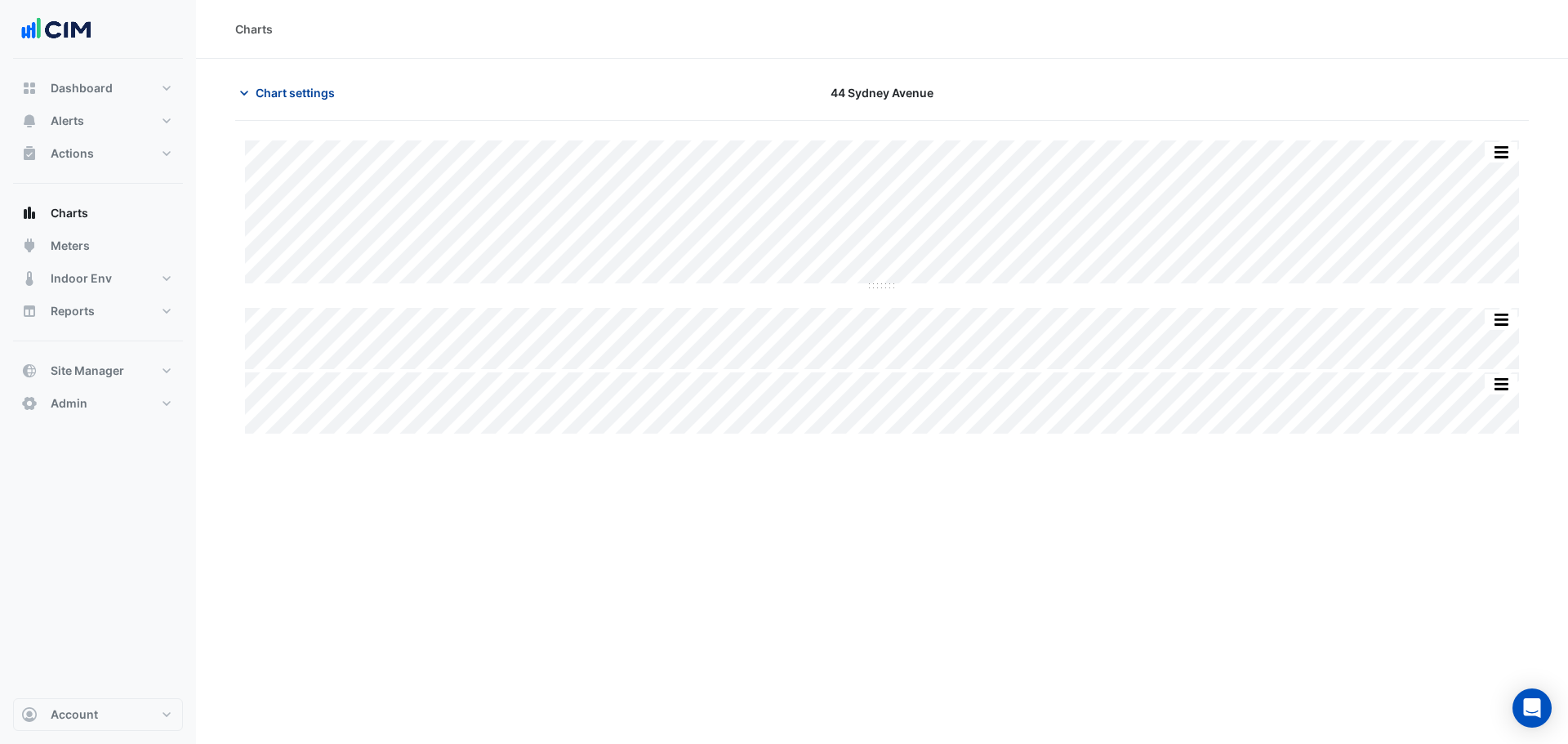 click on "Chart settings" 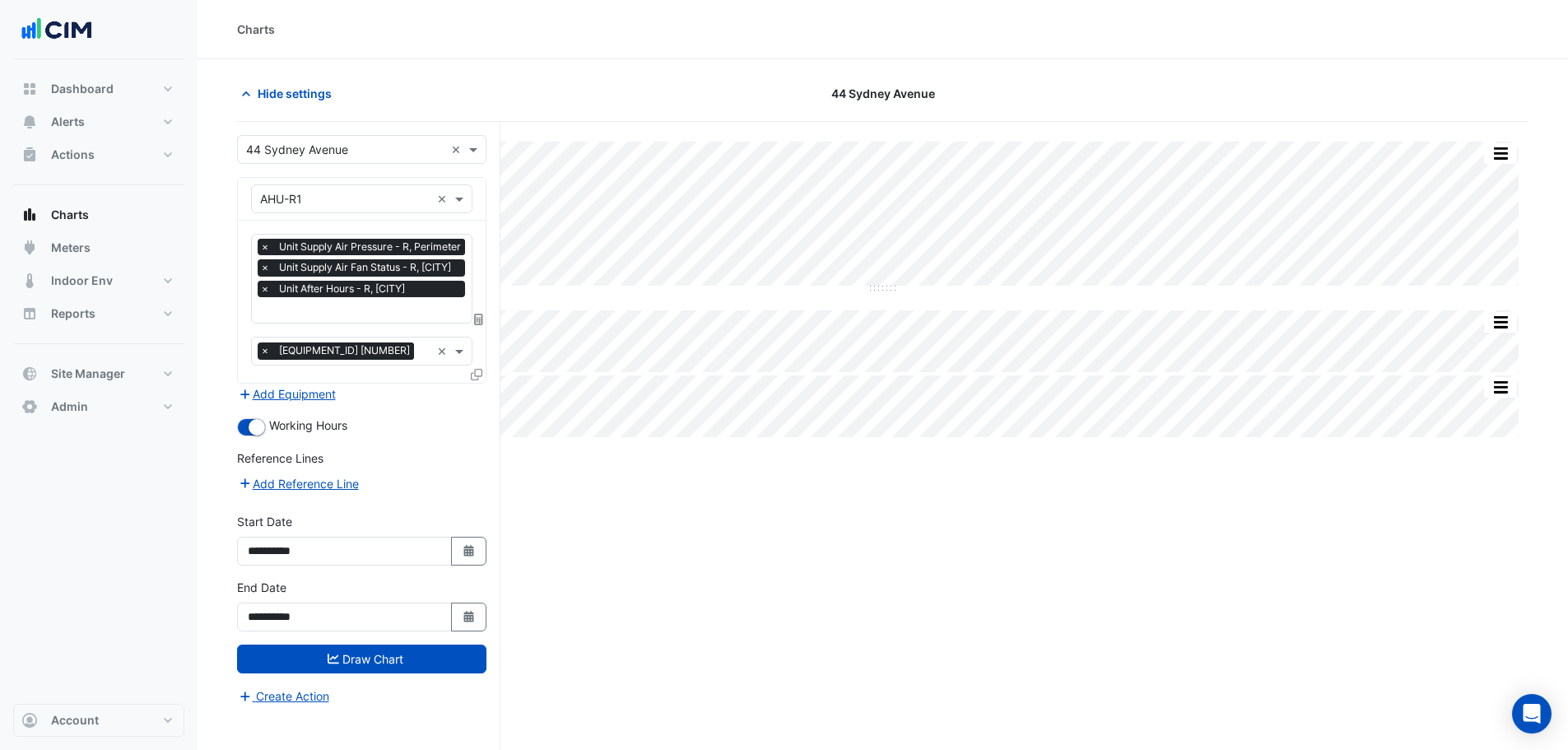 click 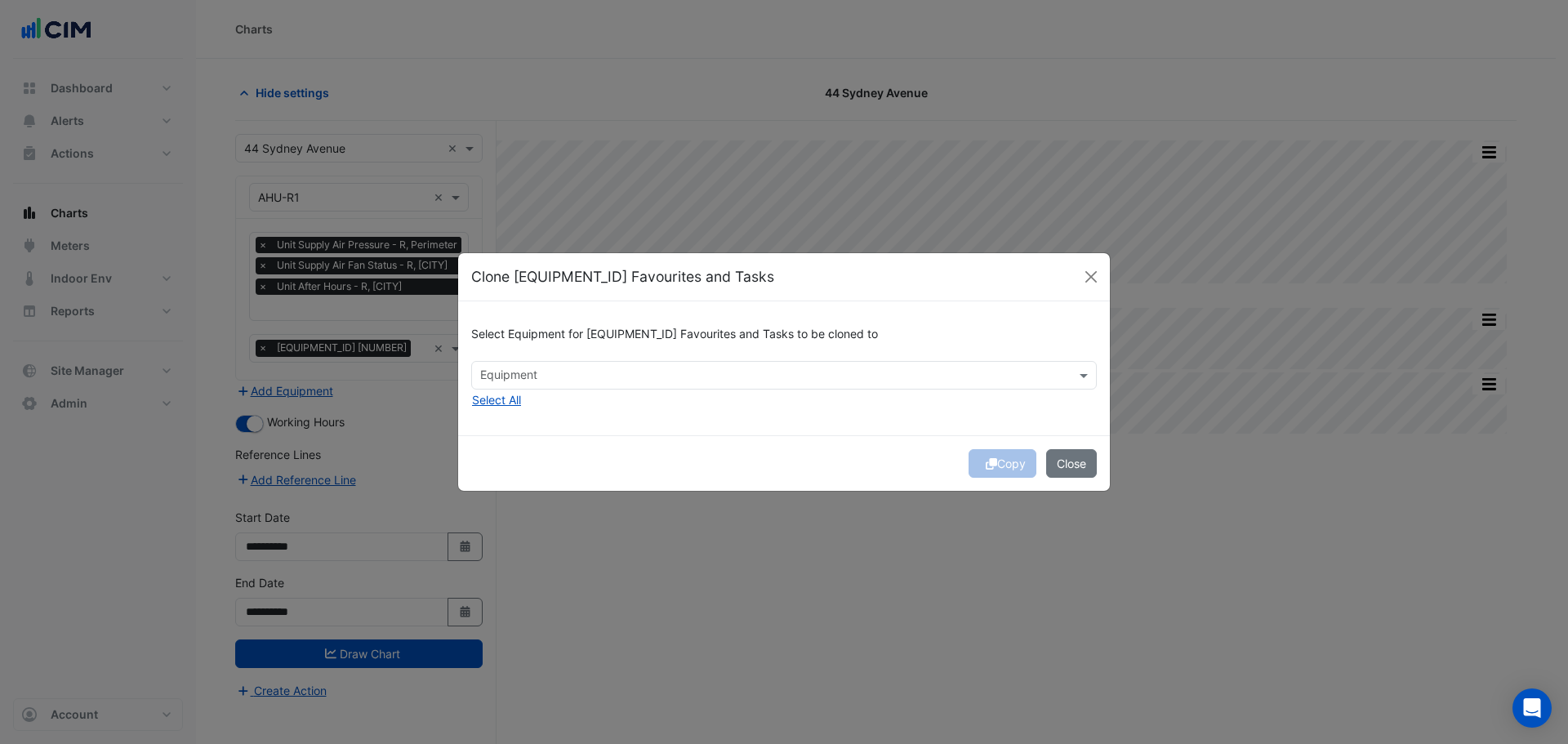 click 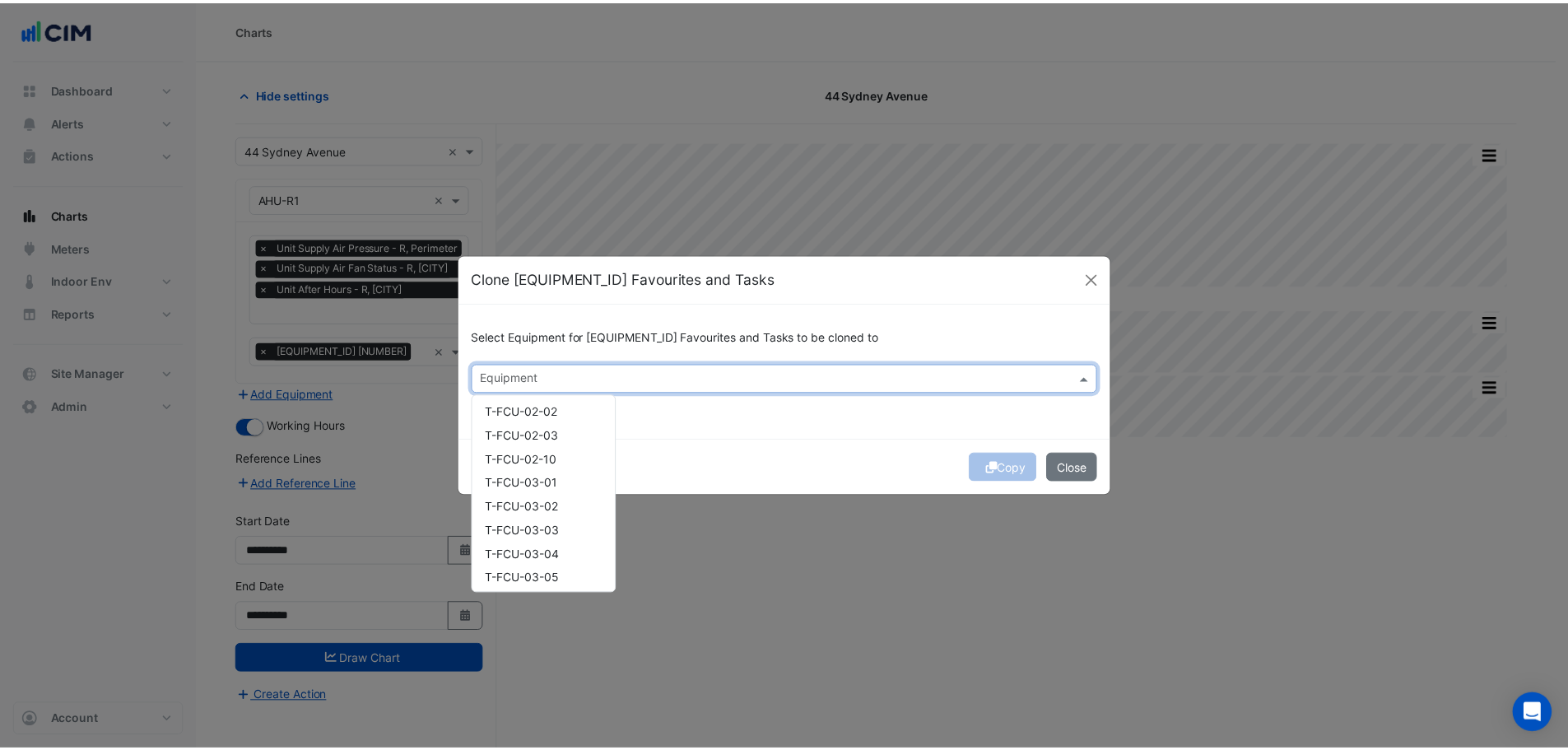 scroll, scrollTop: 0, scrollLeft: 0, axis: both 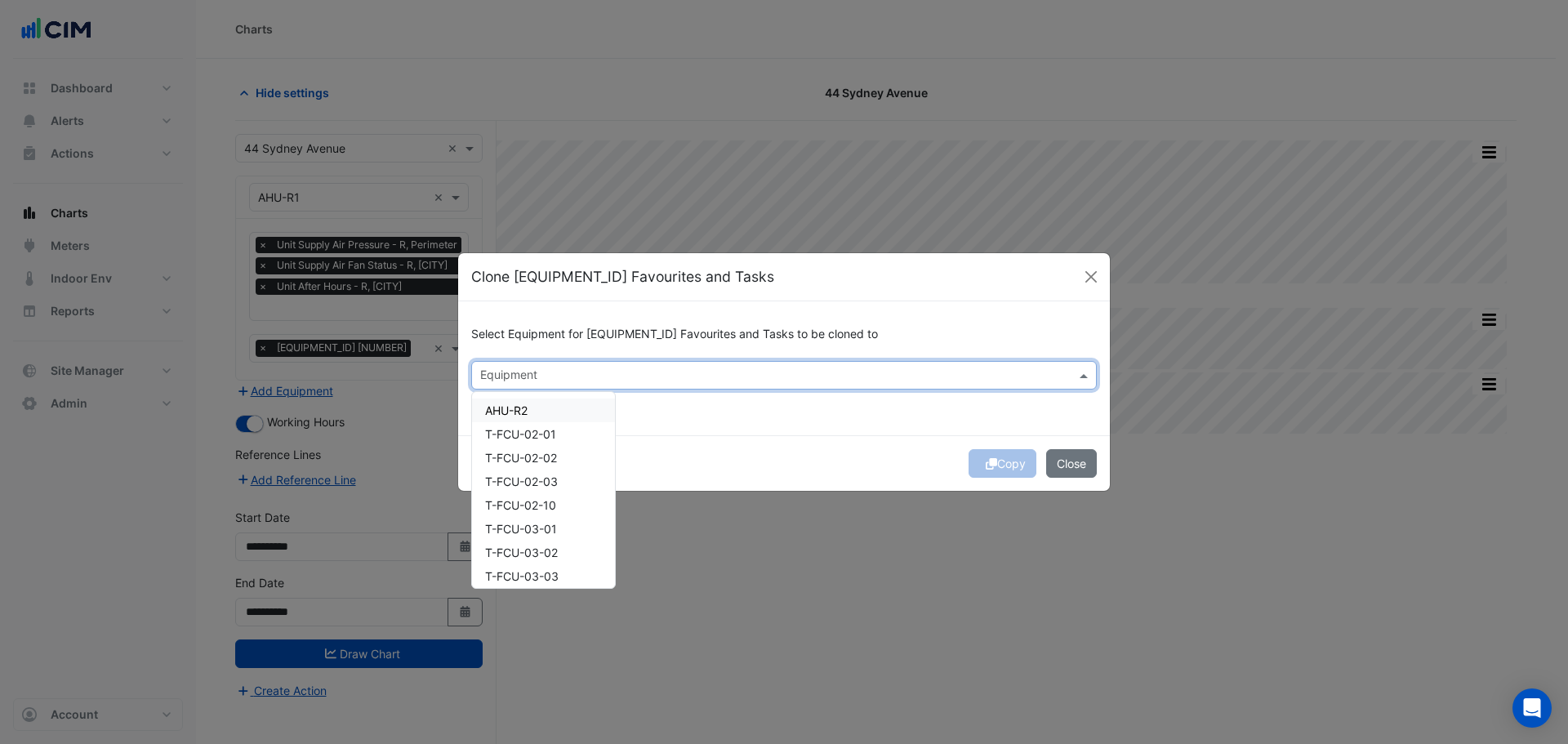 click on "AHU-R2" at bounding box center (543, 410) 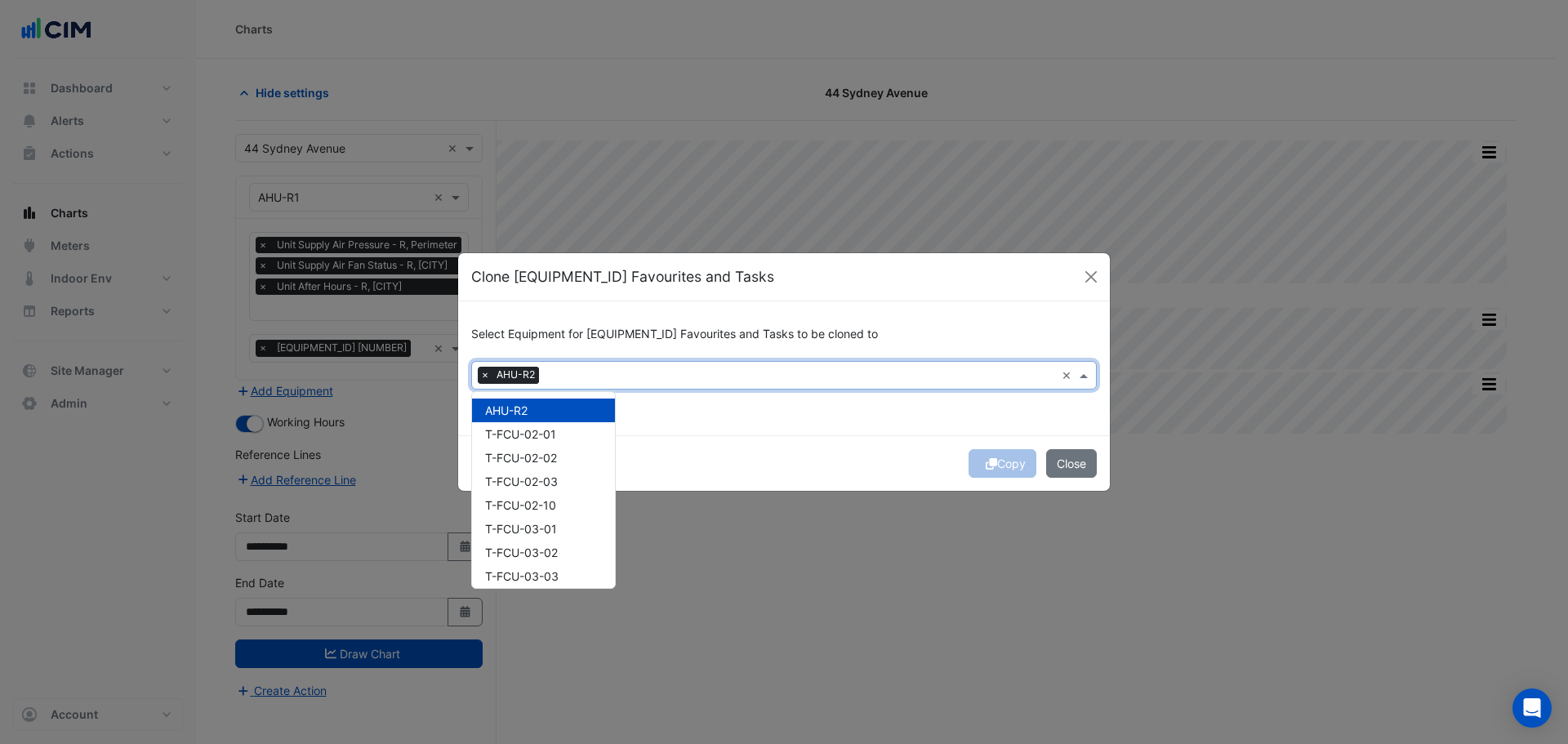click on "Select Equipment for [EQUIPMENT_ID] Favourites and Tasks to be cloned to
Equipment × [EQUIPMENT_ID] × [EQUIPMENT_ID] [EQUIPMENT_ID] [EQUIPMENT_ID] [EQUIPMENT_ID] [EQUIPMENT_ID] [EQUIPMENT_ID] [EQUIPMENT_ID] [EQUIPMENT_ID] [EQUIPMENT_ID] [EQUIPMENT_ID] [EQUIPMENT_ID] [EQUIPMENT_ID] [EQUIPMENT_ID] [EQUIPMENT_ID] [EQUIPMENT_ID] [EQUIPMENT_ID] [EQUIPMENT_ID] [EQUIPMENT_ID] [EQUIPMENT_ID] [EQUIPMENT_ID] [EQUIPMENT_ID] [EQUIPMENT_ID] [EQUIPMENT_ID] [EQUIPMENT_ID] [EQUIPMENT_ID] [EQUIPMENT_ID]
Select All" 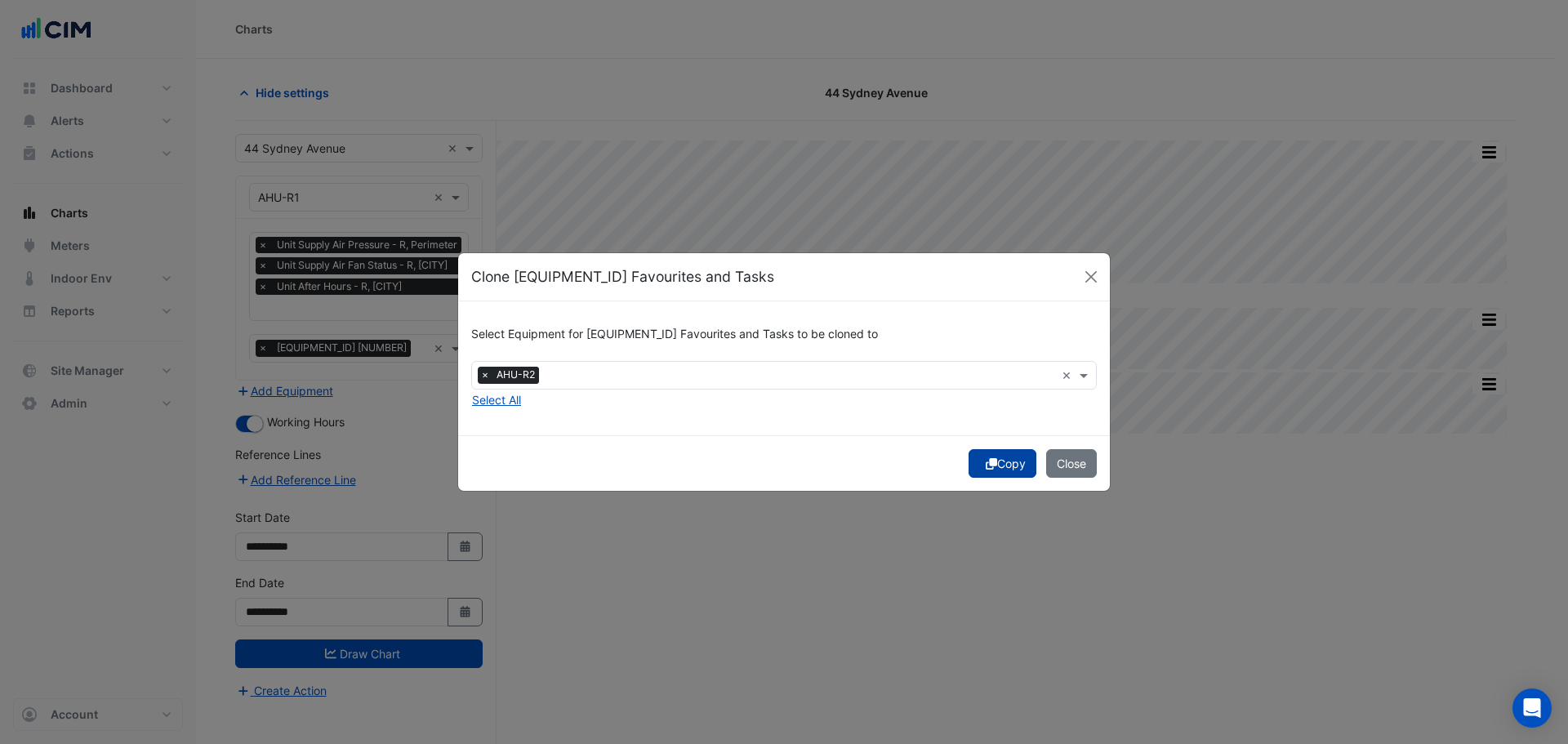 click on "Copy" 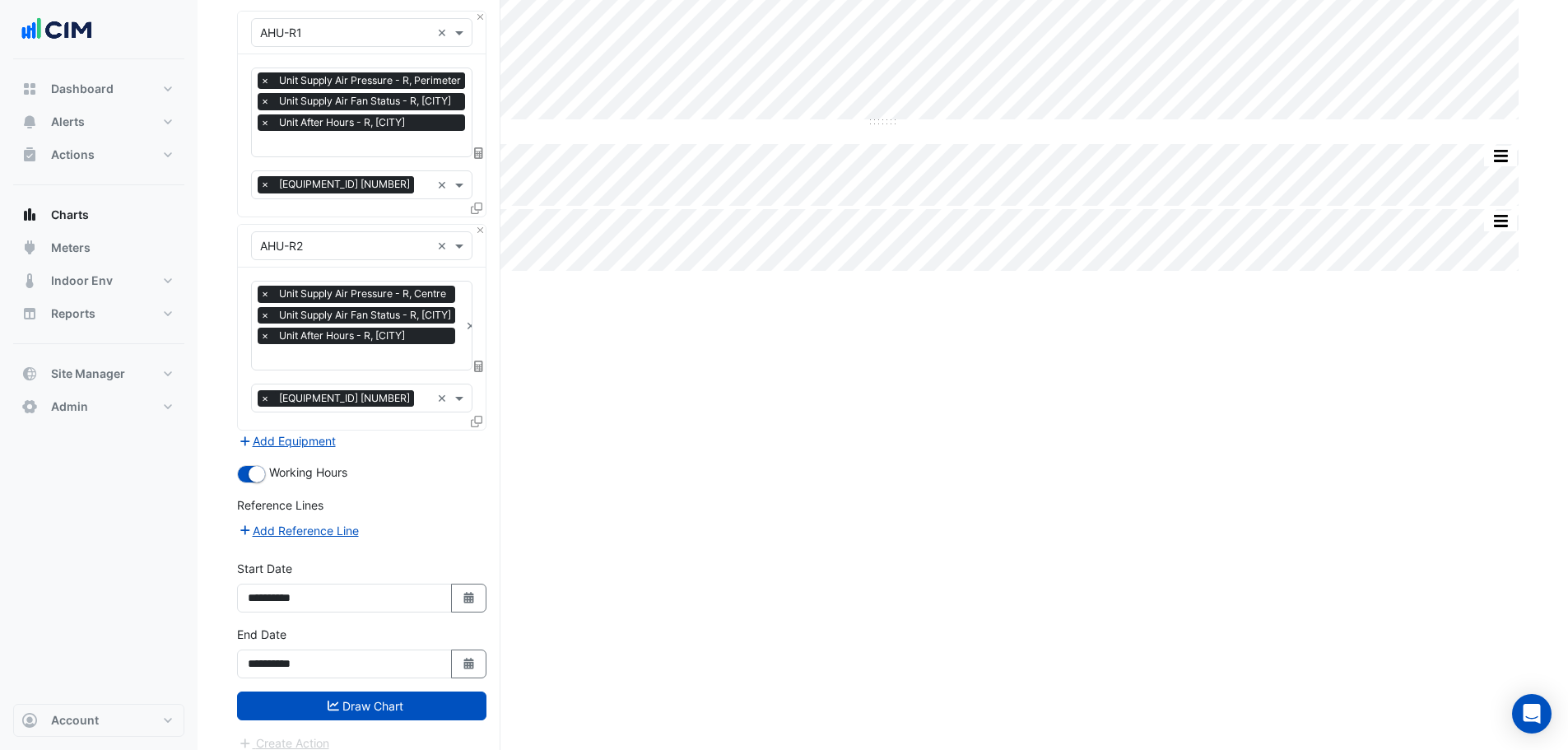 scroll, scrollTop: 179, scrollLeft: 0, axis: vertical 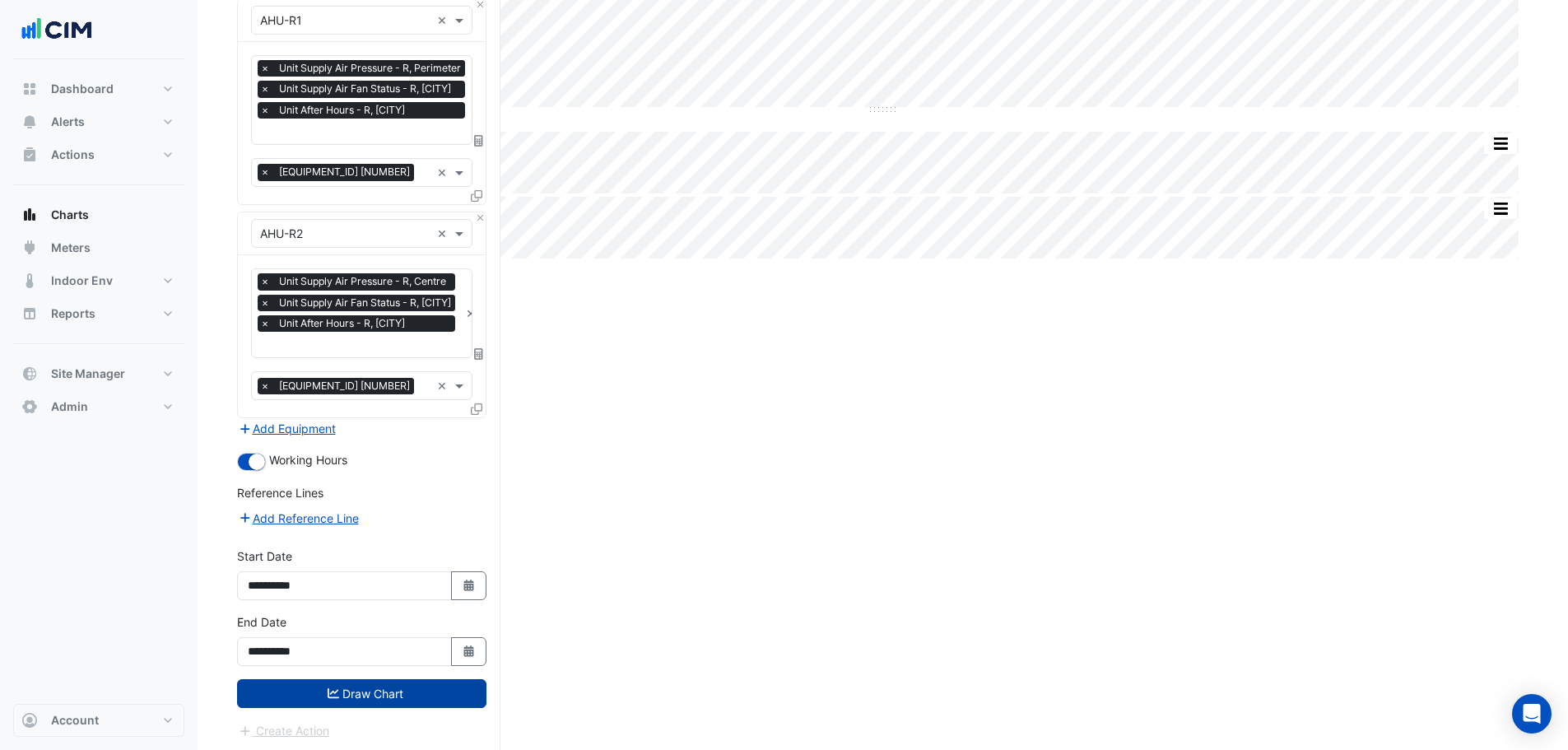 click on "Draw Chart" at bounding box center [361, 693] 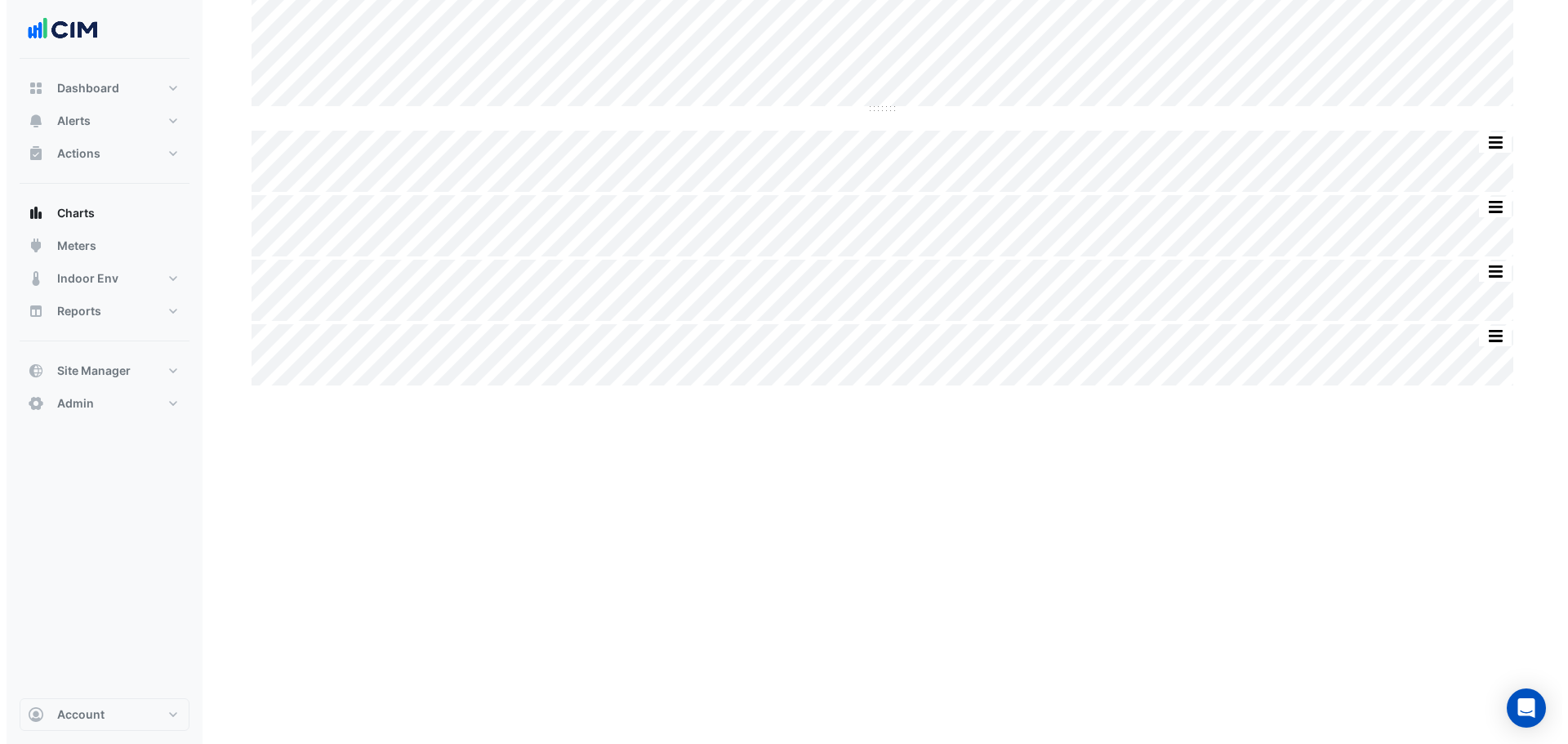scroll, scrollTop: 0, scrollLeft: 0, axis: both 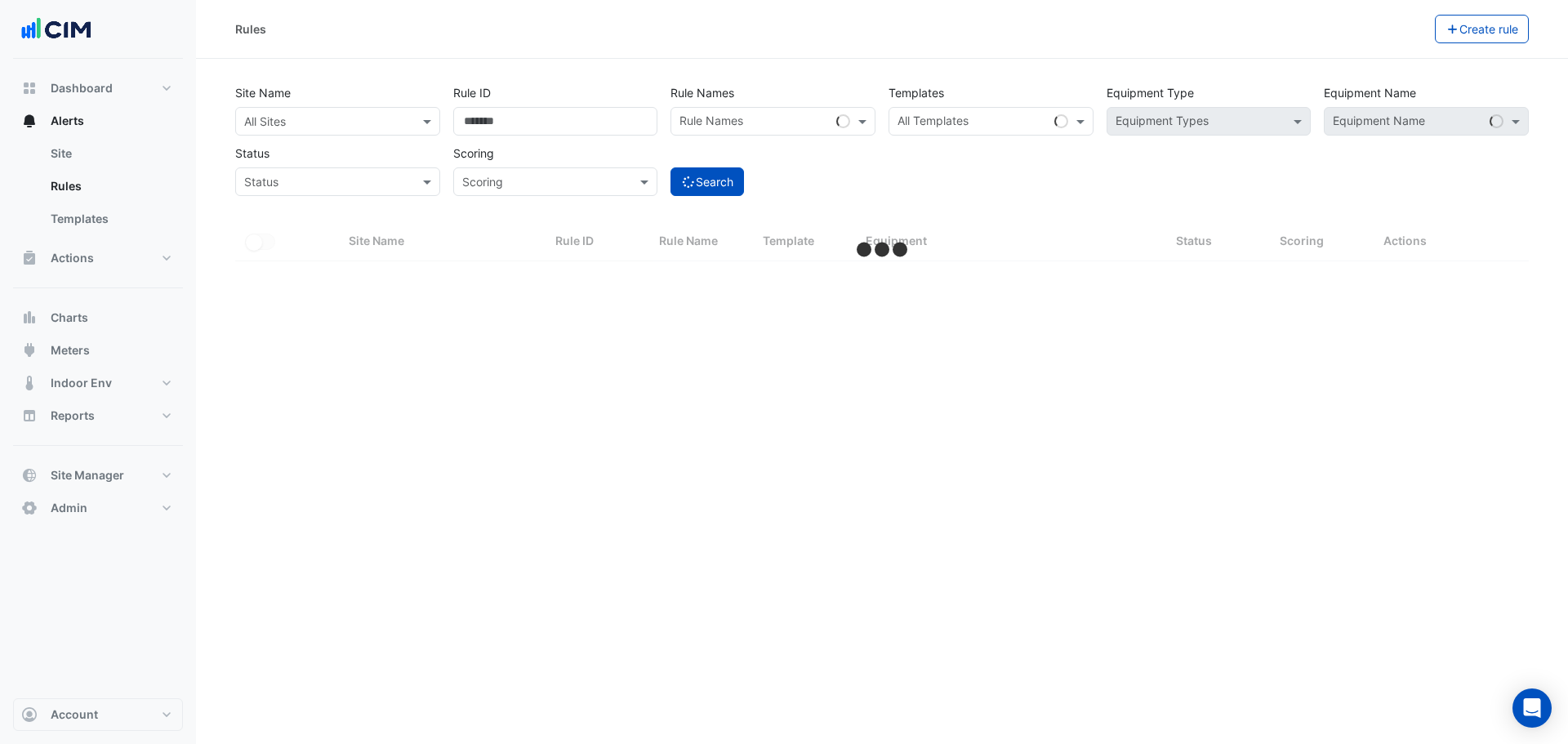 select on "***" 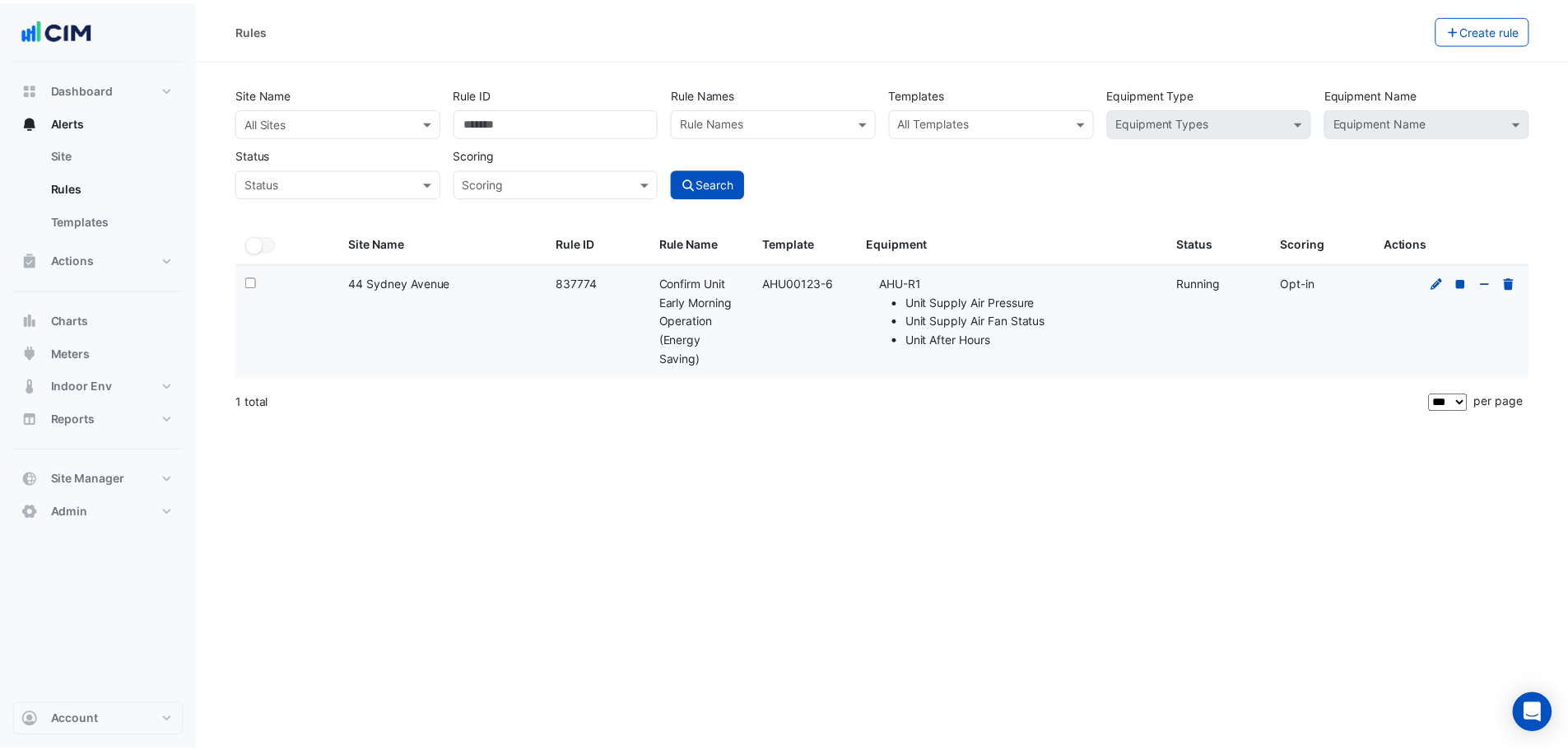 scroll, scrollTop: 0, scrollLeft: 0, axis: both 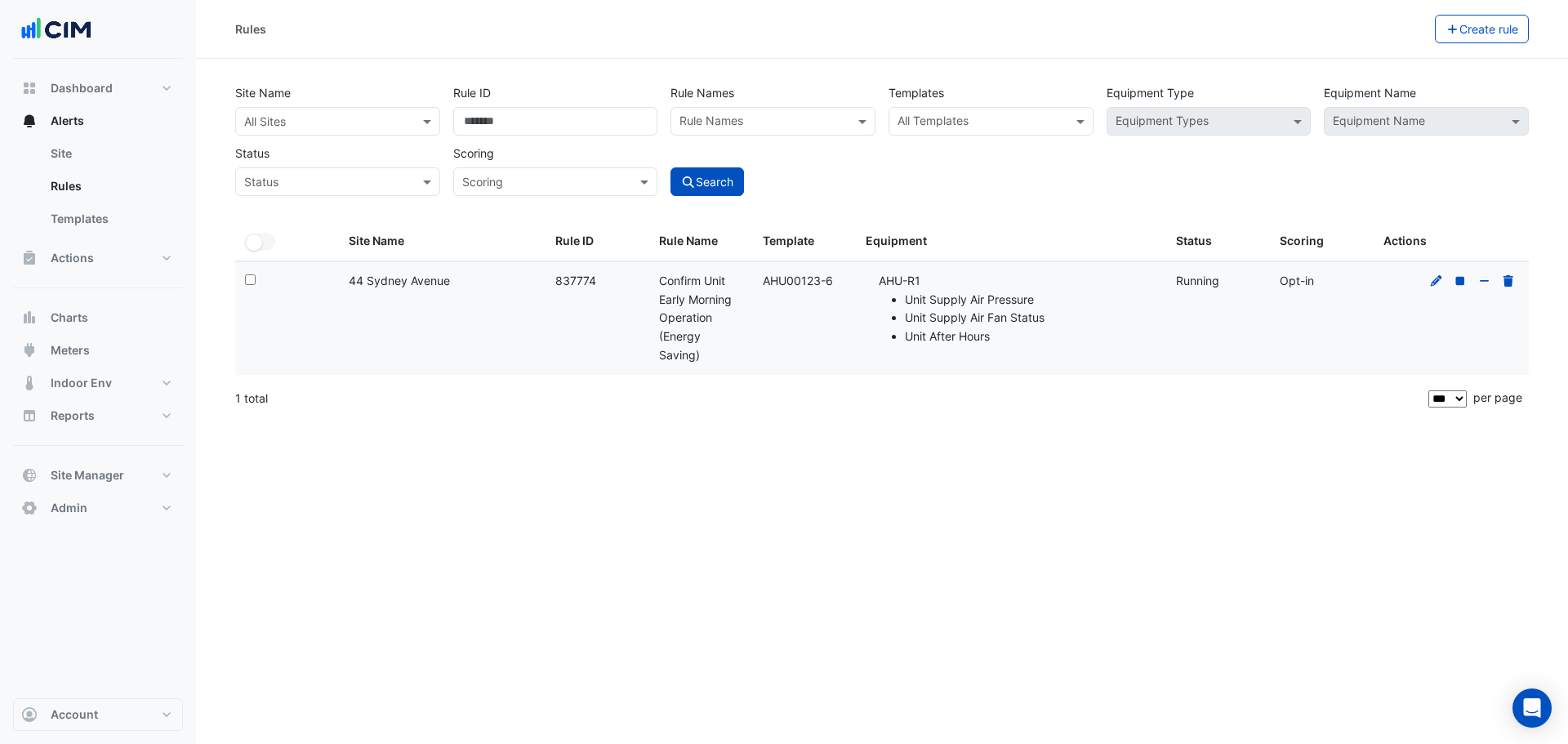 drag, startPoint x: 758, startPoint y: 280, endPoint x: 852, endPoint y: 279, distance: 94.00532 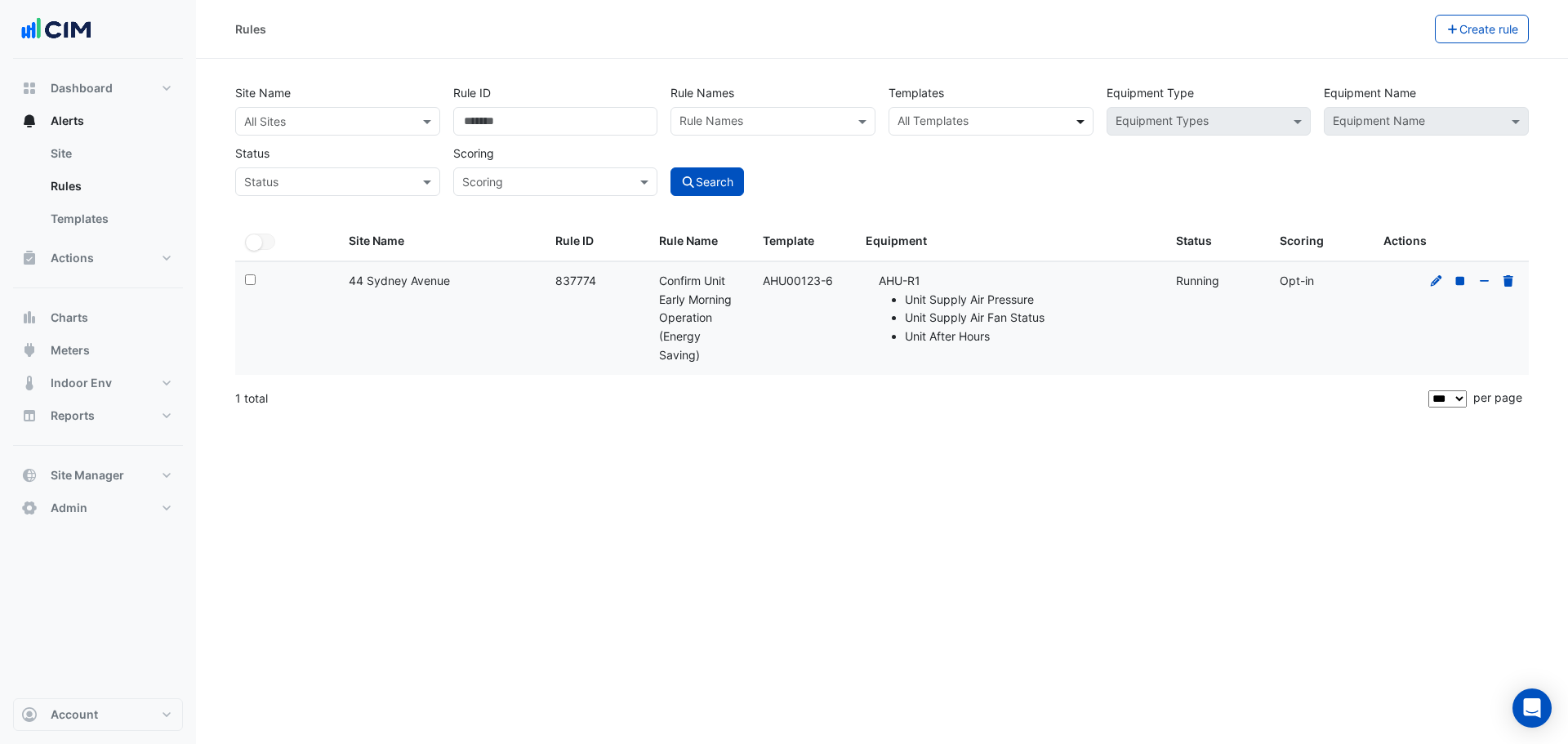 click at bounding box center [982, 123] 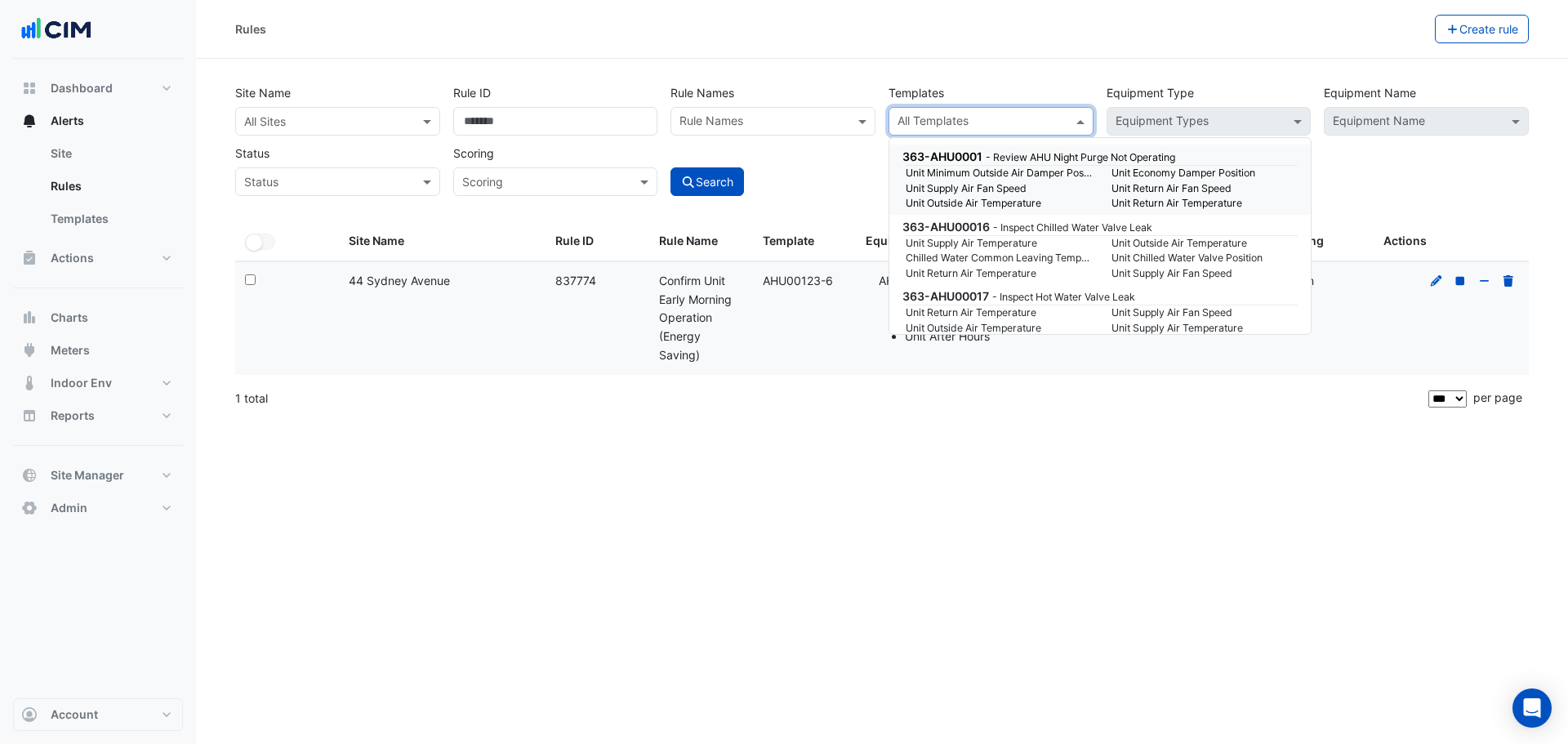 paste on "**********" 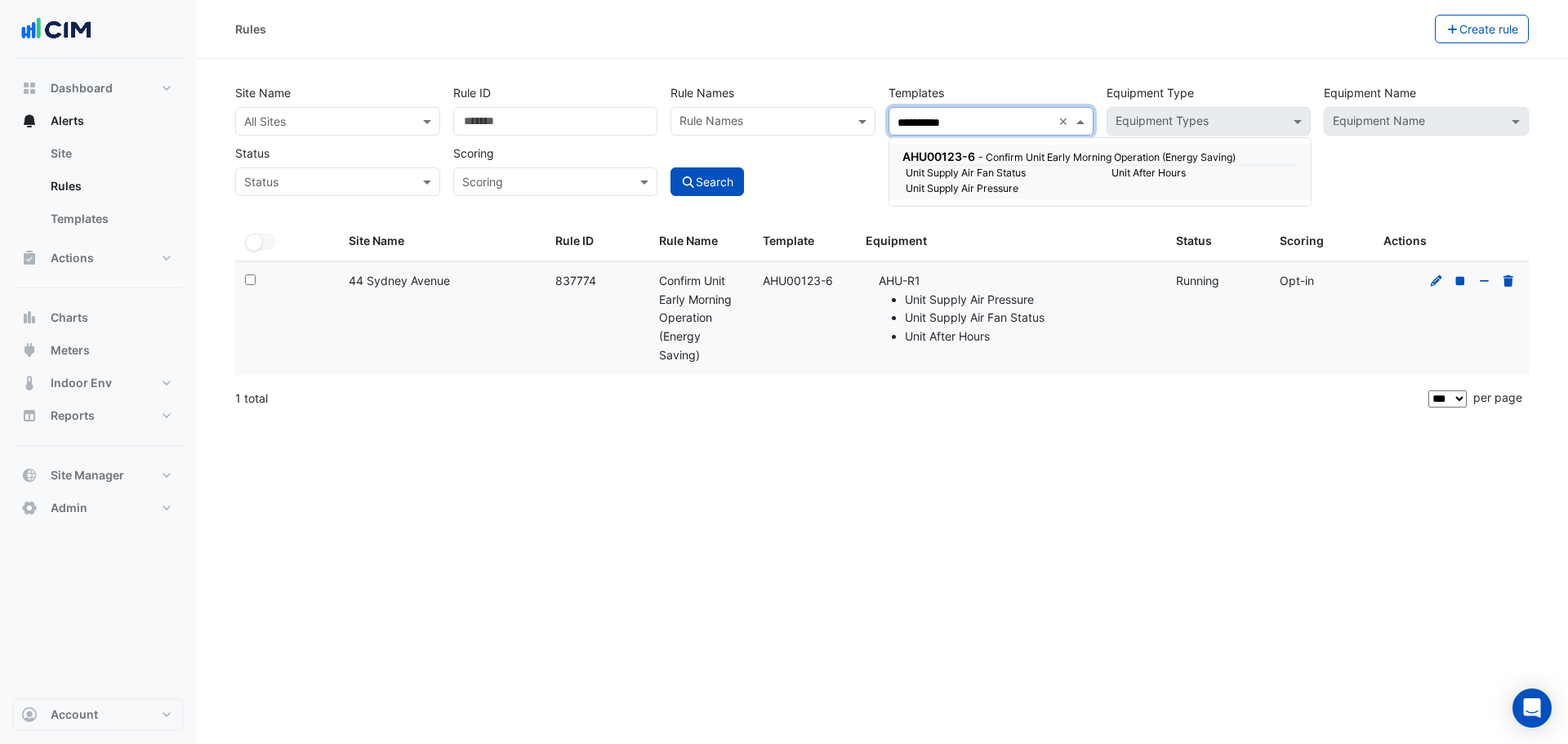 click on "AHU00123-6
- Confirm Unit Early Morning Operation (Energy Saving)" at bounding box center (1098, 156) 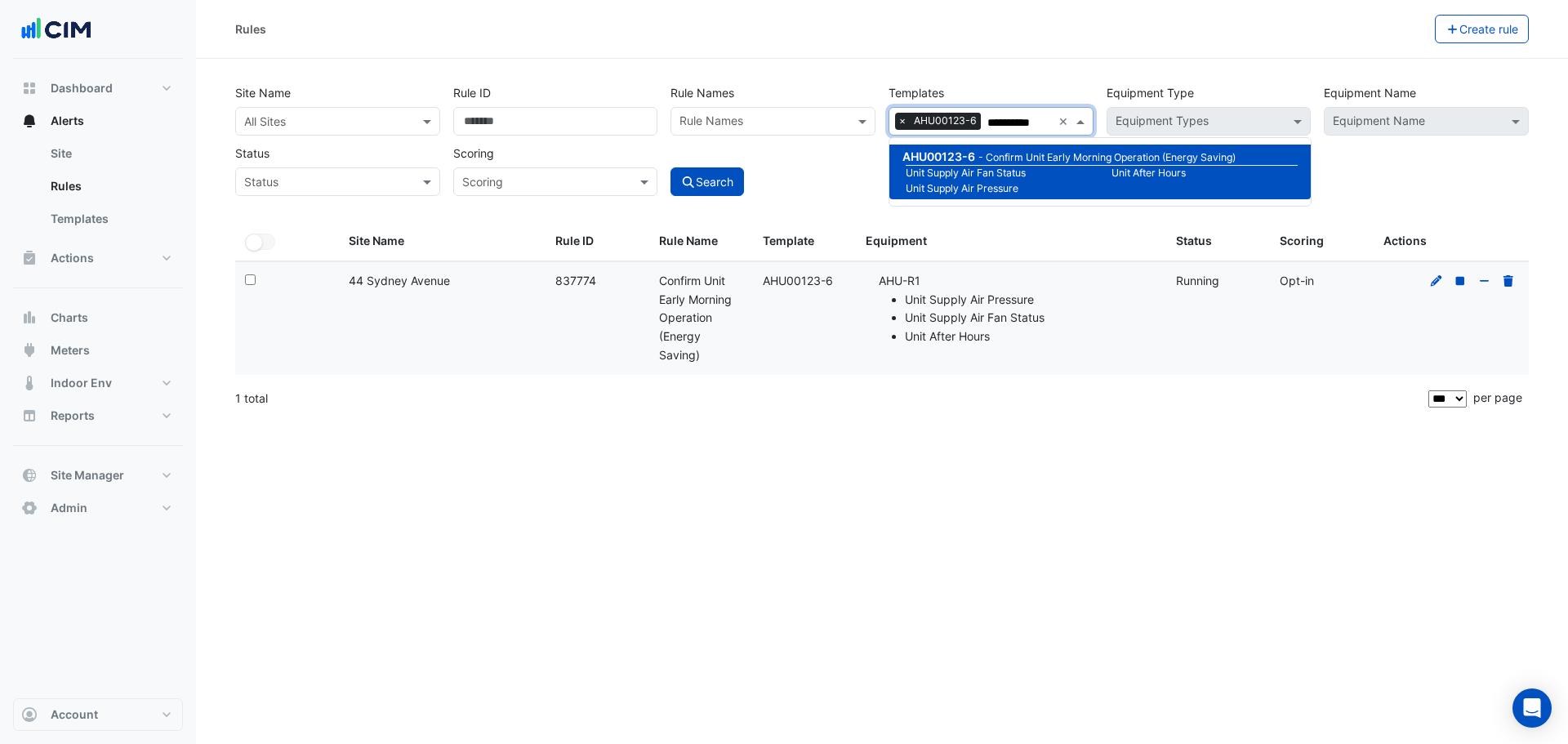 type on "**********" 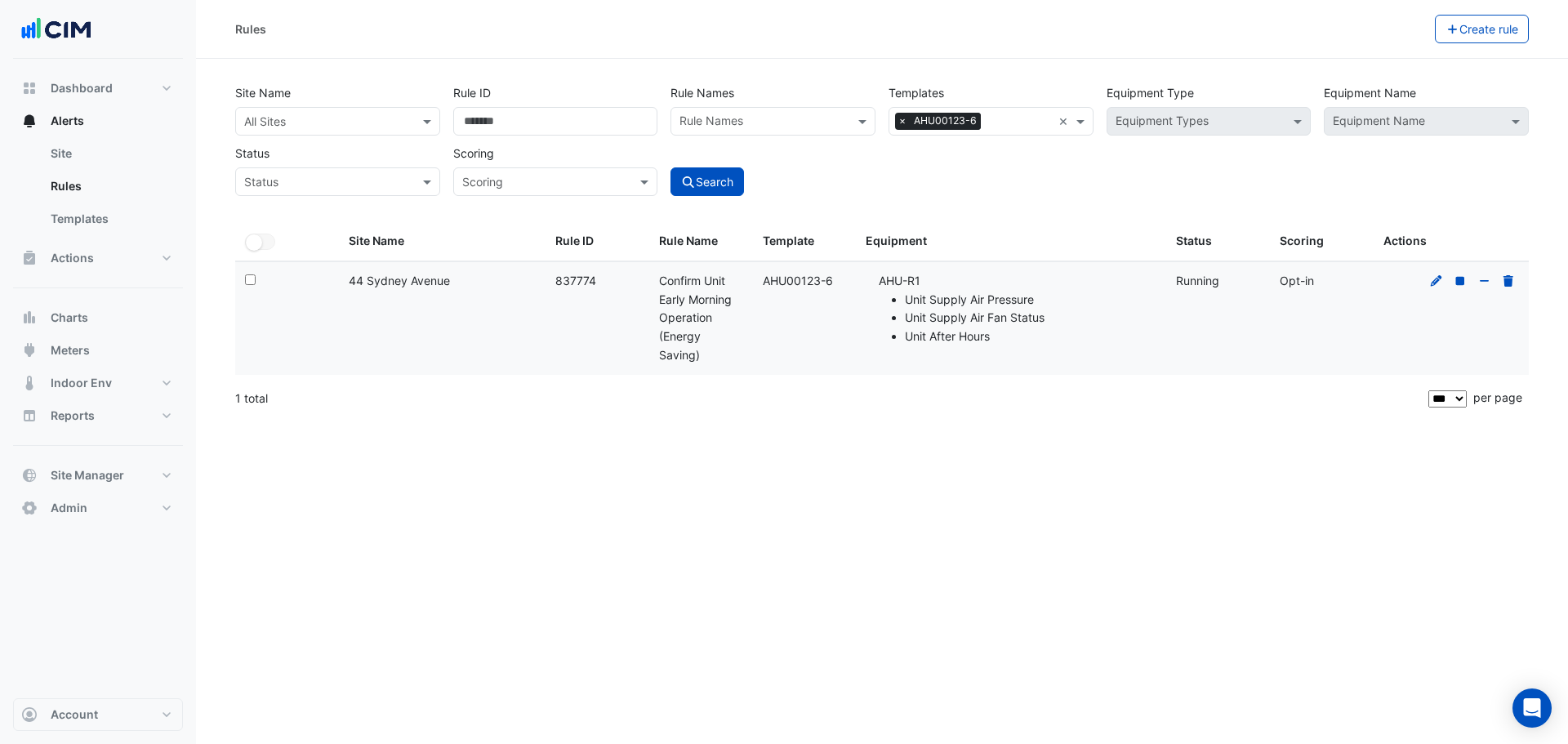 drag, startPoint x: 335, startPoint y: 281, endPoint x: 450, endPoint y: 278, distance: 115.0391 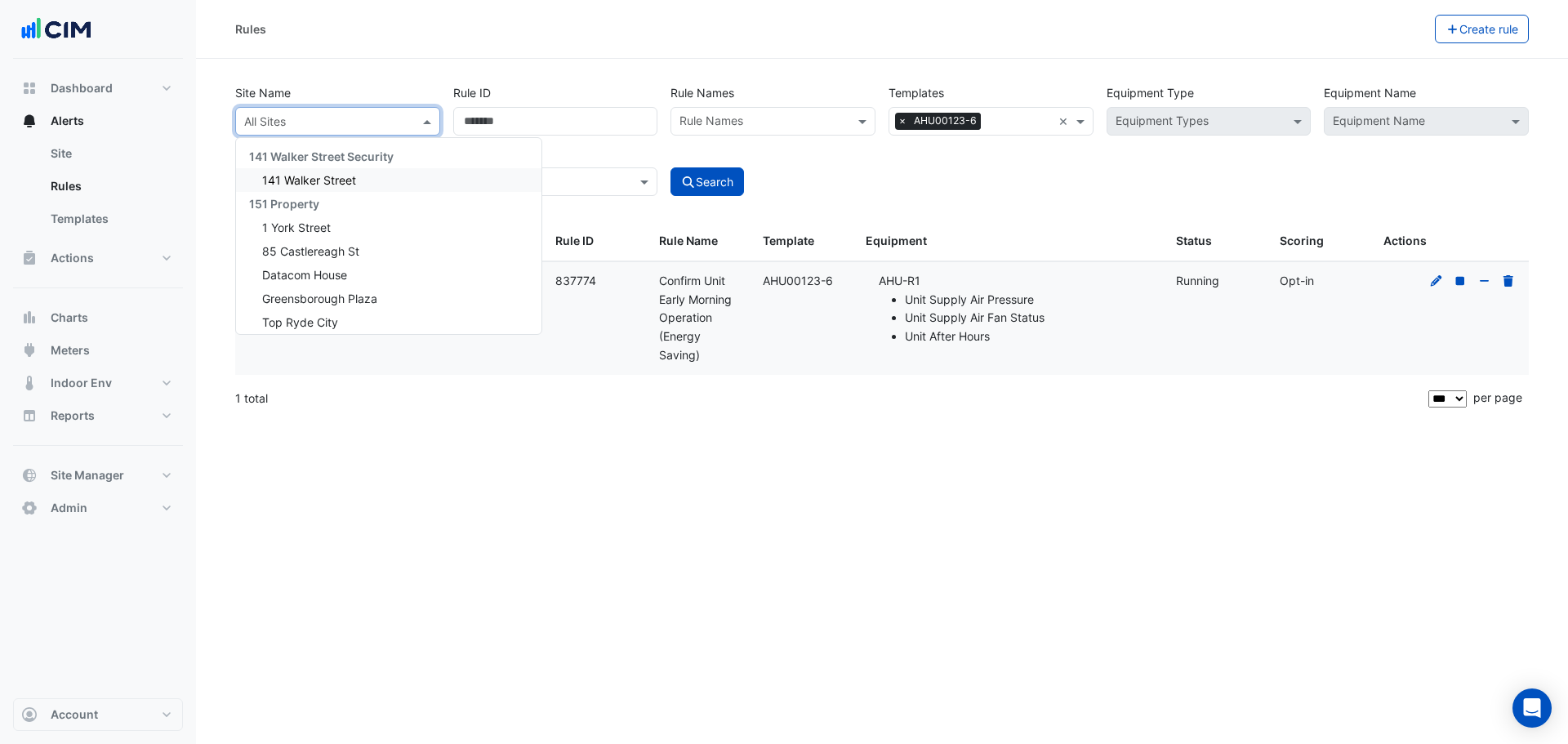 paste on "**********" 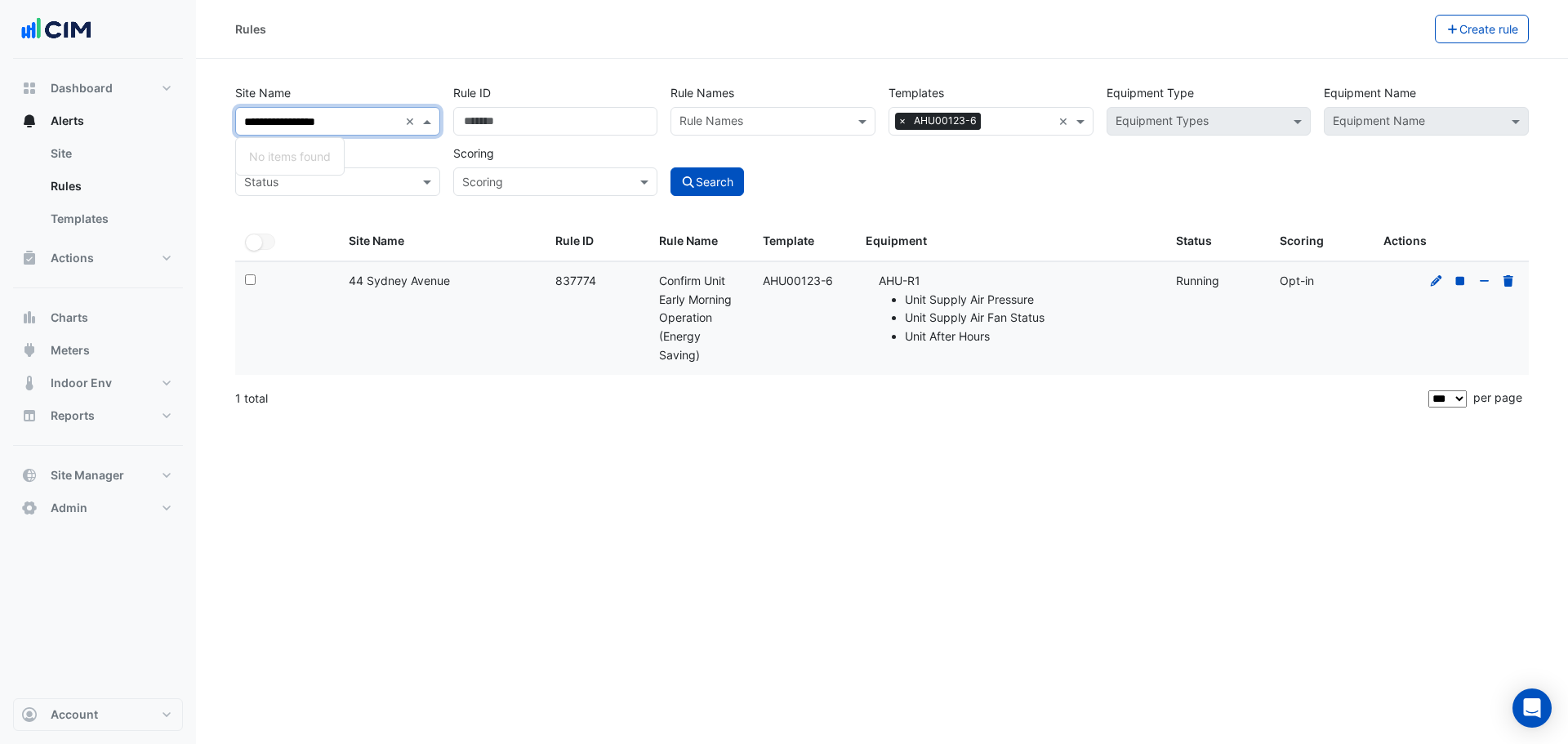 click on "**********" at bounding box center (321, 122) 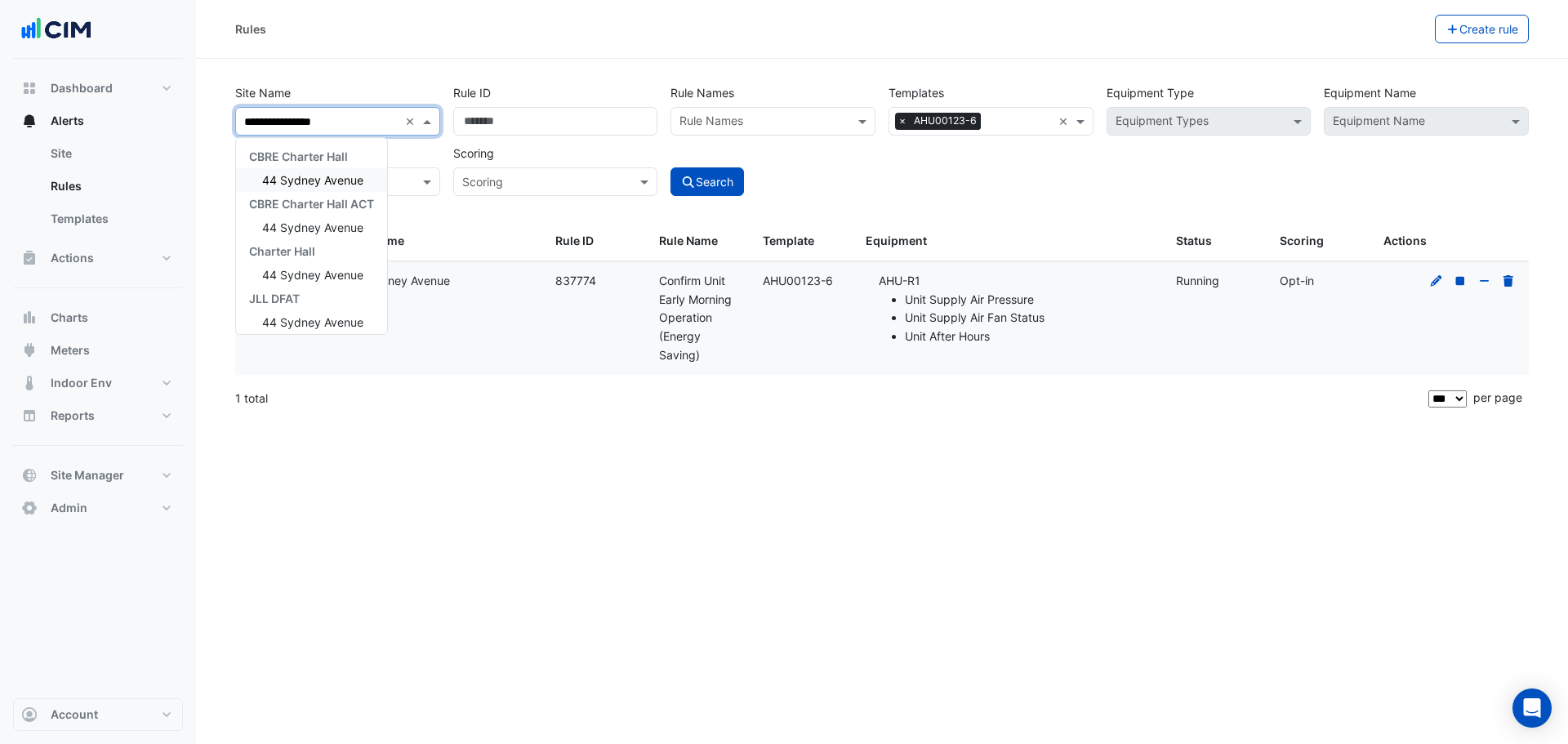 click on "44 Sydney Avenue" at bounding box center (313, 180) 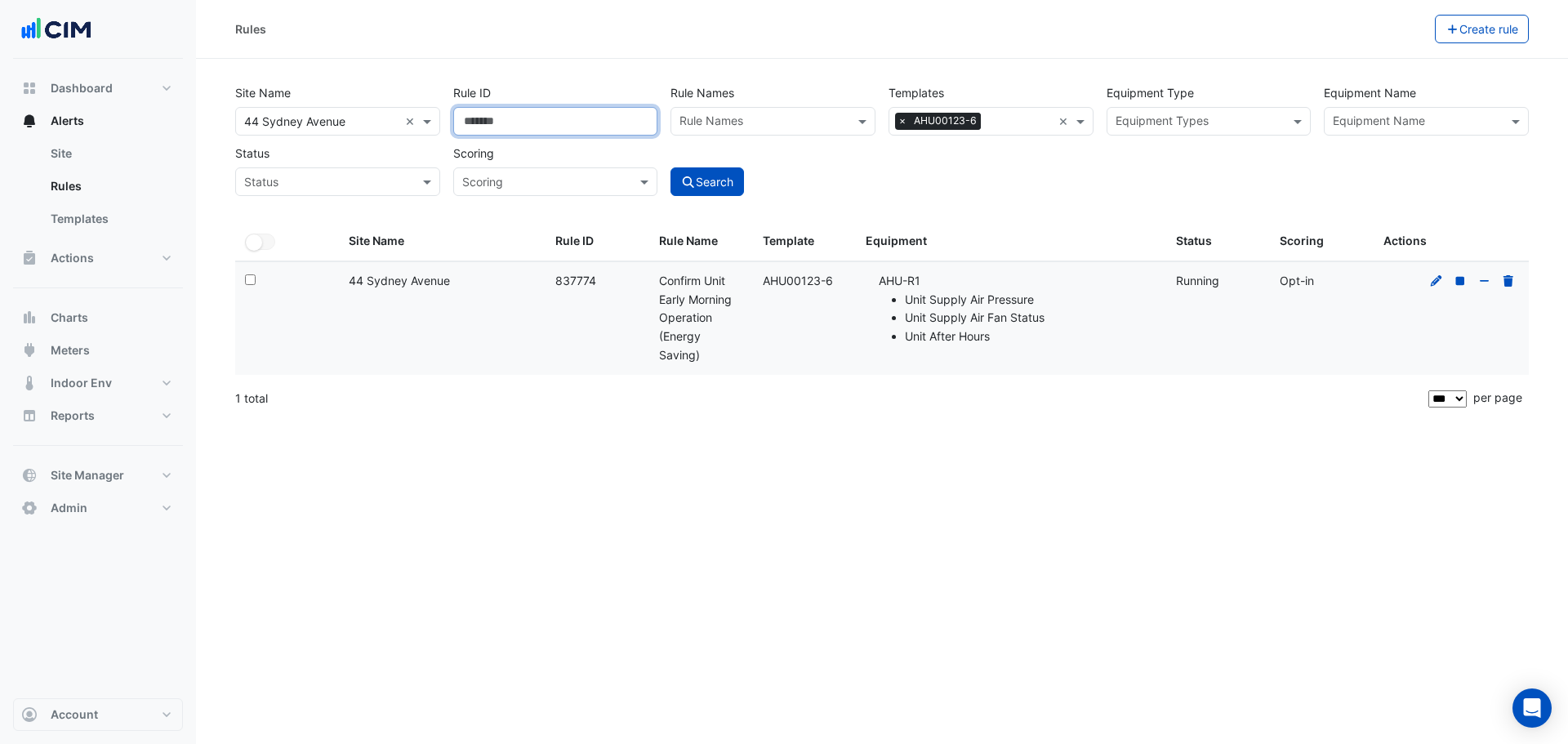 drag, startPoint x: 510, startPoint y: 129, endPoint x: 461, endPoint y: 125, distance: 49.162994 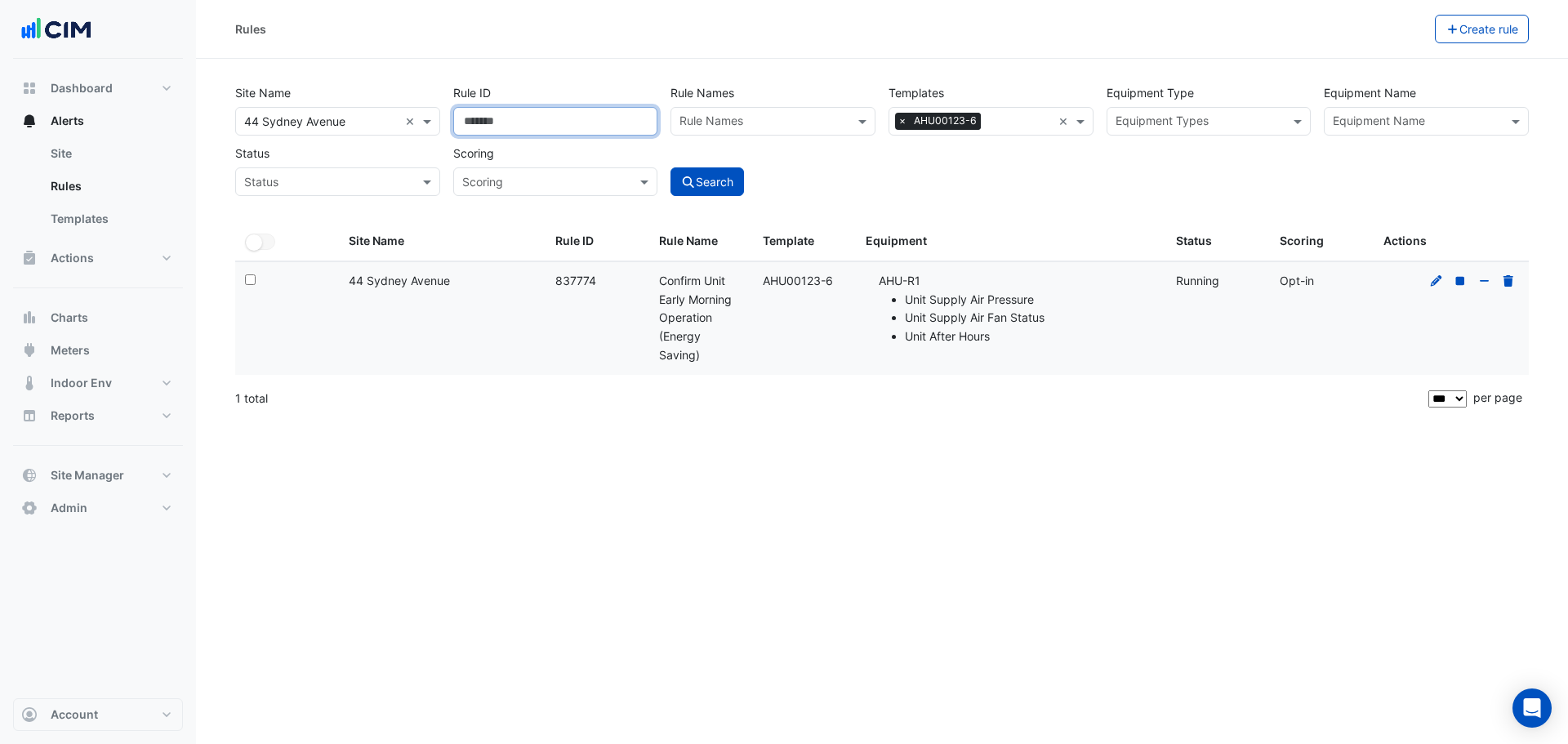type 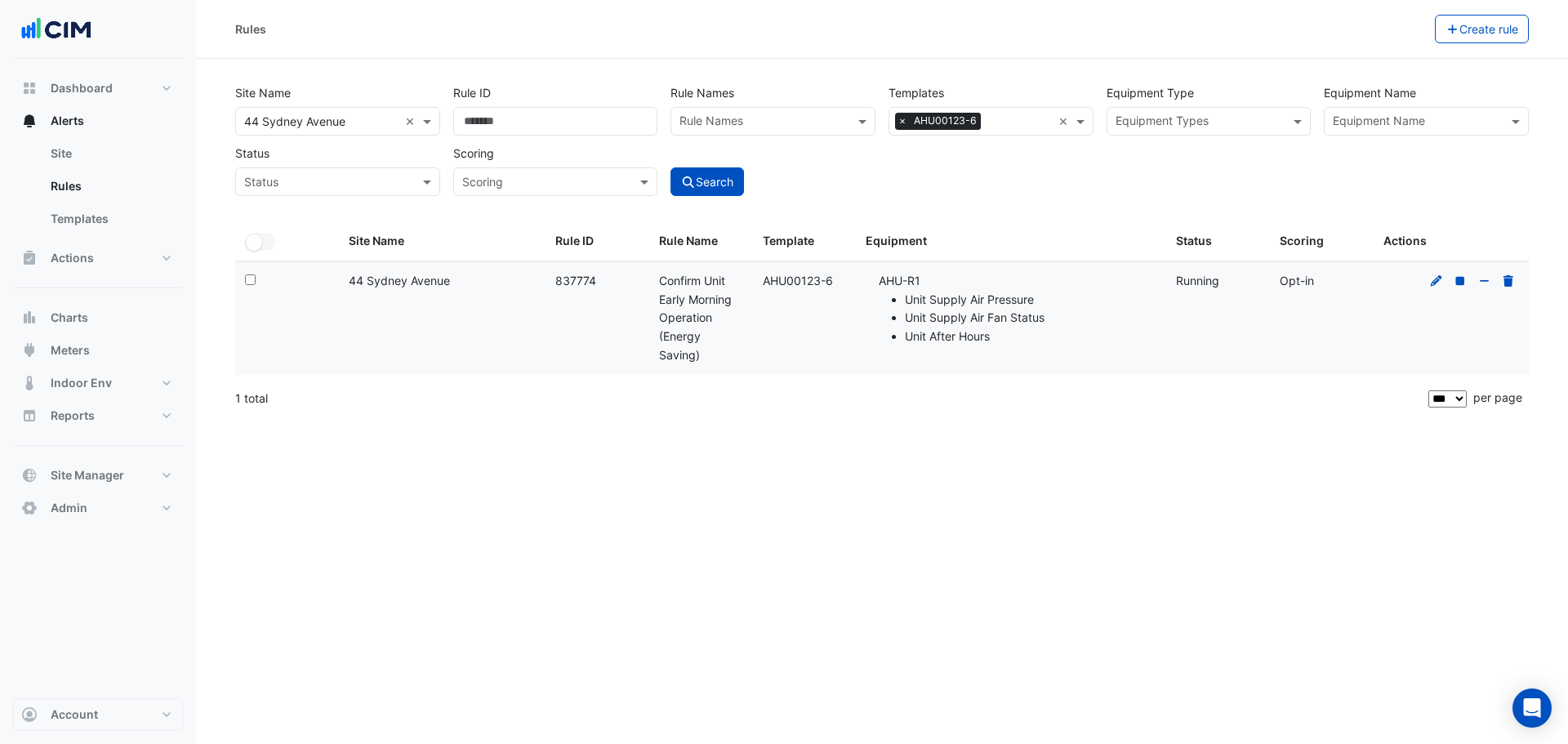 click on "Search" 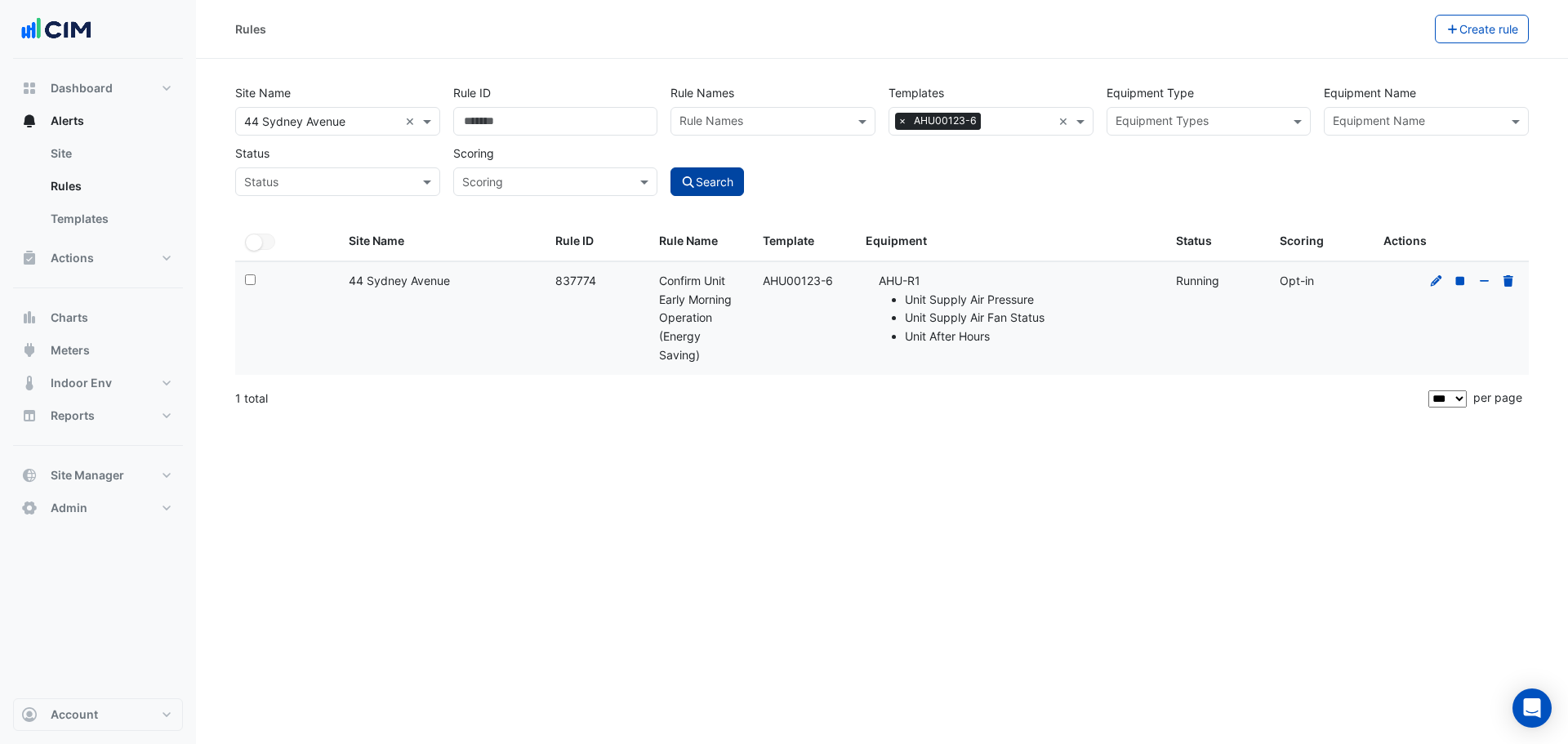 click on "Search" 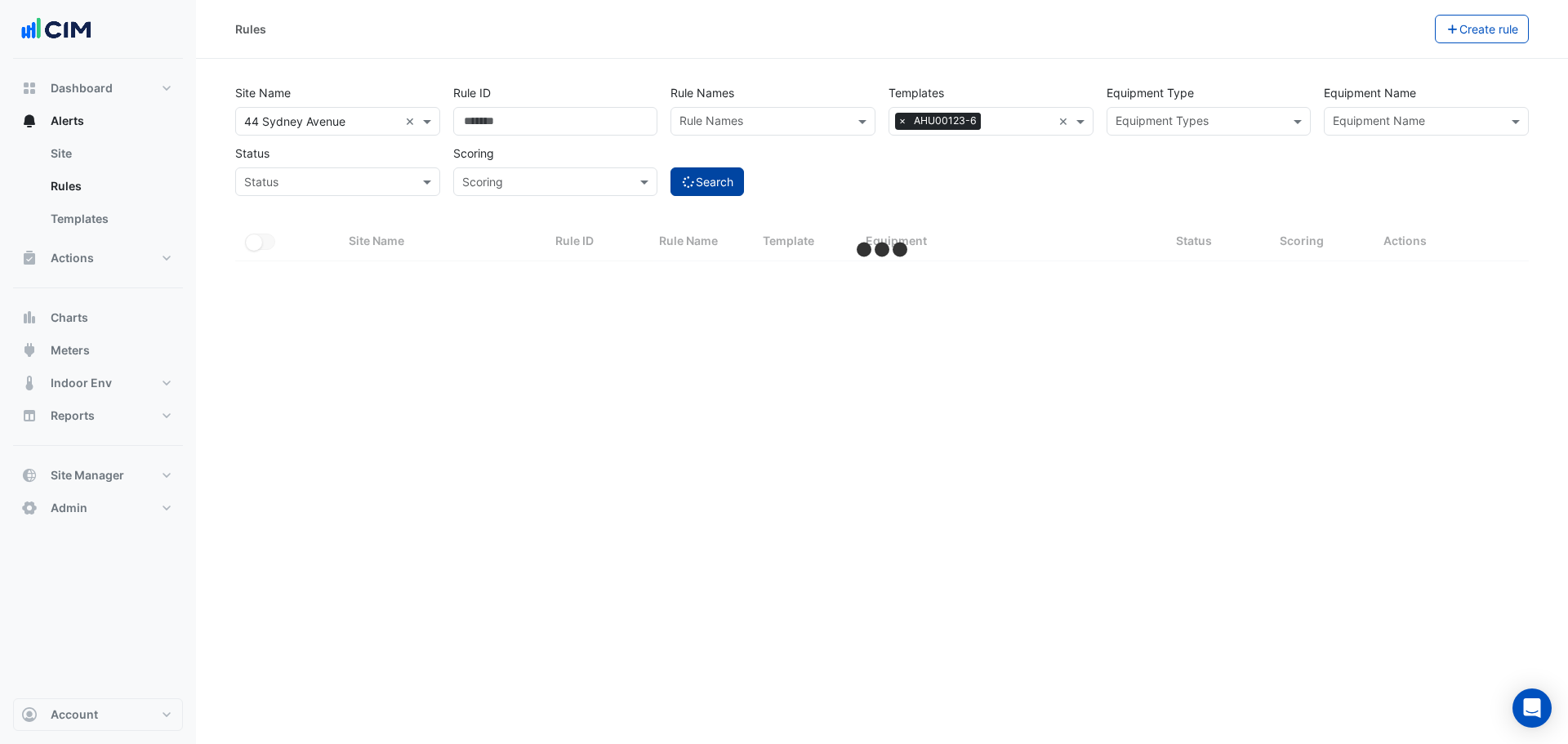 select on "***" 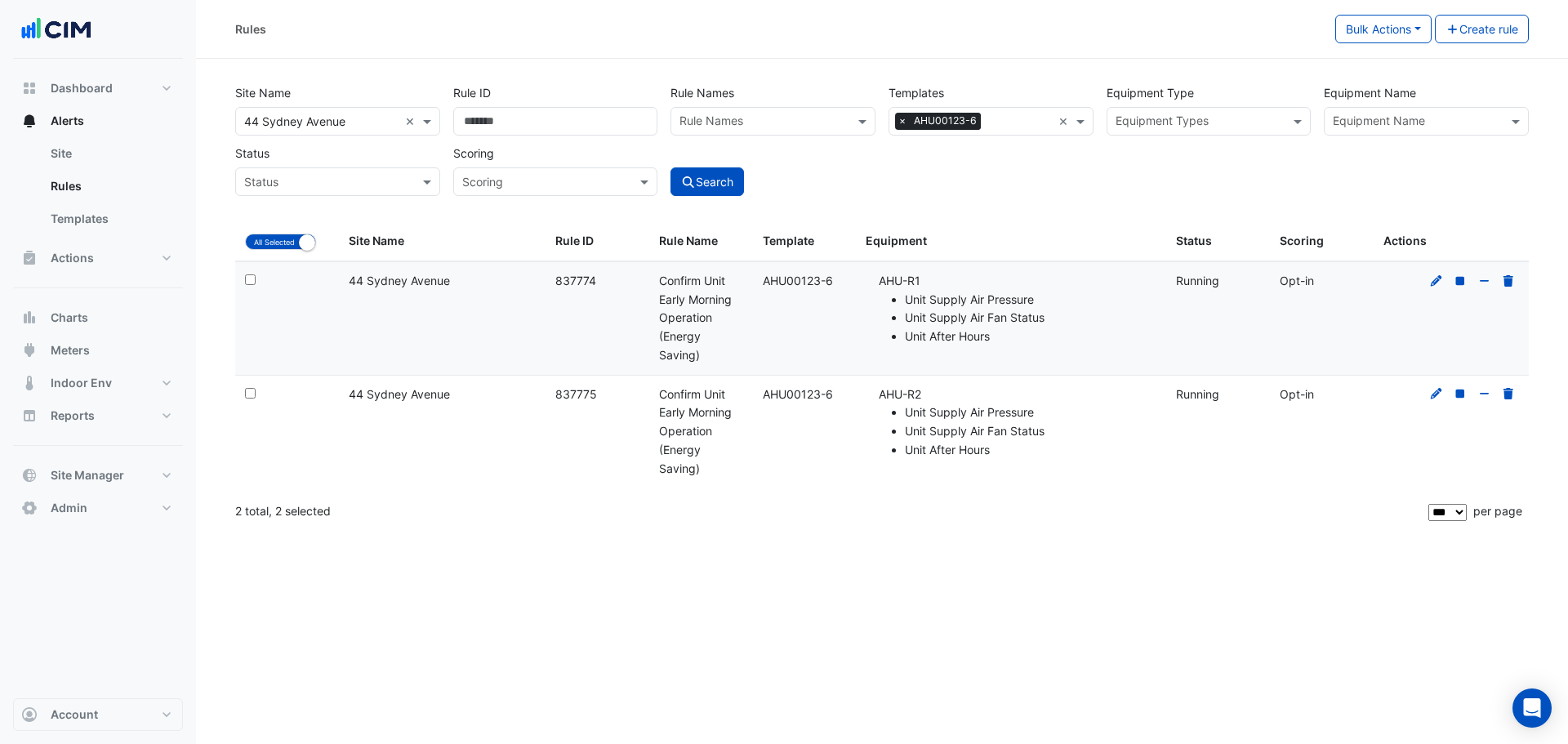click on "Select:" 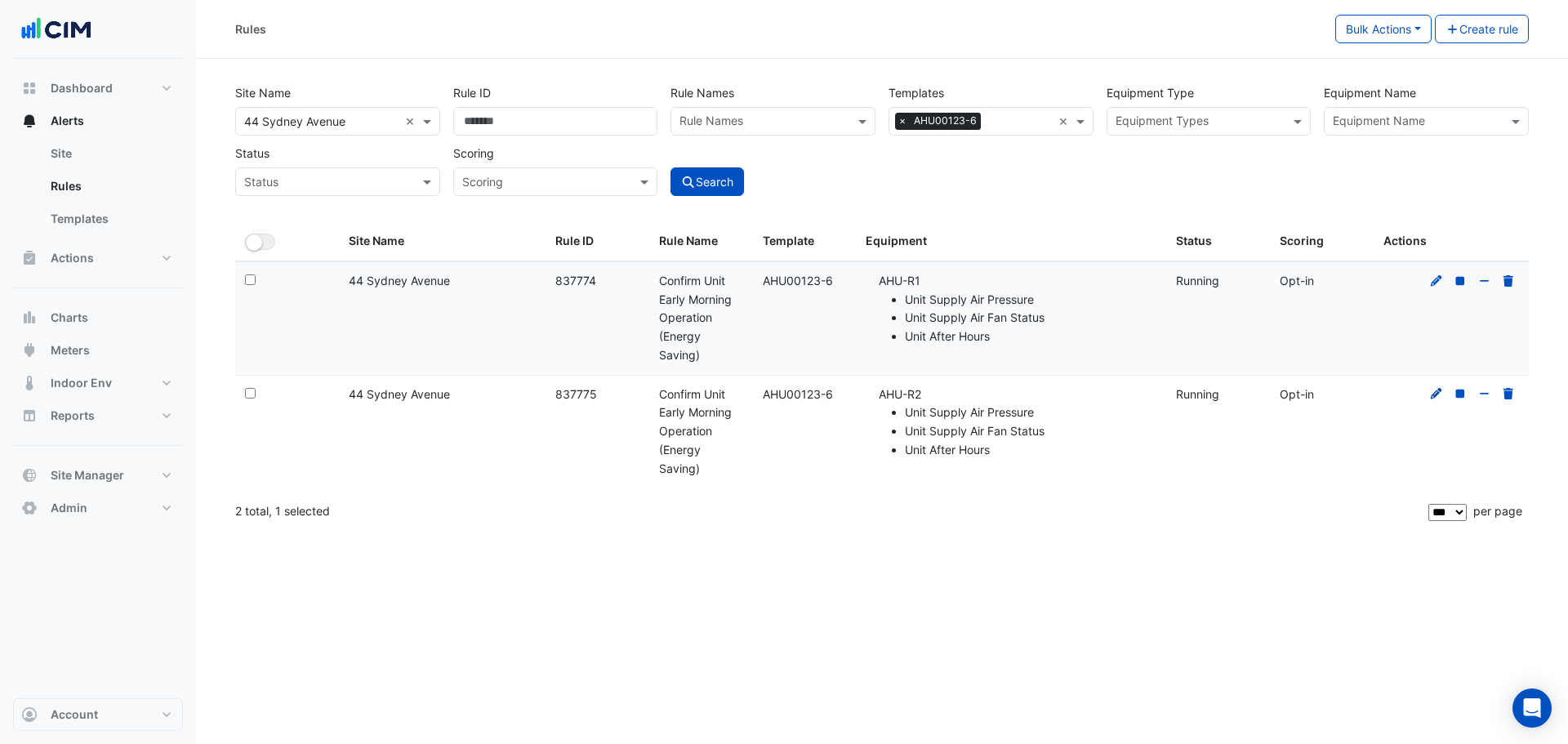 click 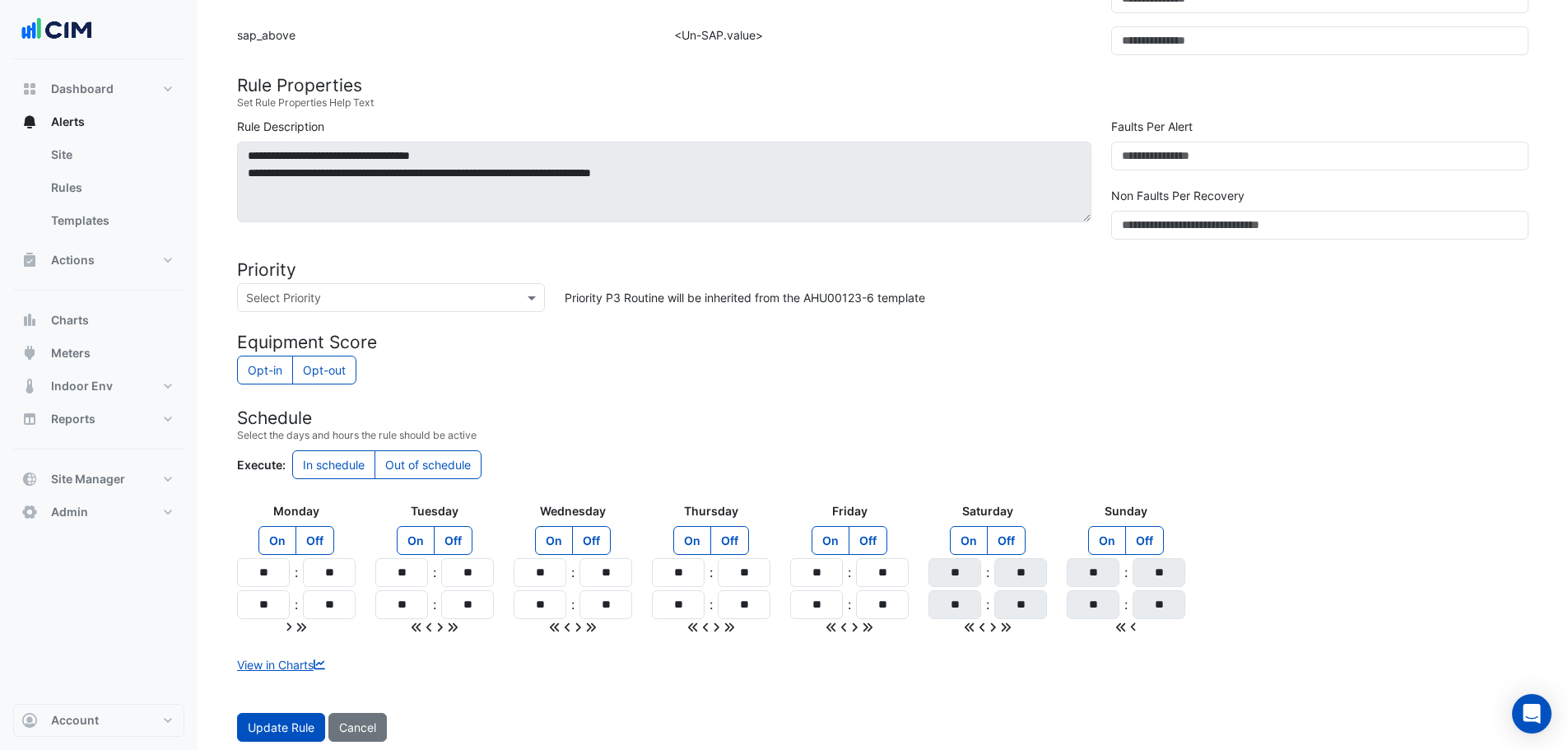 scroll, scrollTop: 603, scrollLeft: 0, axis: vertical 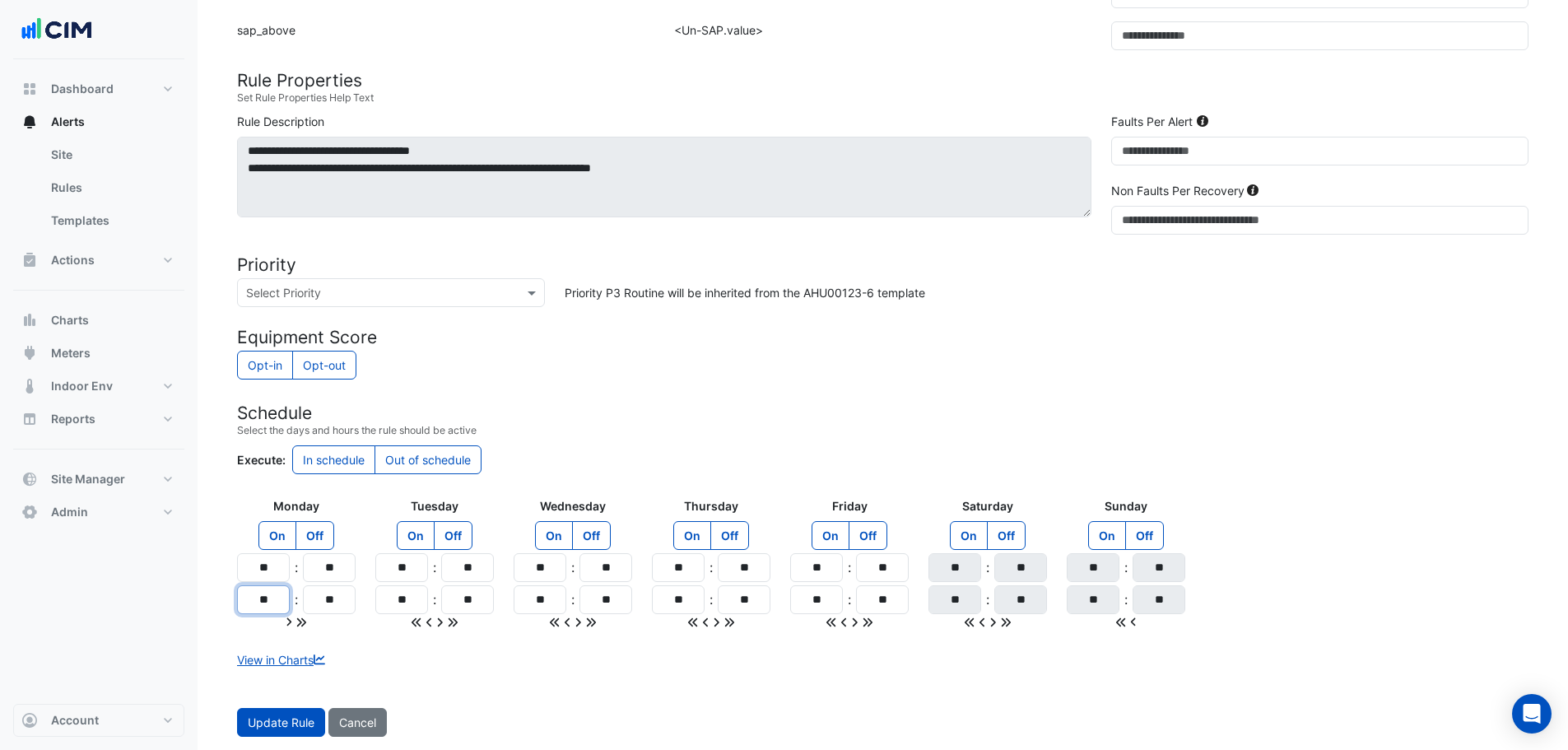 drag, startPoint x: 275, startPoint y: 597, endPoint x: 265, endPoint y: 594, distance: 10.440307 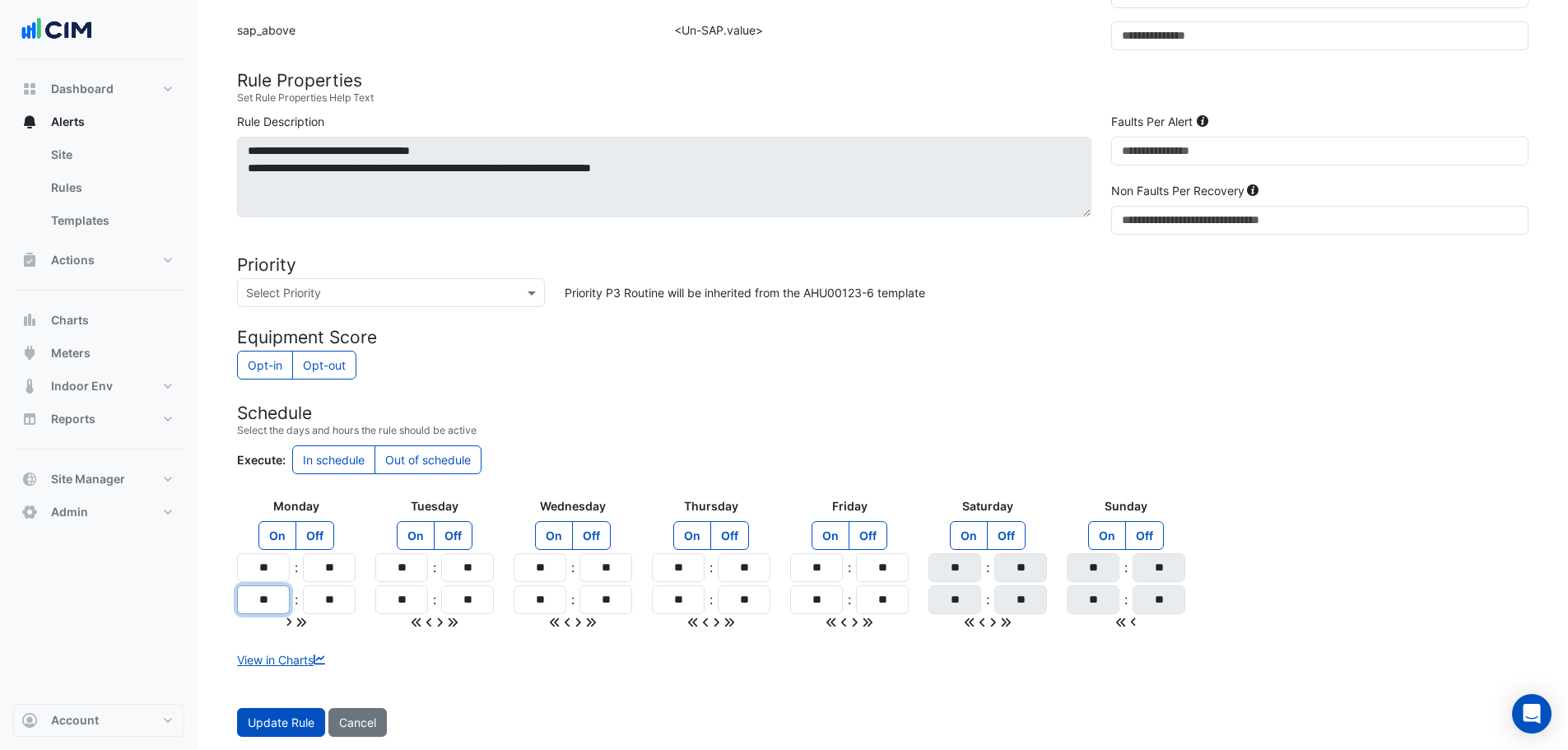 drag, startPoint x: 273, startPoint y: 598, endPoint x: 264, endPoint y: 594, distance: 9.8488578 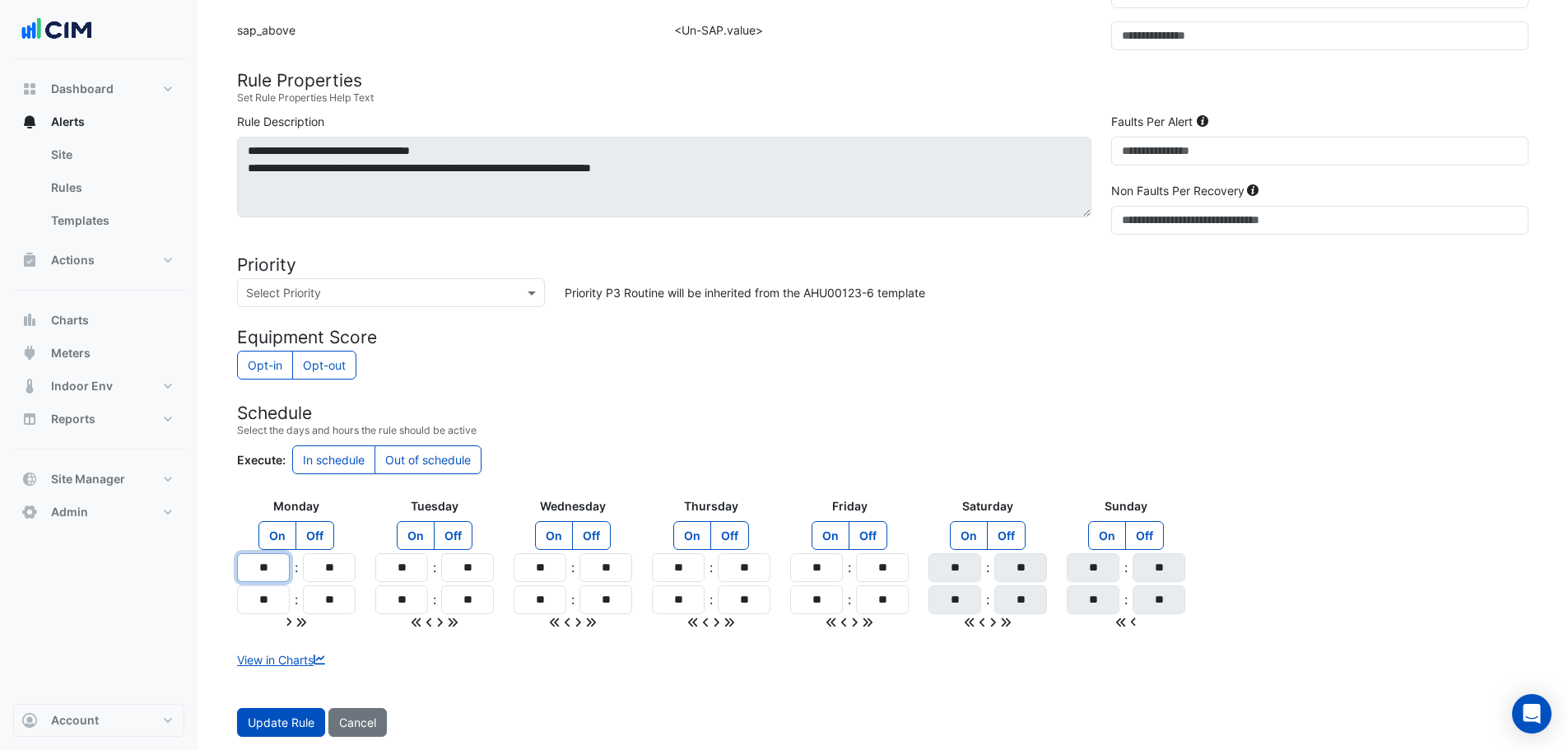 drag, startPoint x: 270, startPoint y: 575, endPoint x: 261, endPoint y: 572, distance: 9.486833 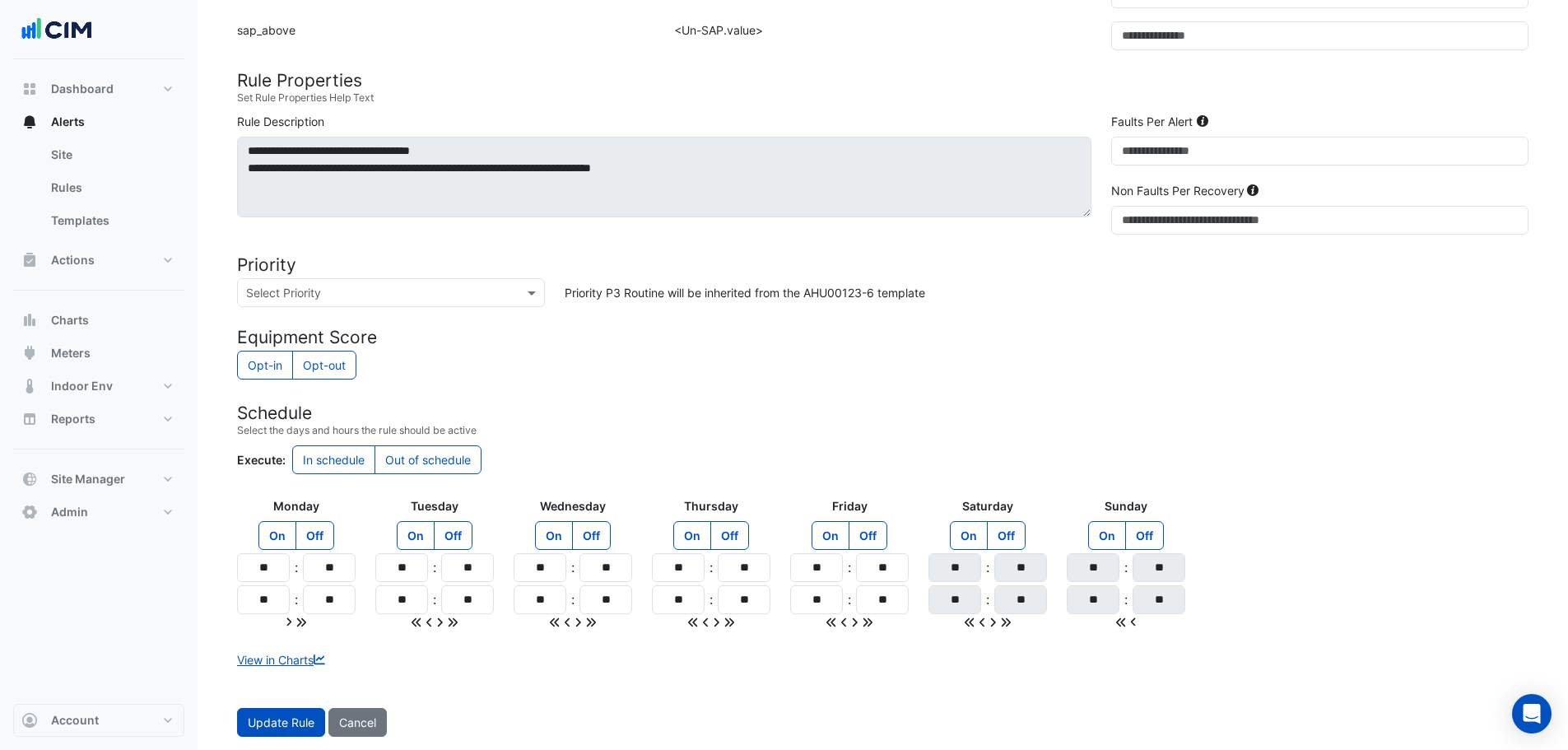 click on "View in Charts" 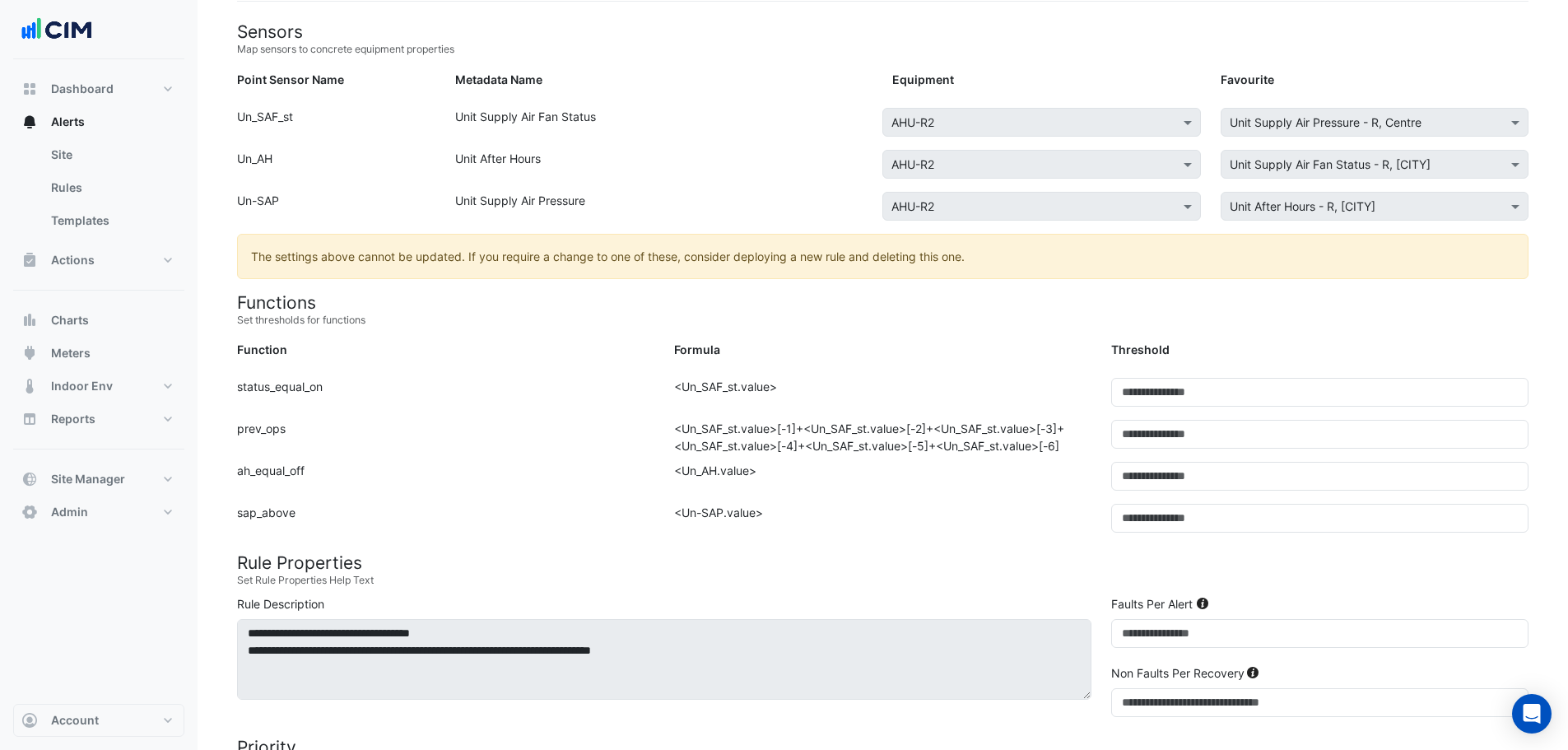 scroll, scrollTop: 109, scrollLeft: 0, axis: vertical 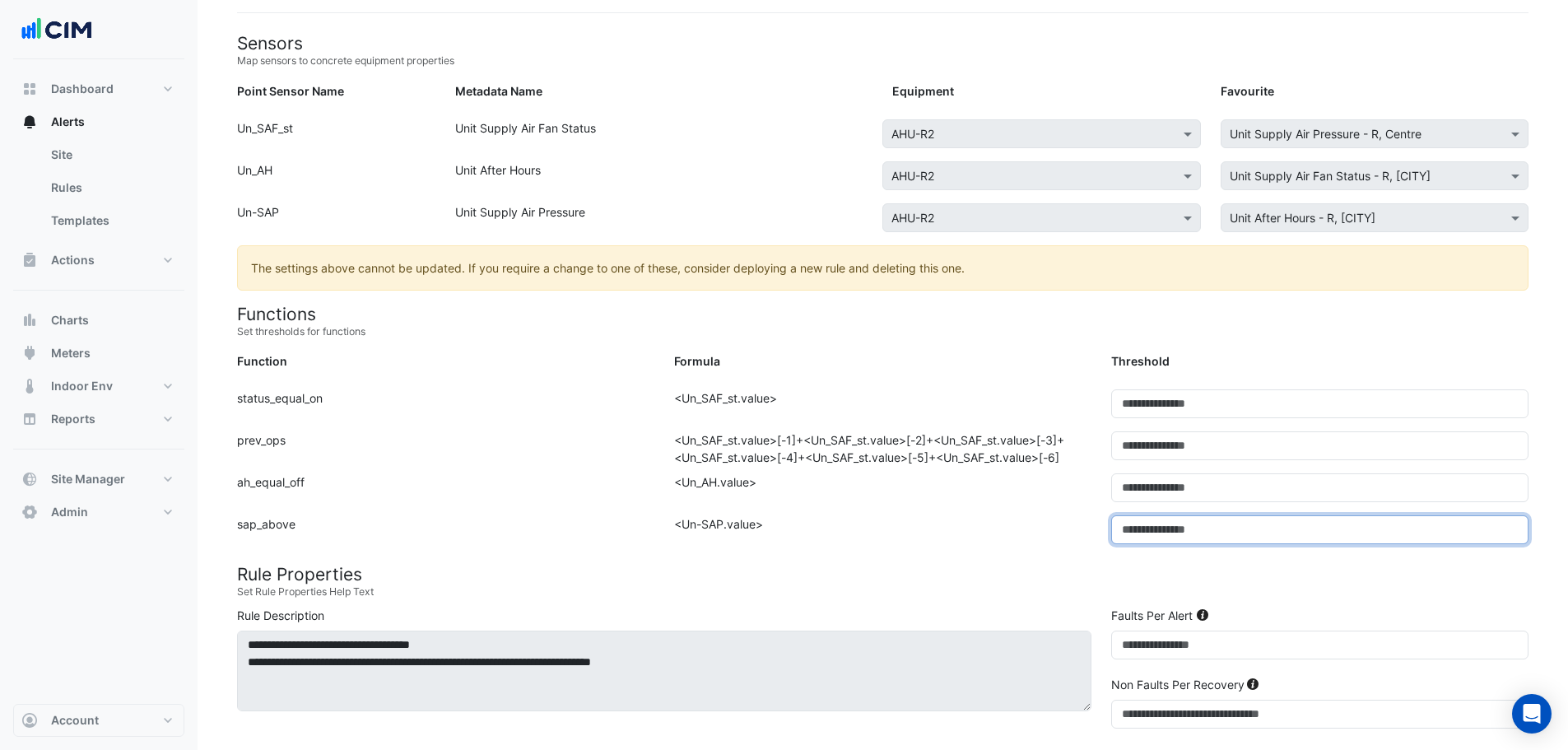 drag, startPoint x: 1139, startPoint y: 531, endPoint x: 1116, endPoint y: 532, distance: 23.02173 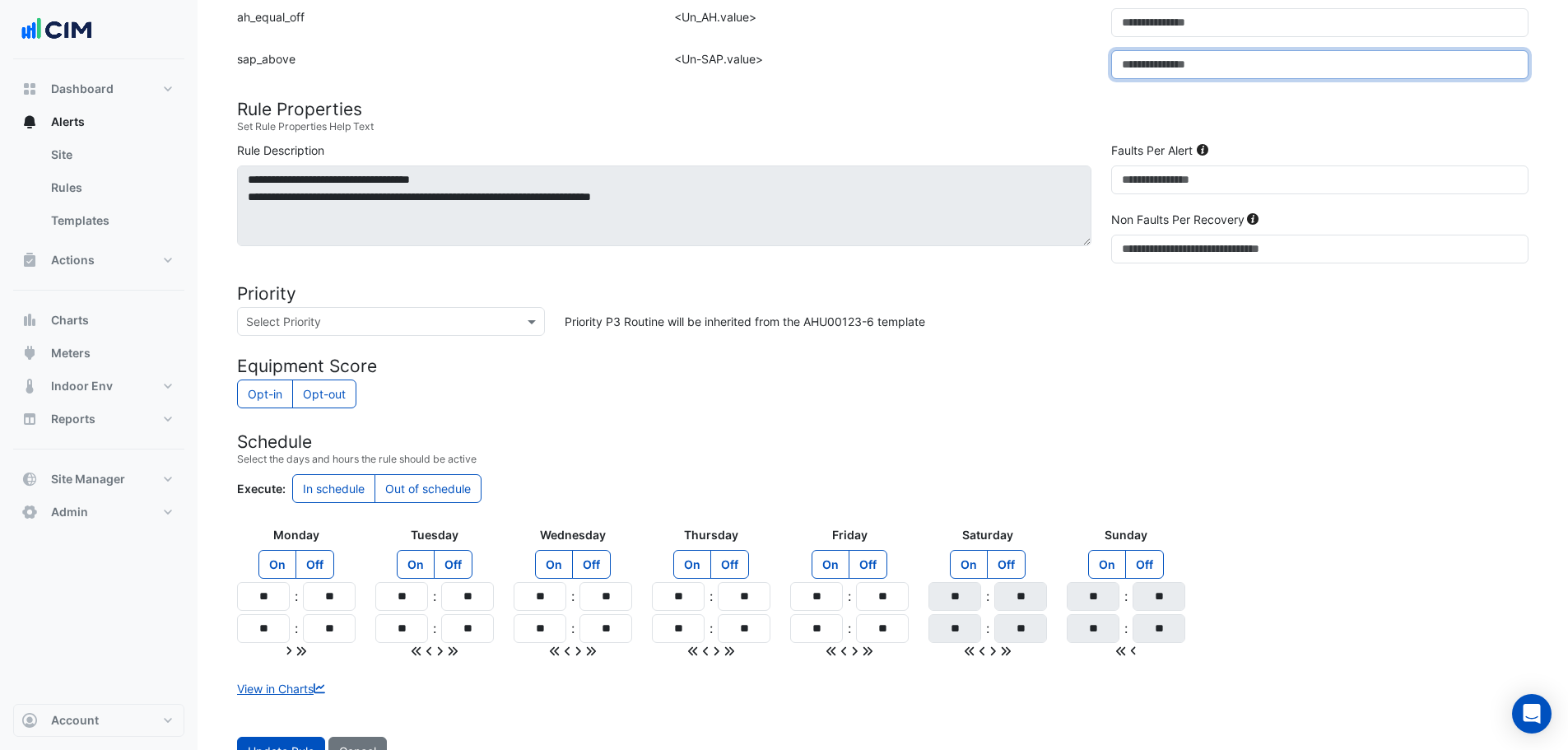 scroll, scrollTop: 603, scrollLeft: 0, axis: vertical 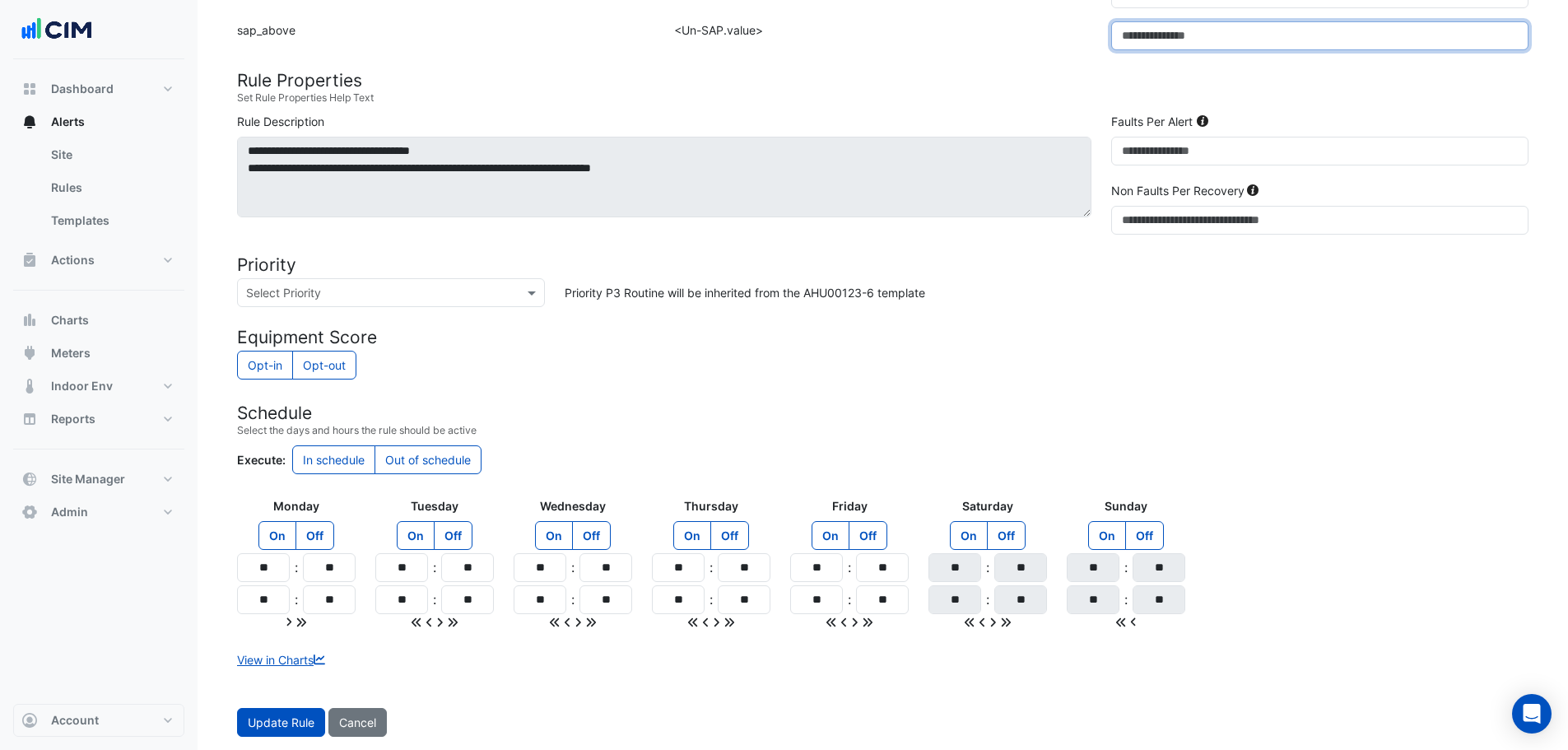 type on "**" 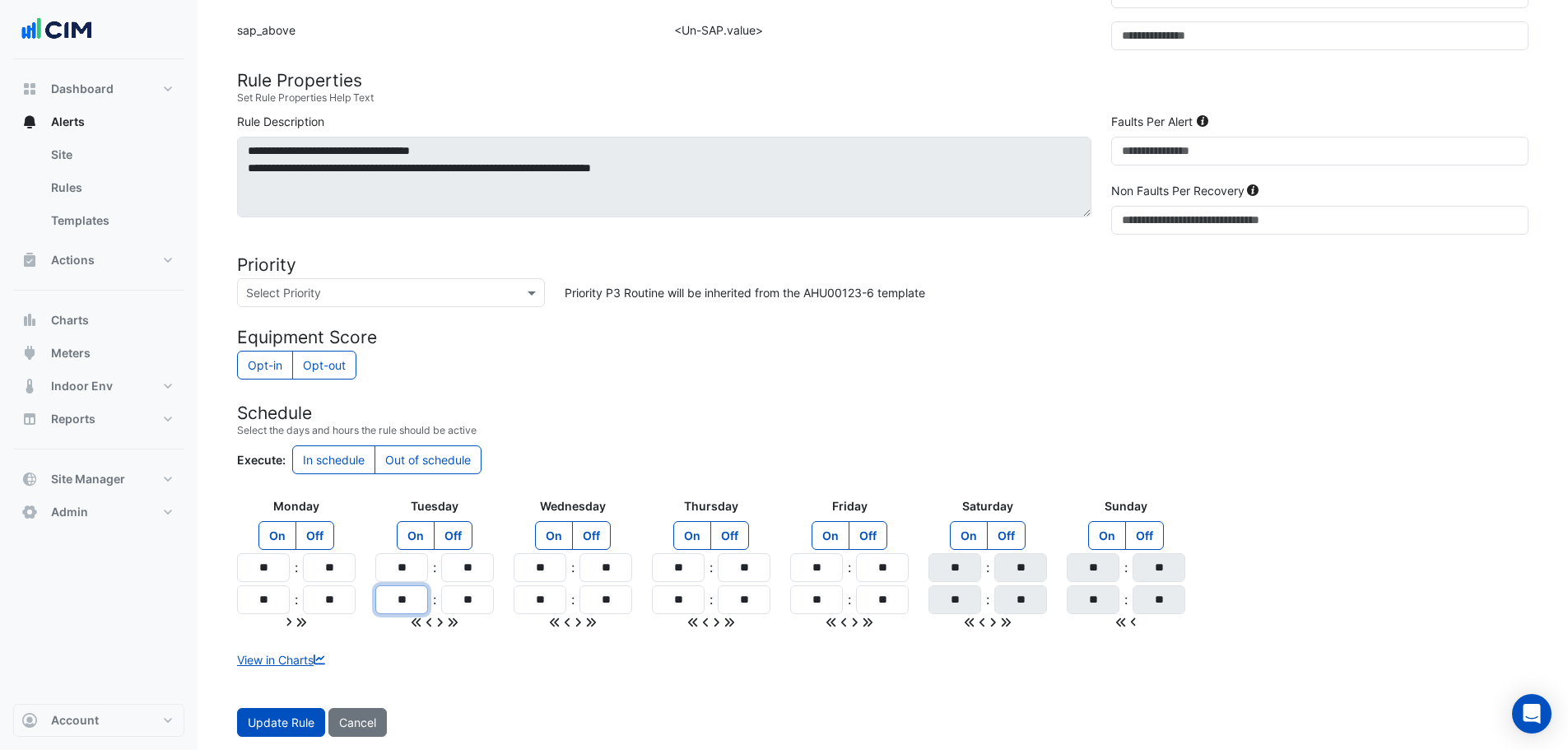 click on "**" 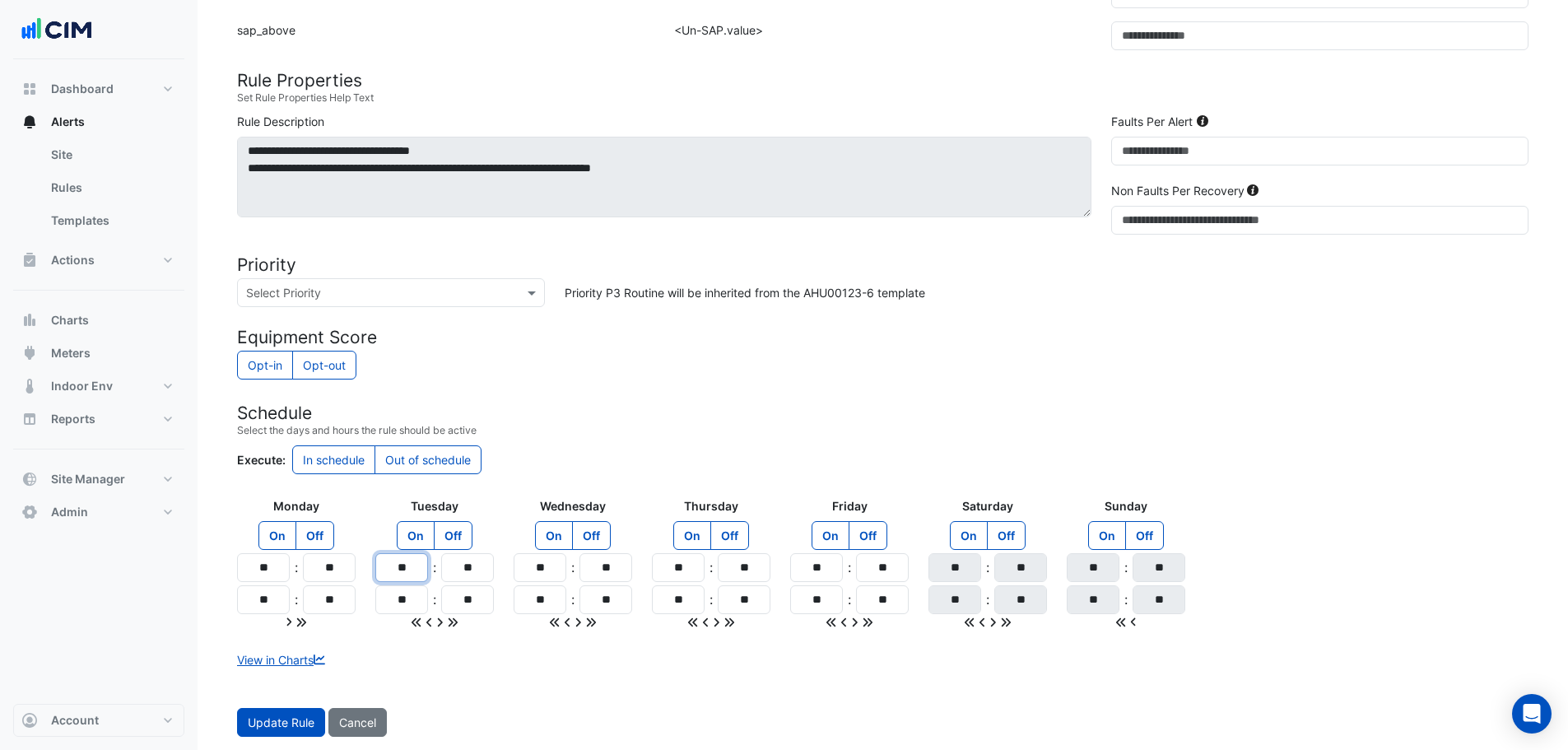 click on "**" 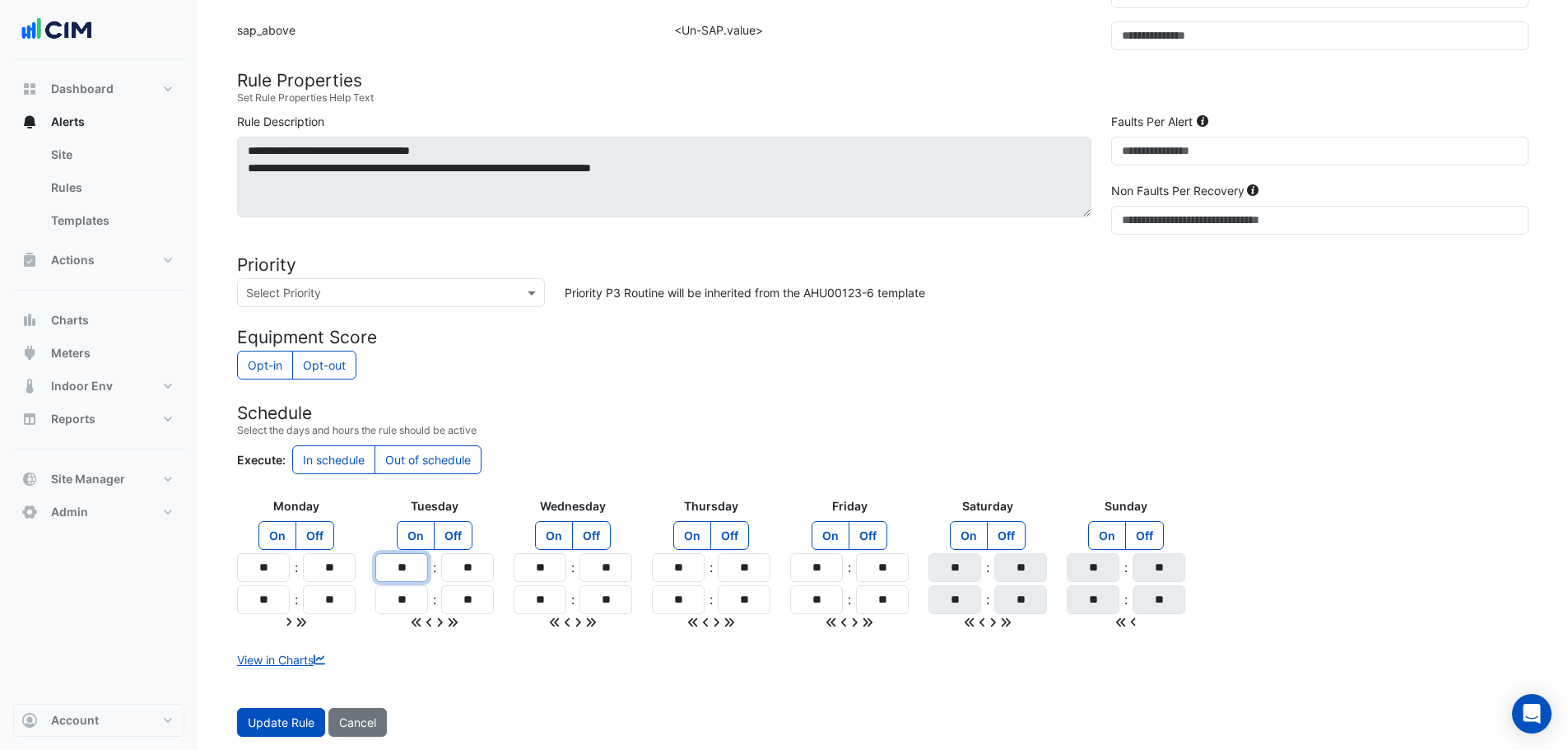 type on "**" 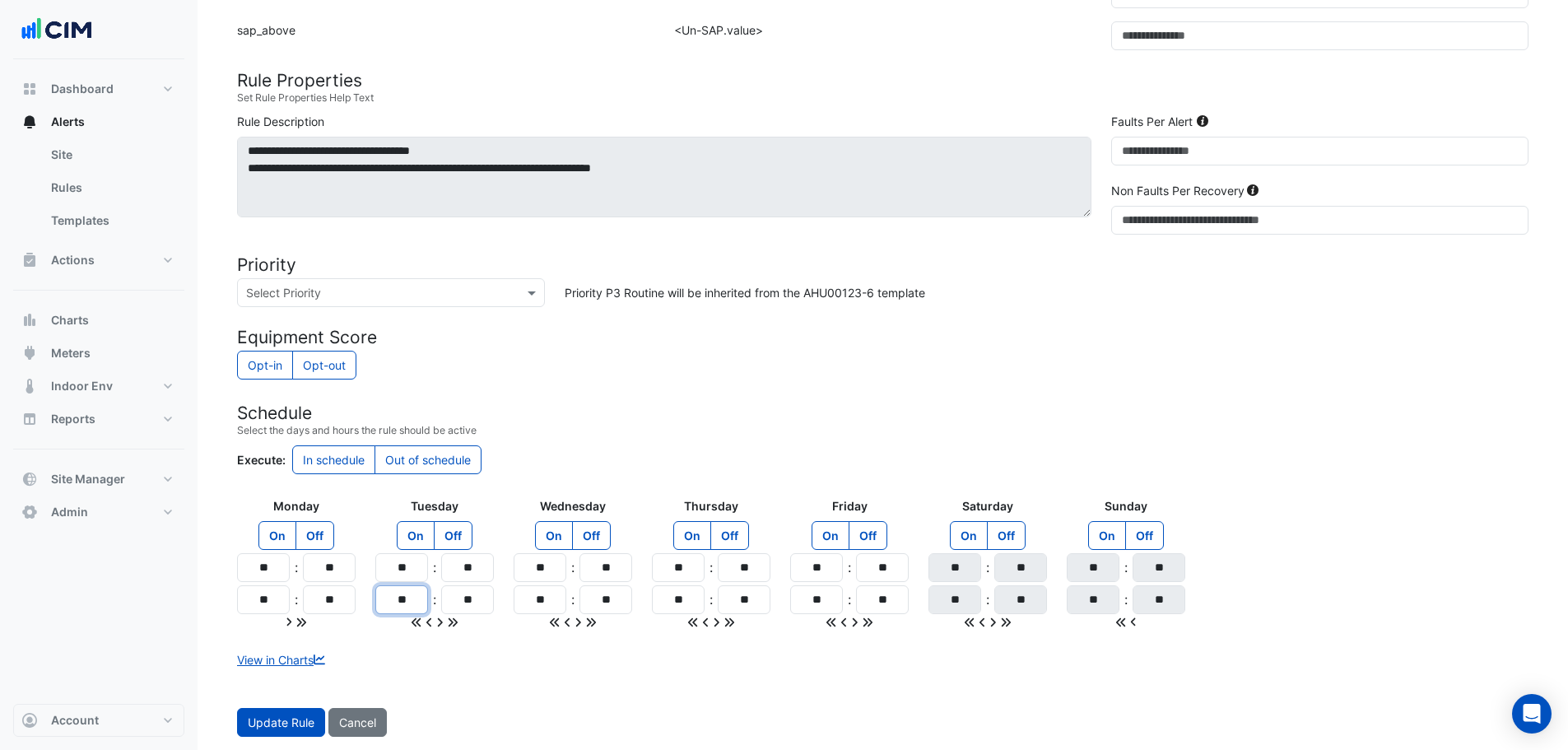 drag, startPoint x: 416, startPoint y: 606, endPoint x: 405, endPoint y: 604, distance: 11.18034 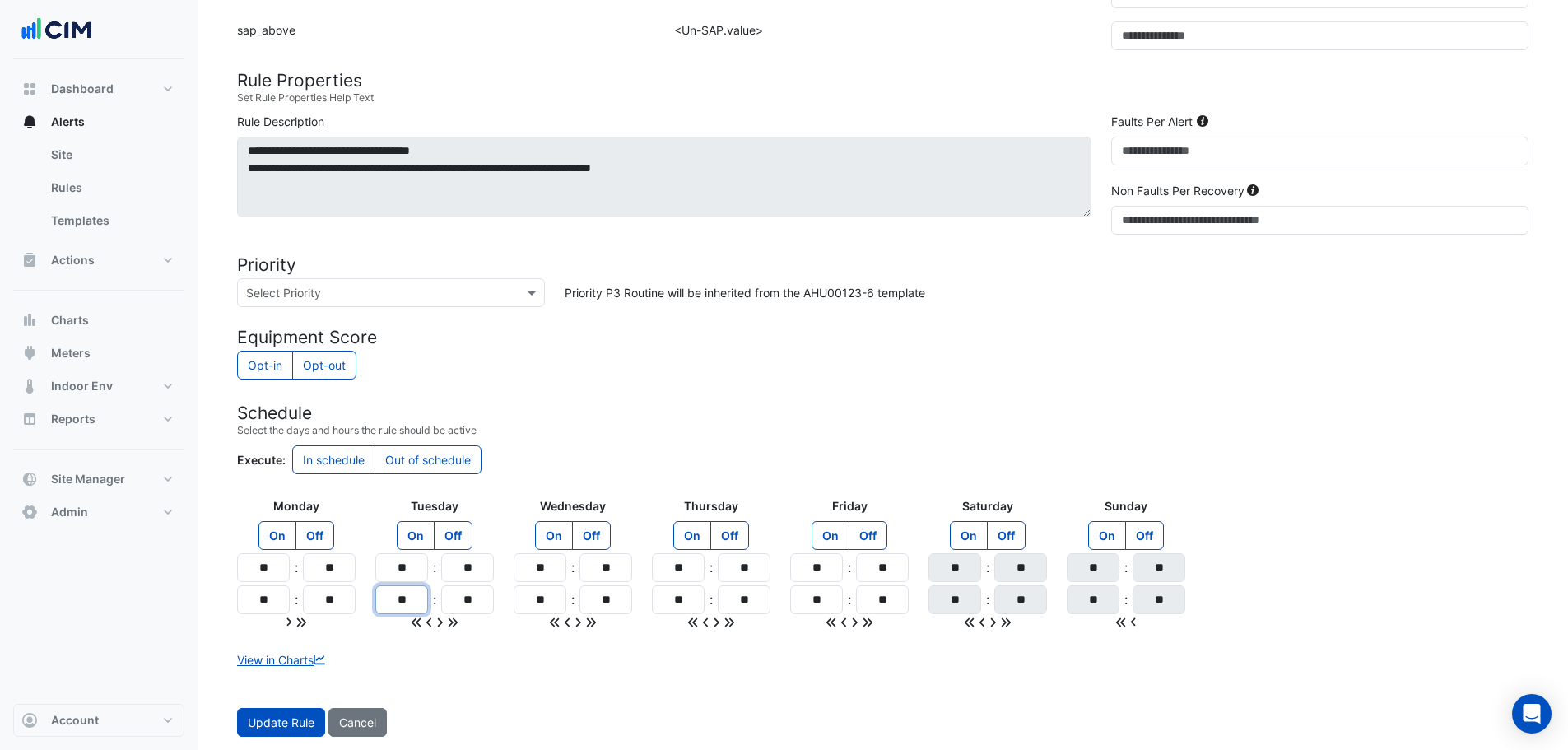 type on "**" 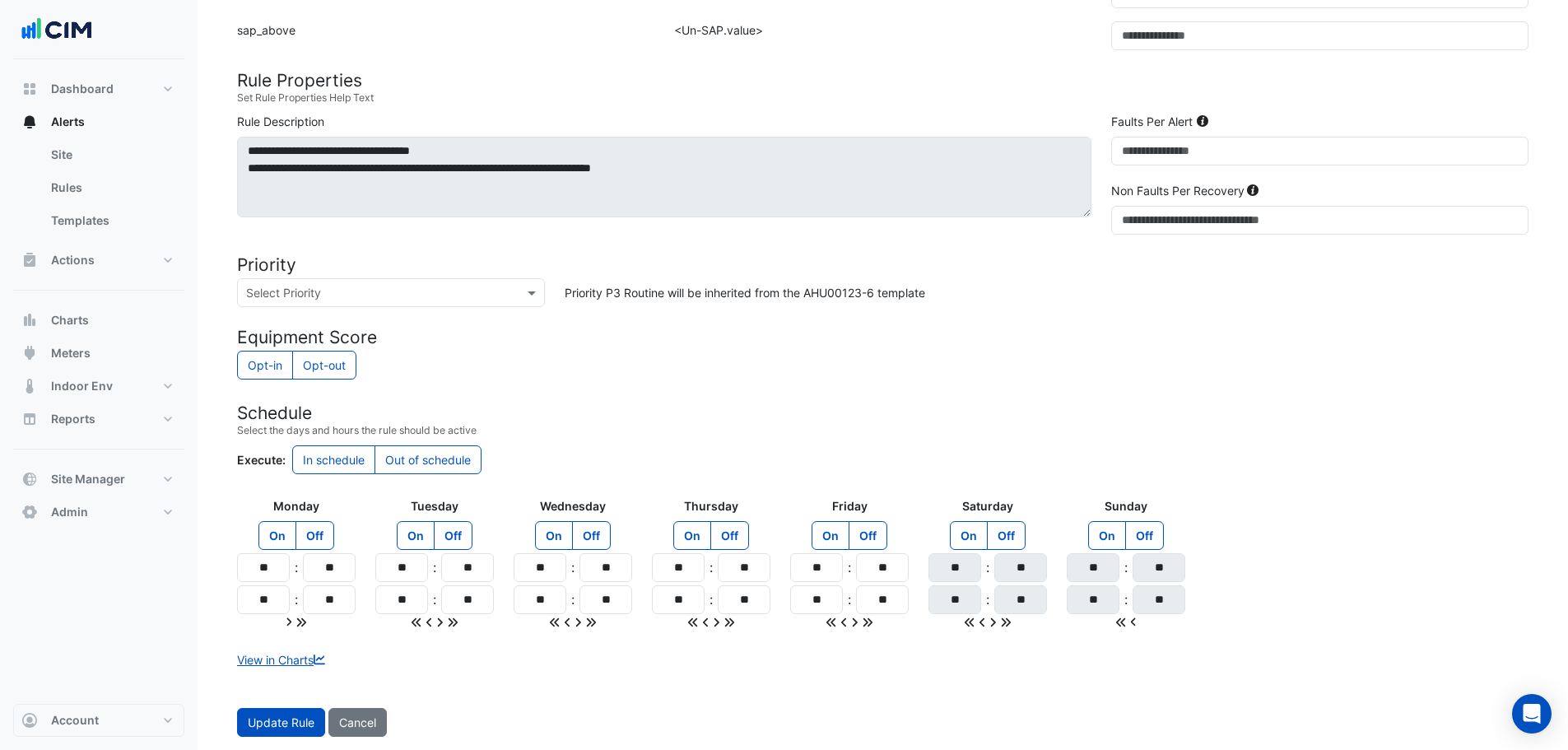 click 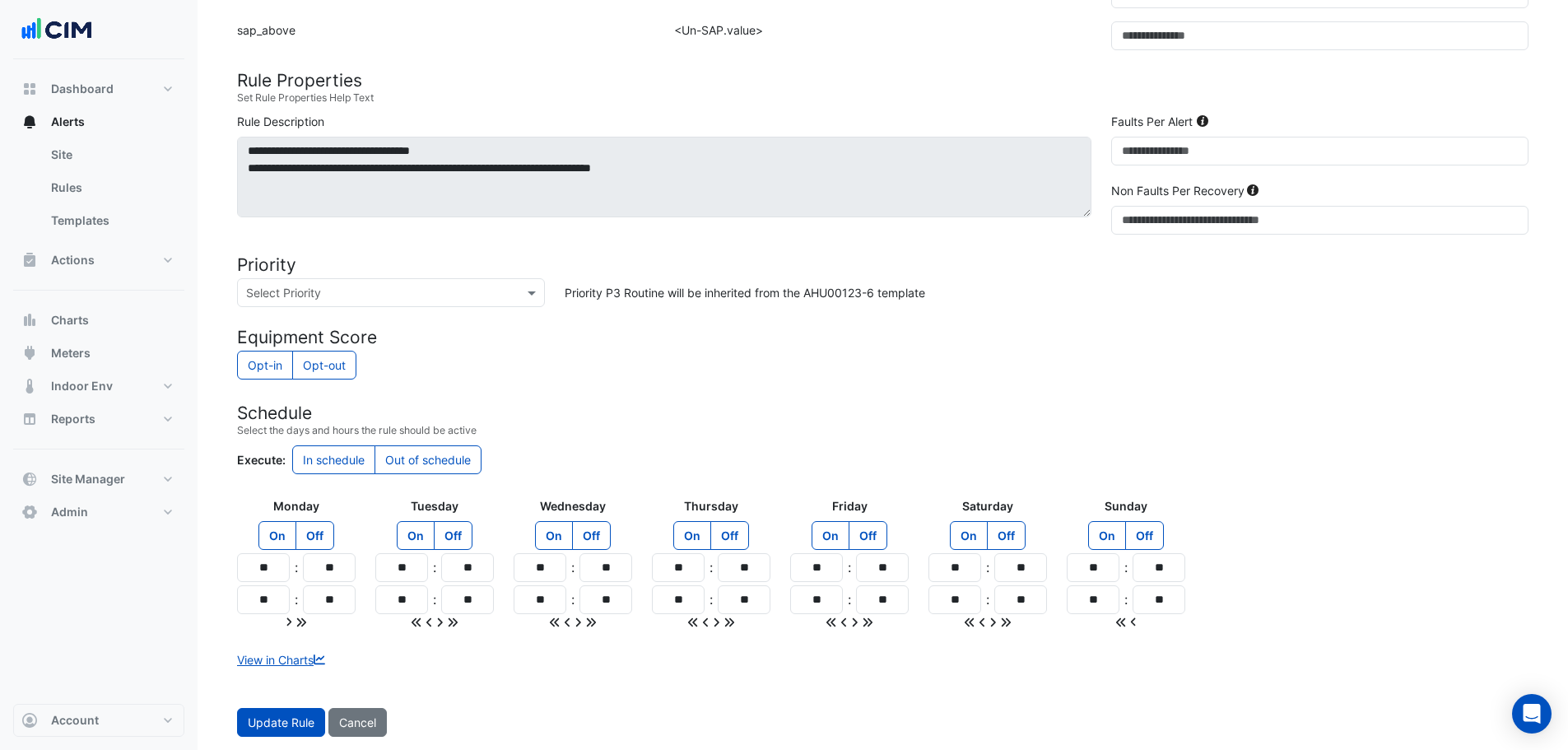 click on "Off" 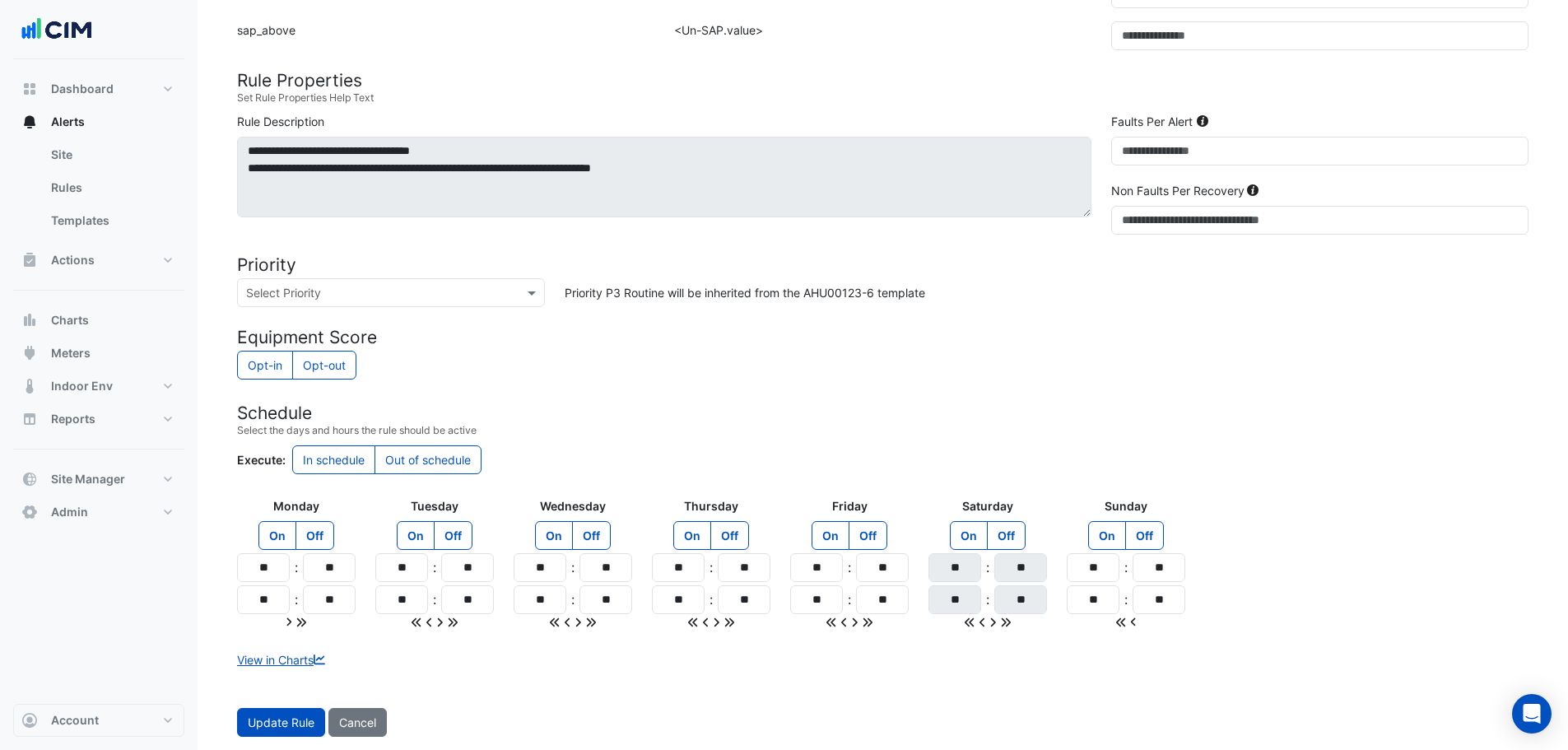 click on "Off" 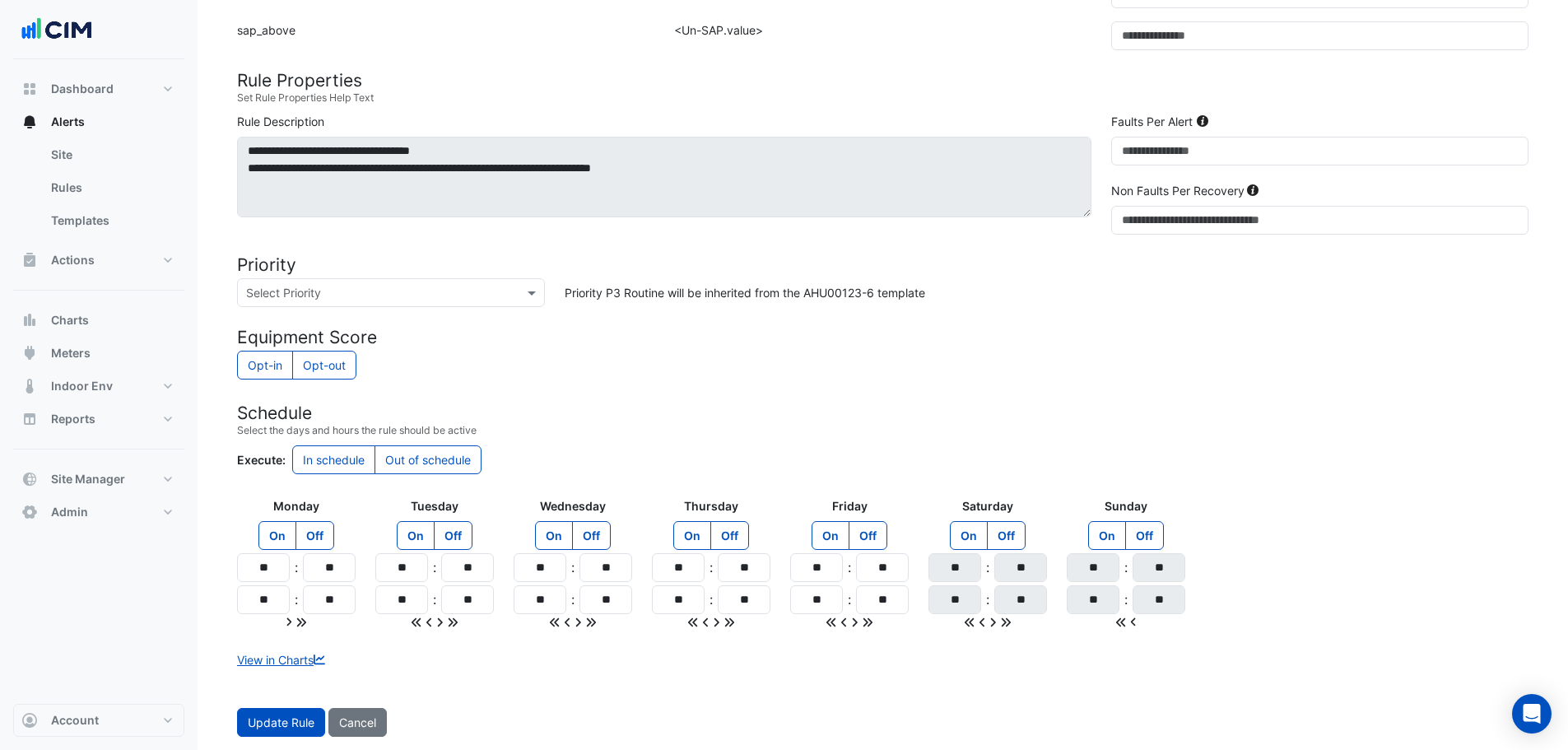 click on "Select the days and hours the rule should be active" 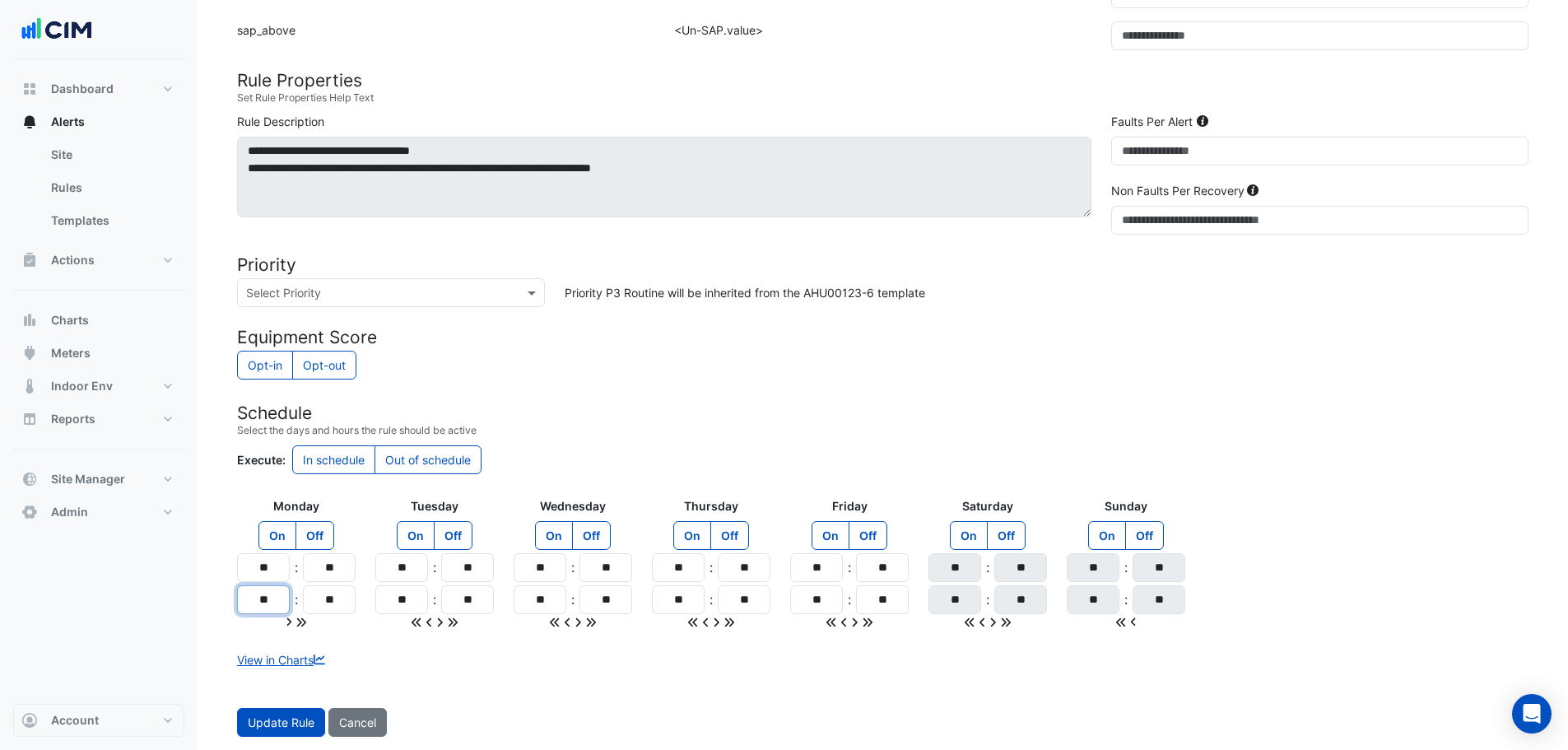 click on "**" 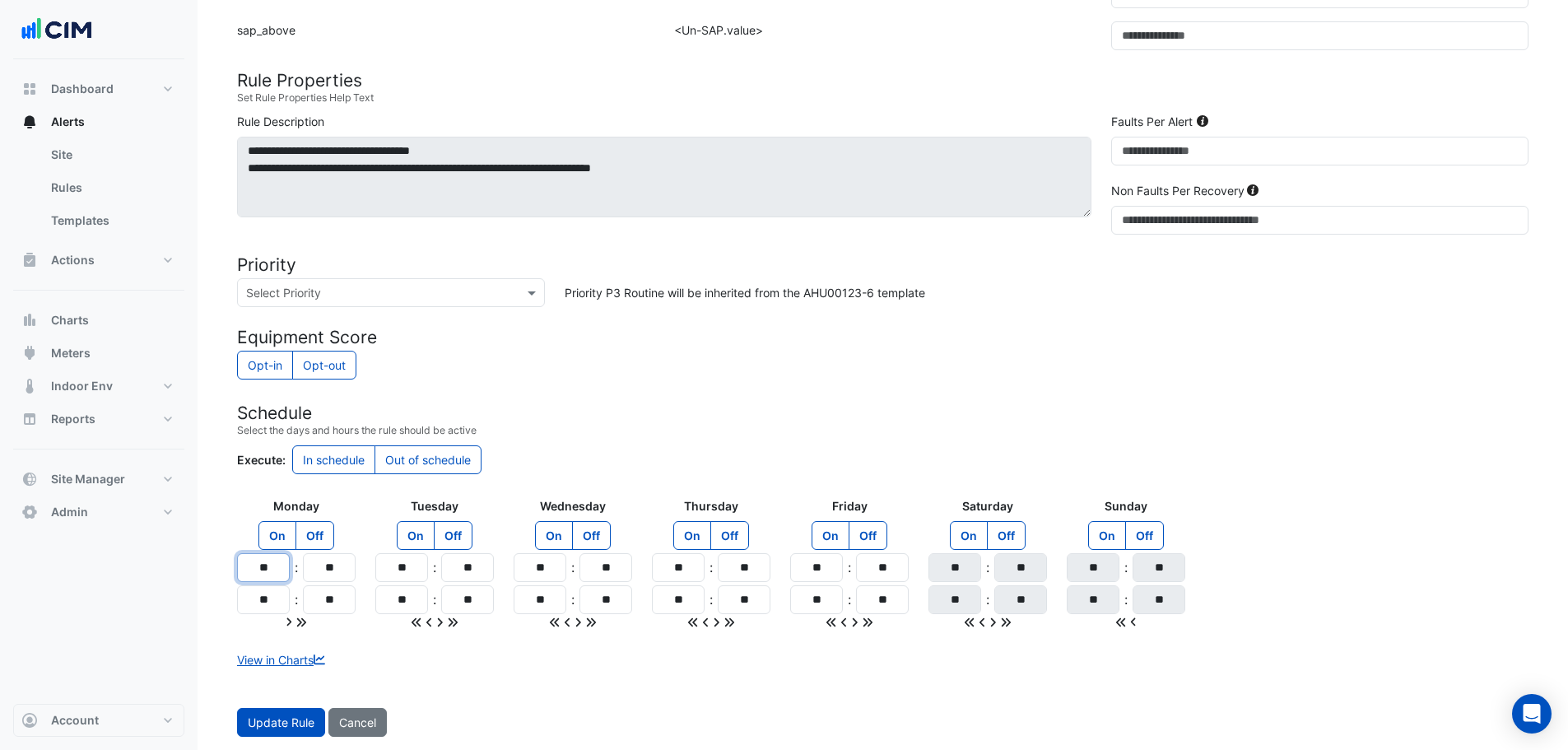 click on "**" 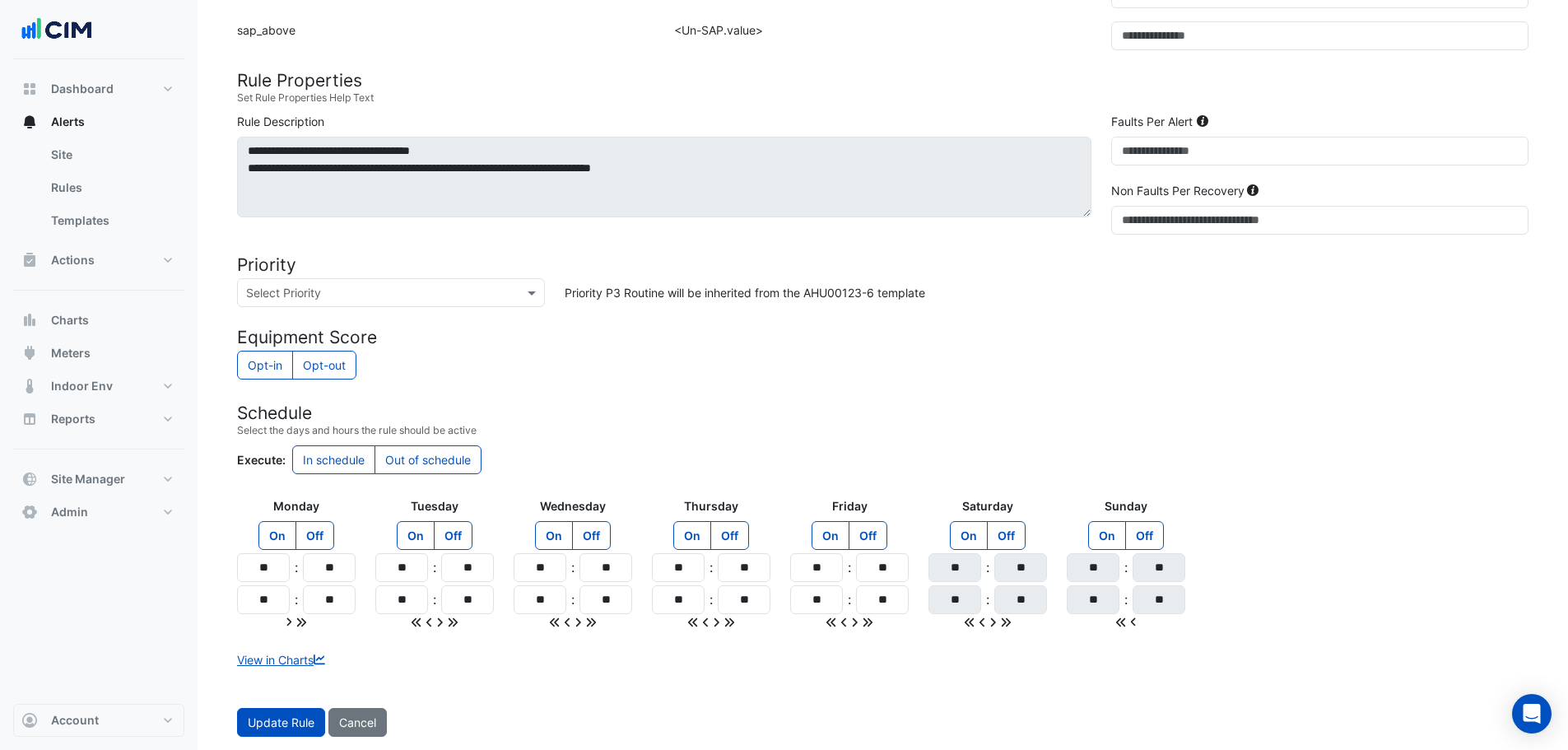 click on "View in Charts" 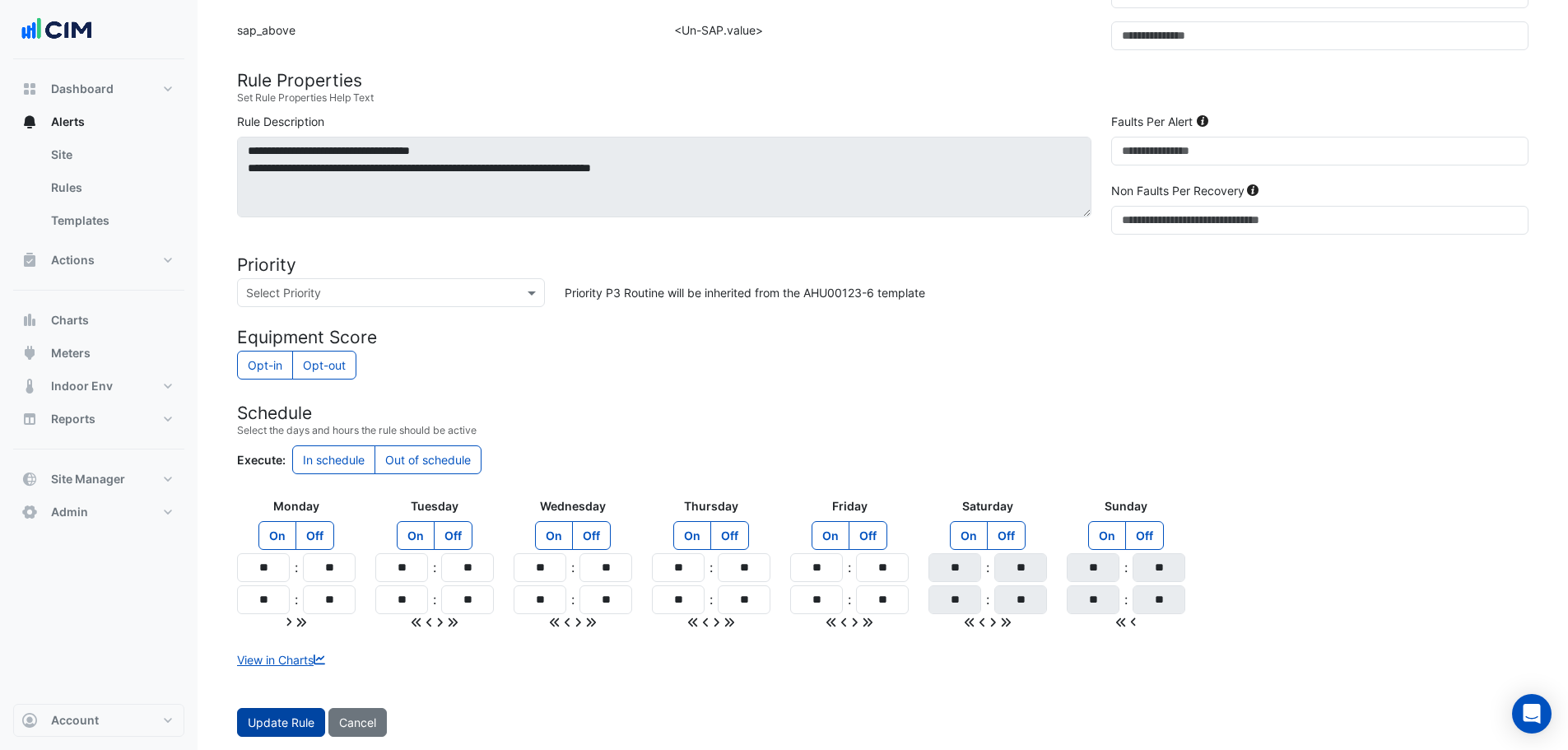 click on "Update Rule" 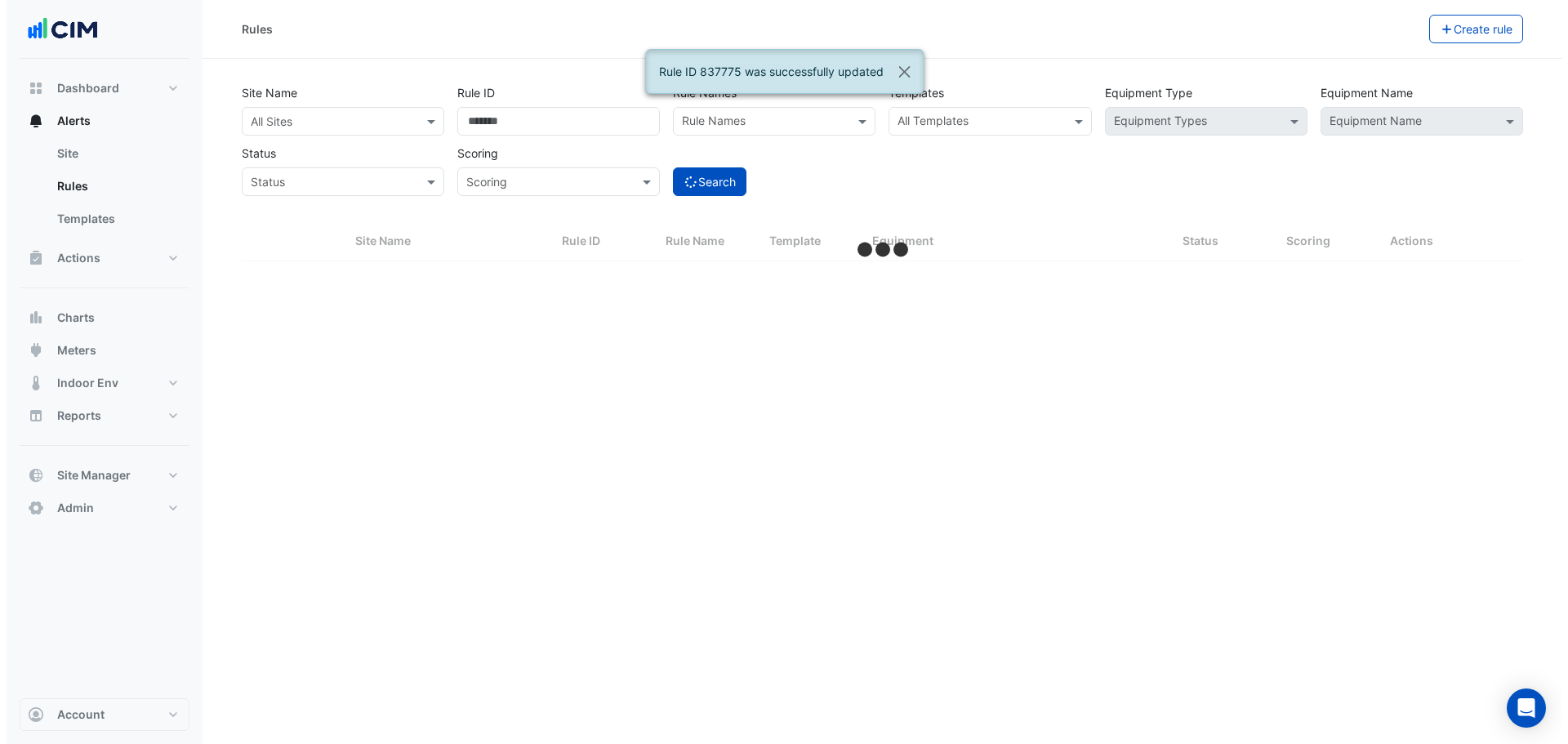 scroll, scrollTop: 0, scrollLeft: 0, axis: both 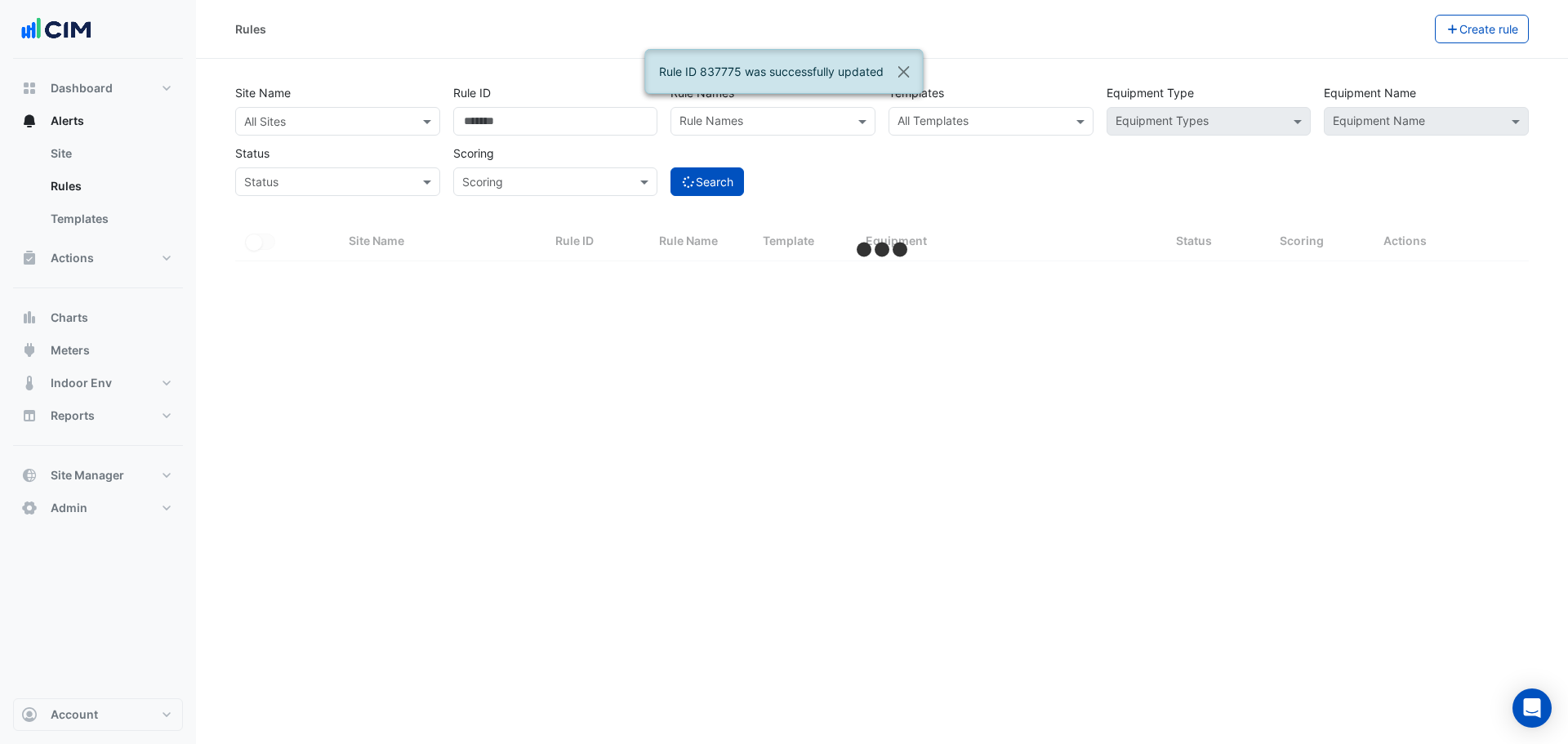 select on "***" 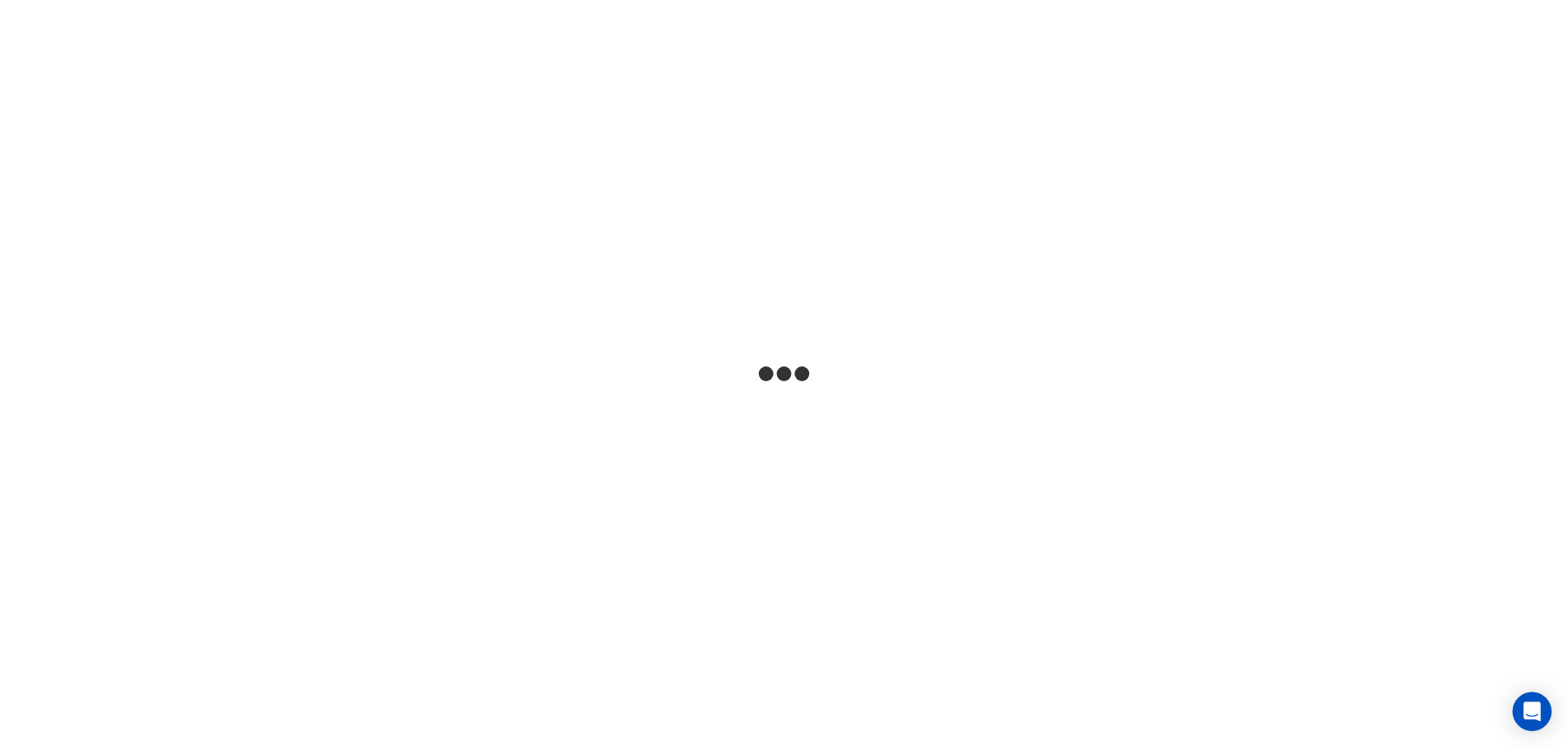 scroll, scrollTop: 0, scrollLeft: 0, axis: both 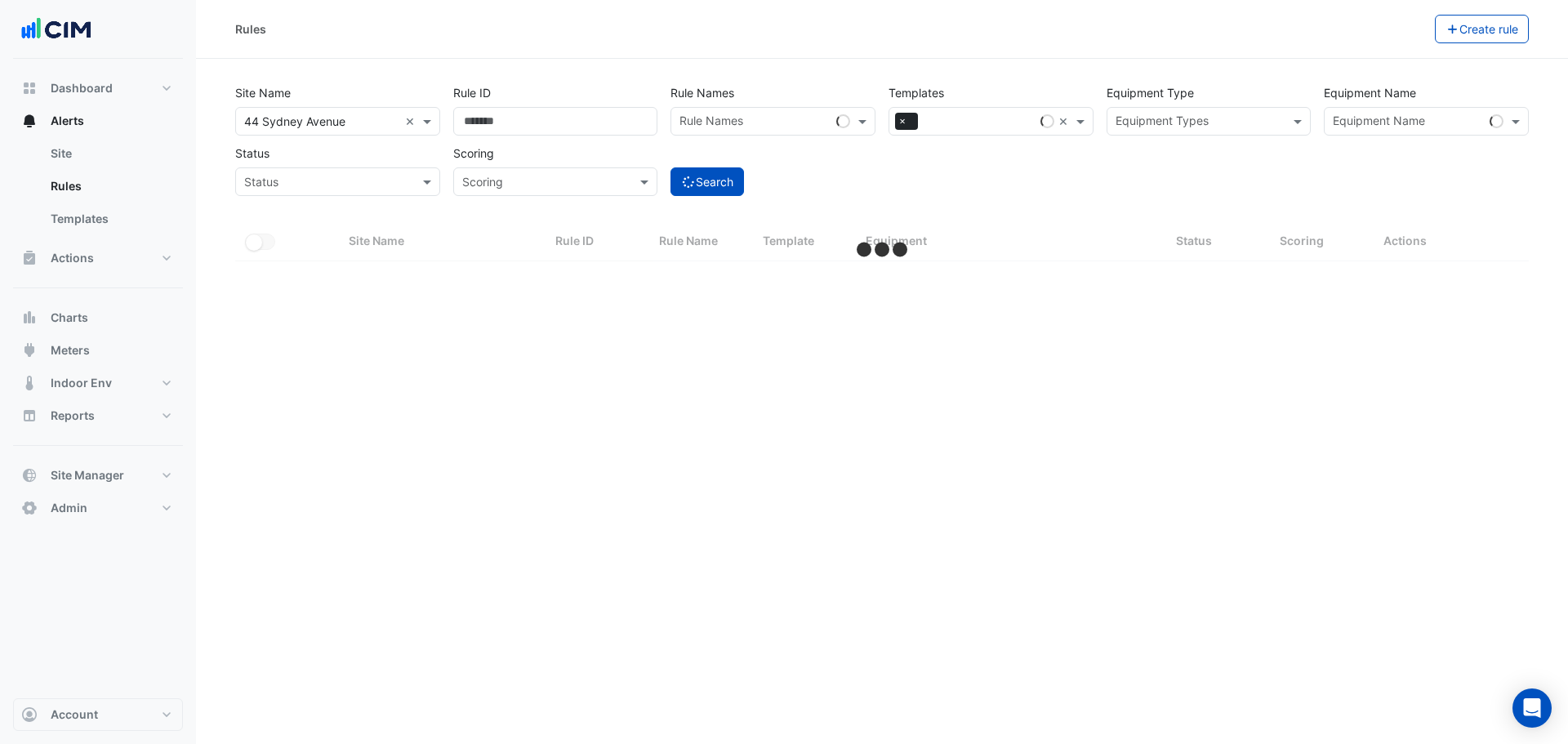 select on "***" 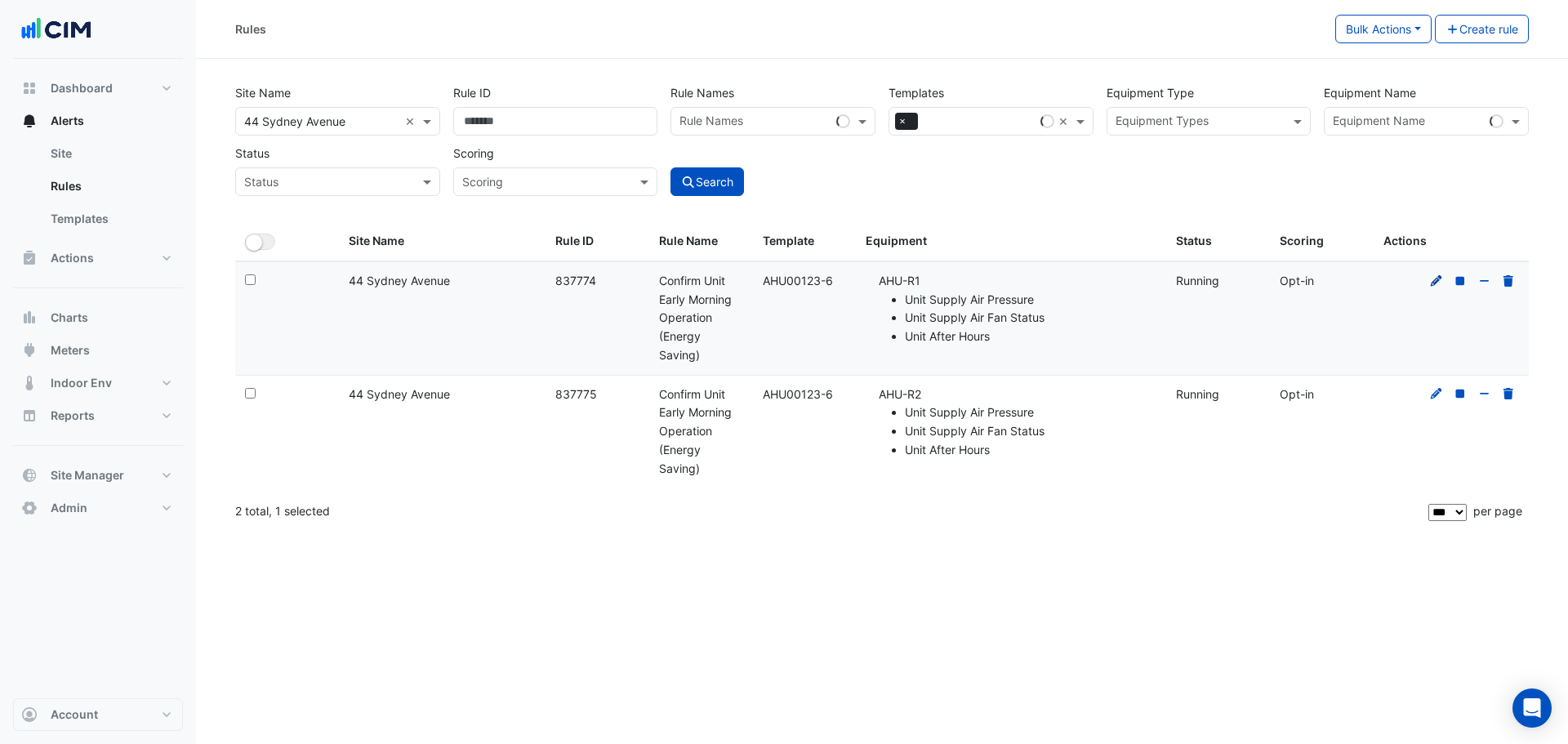click 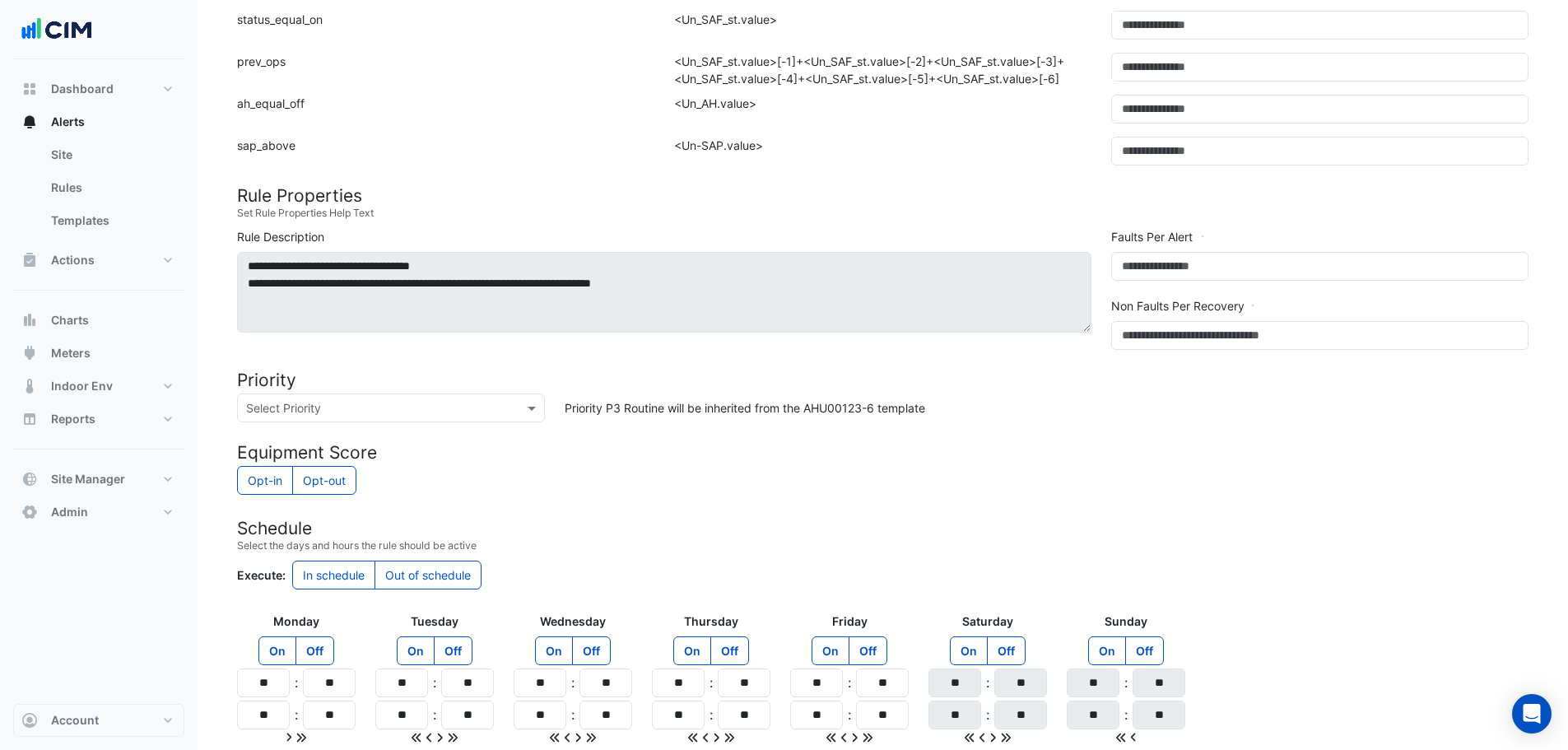 scroll, scrollTop: 603, scrollLeft: 0, axis: vertical 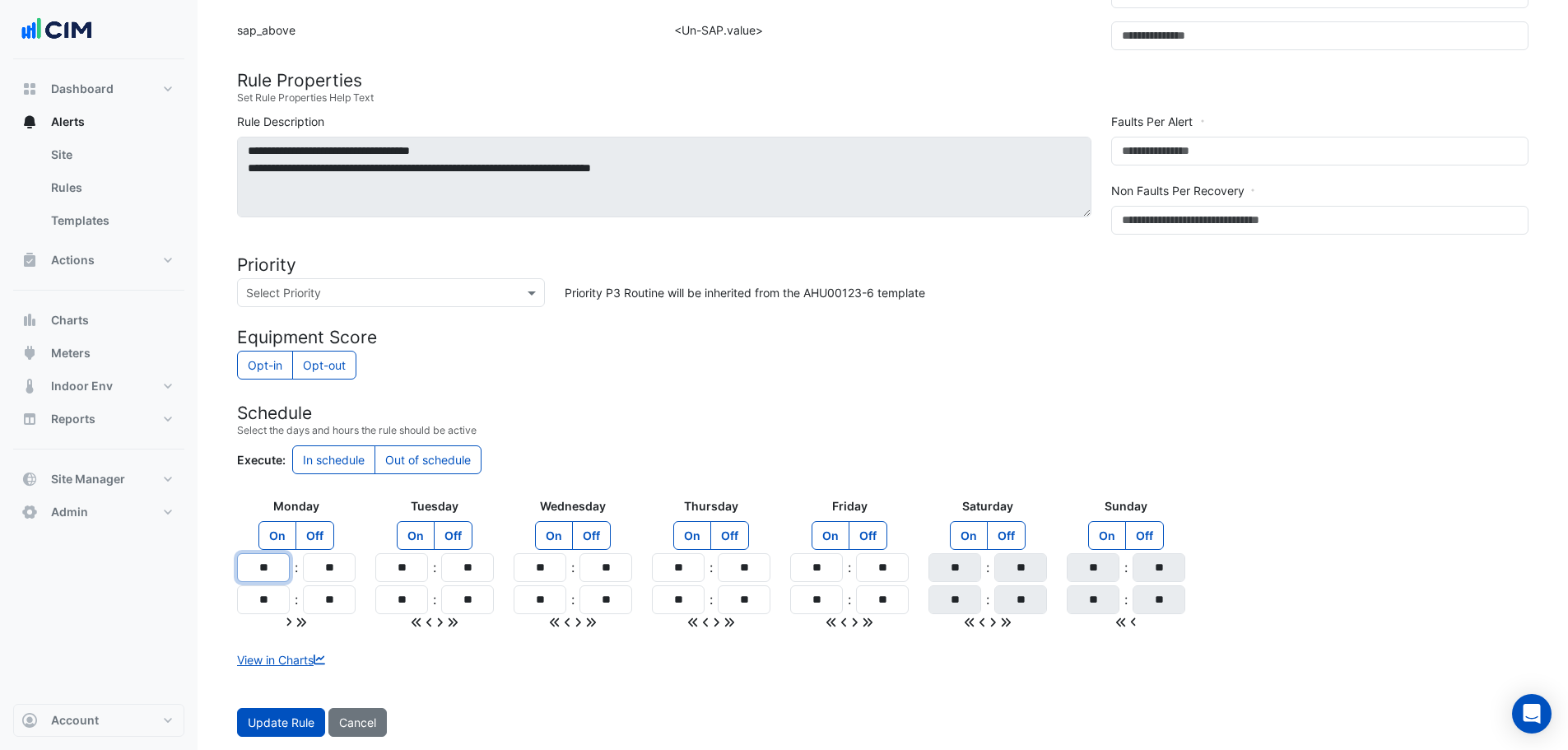 drag, startPoint x: 275, startPoint y: 574, endPoint x: 267, endPoint y: 575, distance: 8.062258 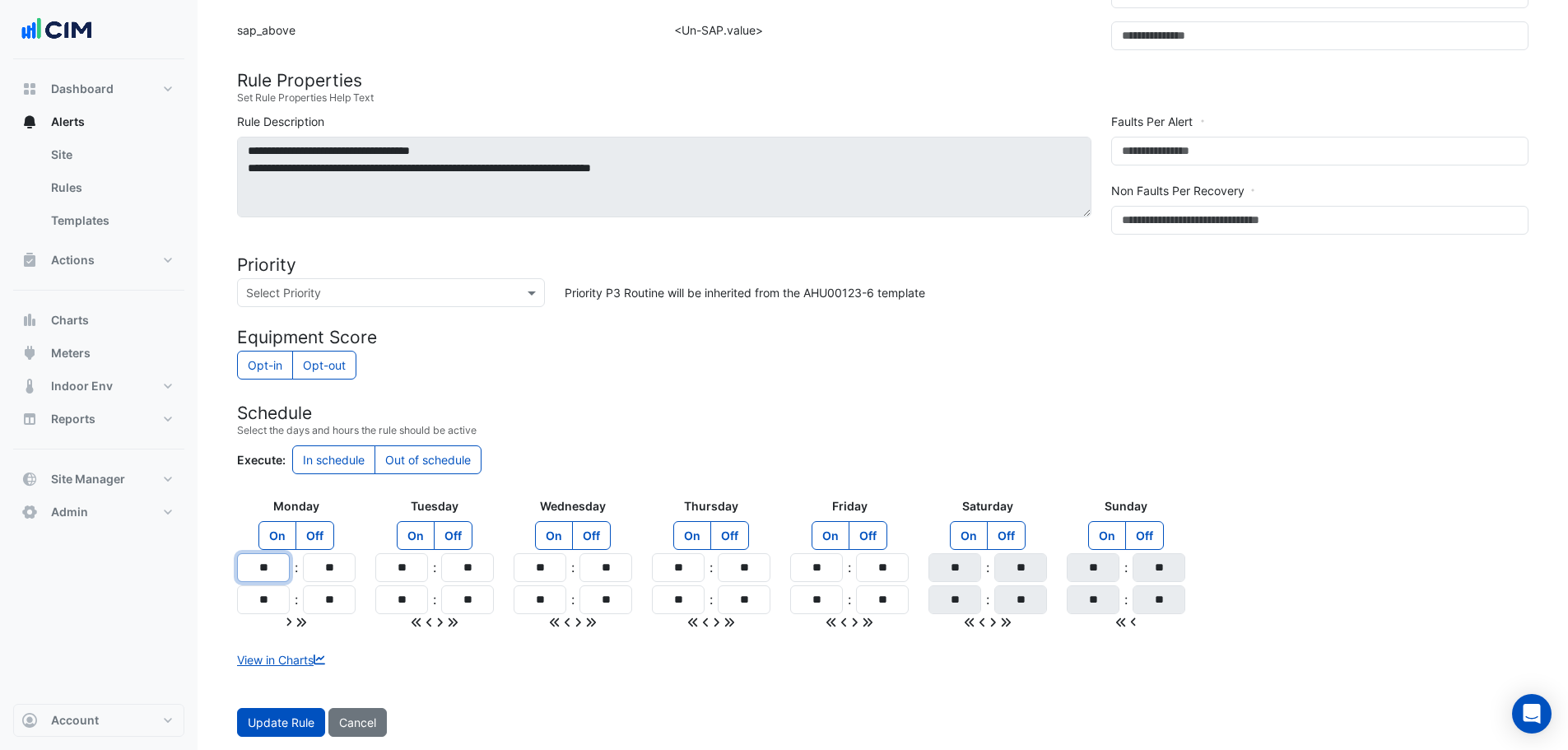 type on "**" 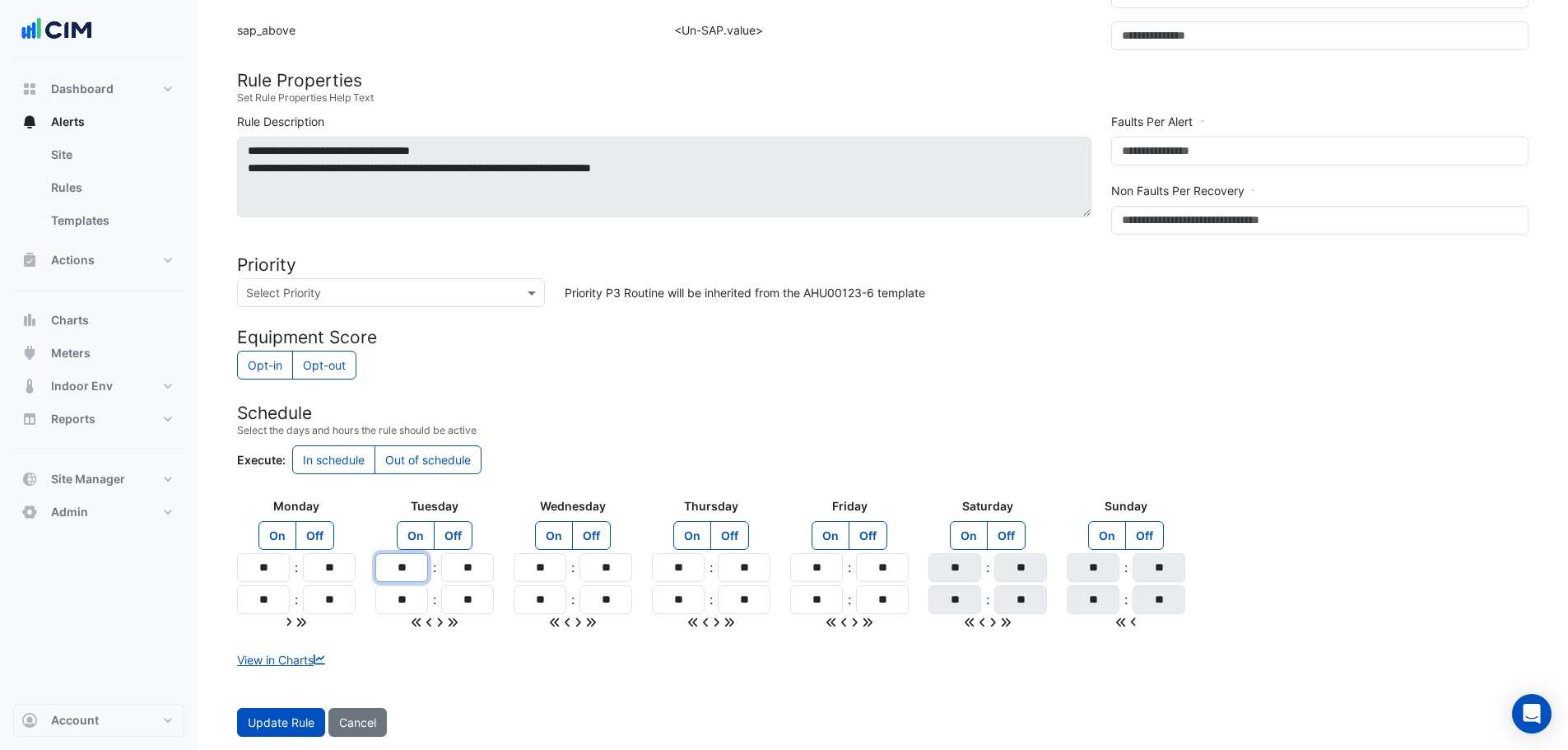drag, startPoint x: 399, startPoint y: 575, endPoint x: 409, endPoint y: 579, distance: 11 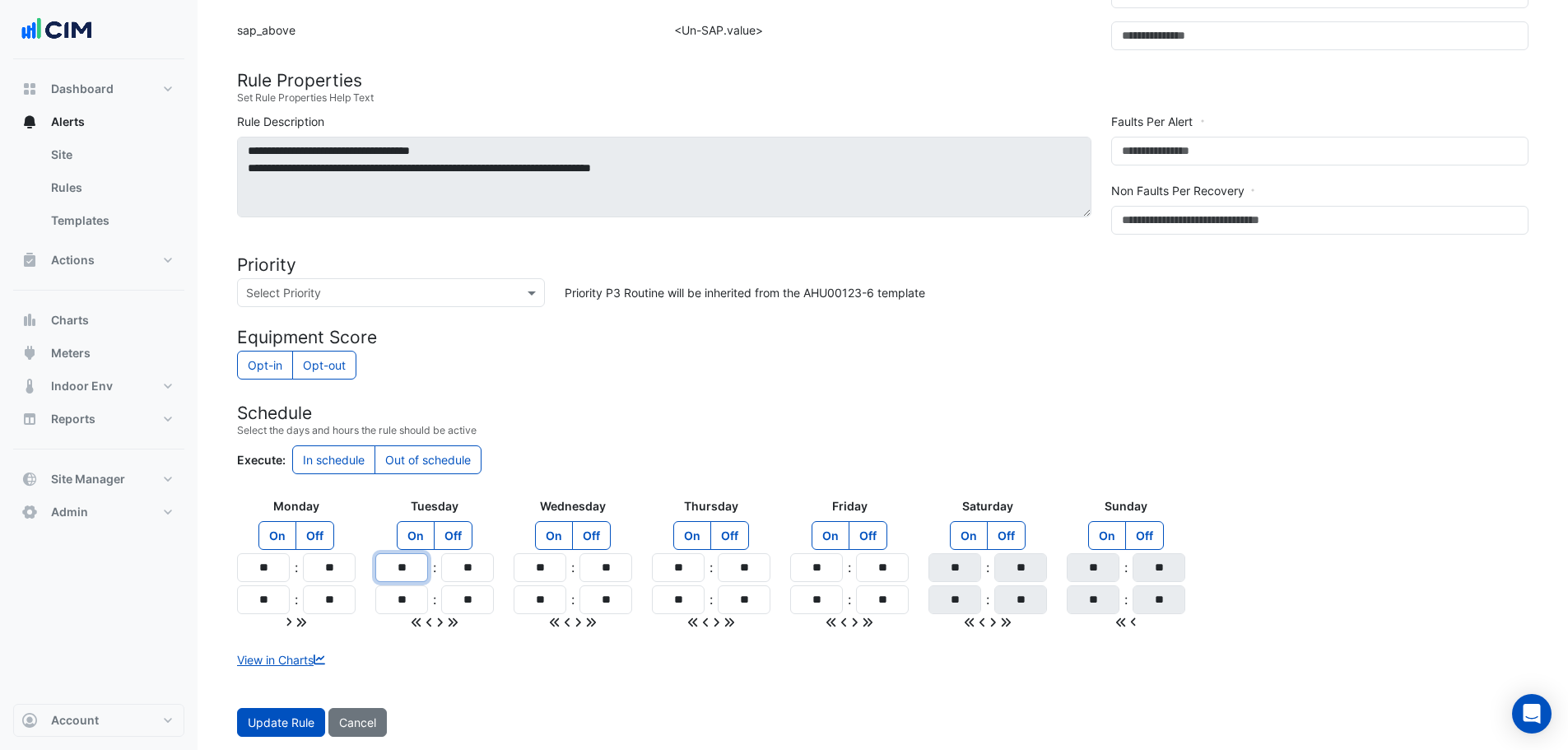 type on "**" 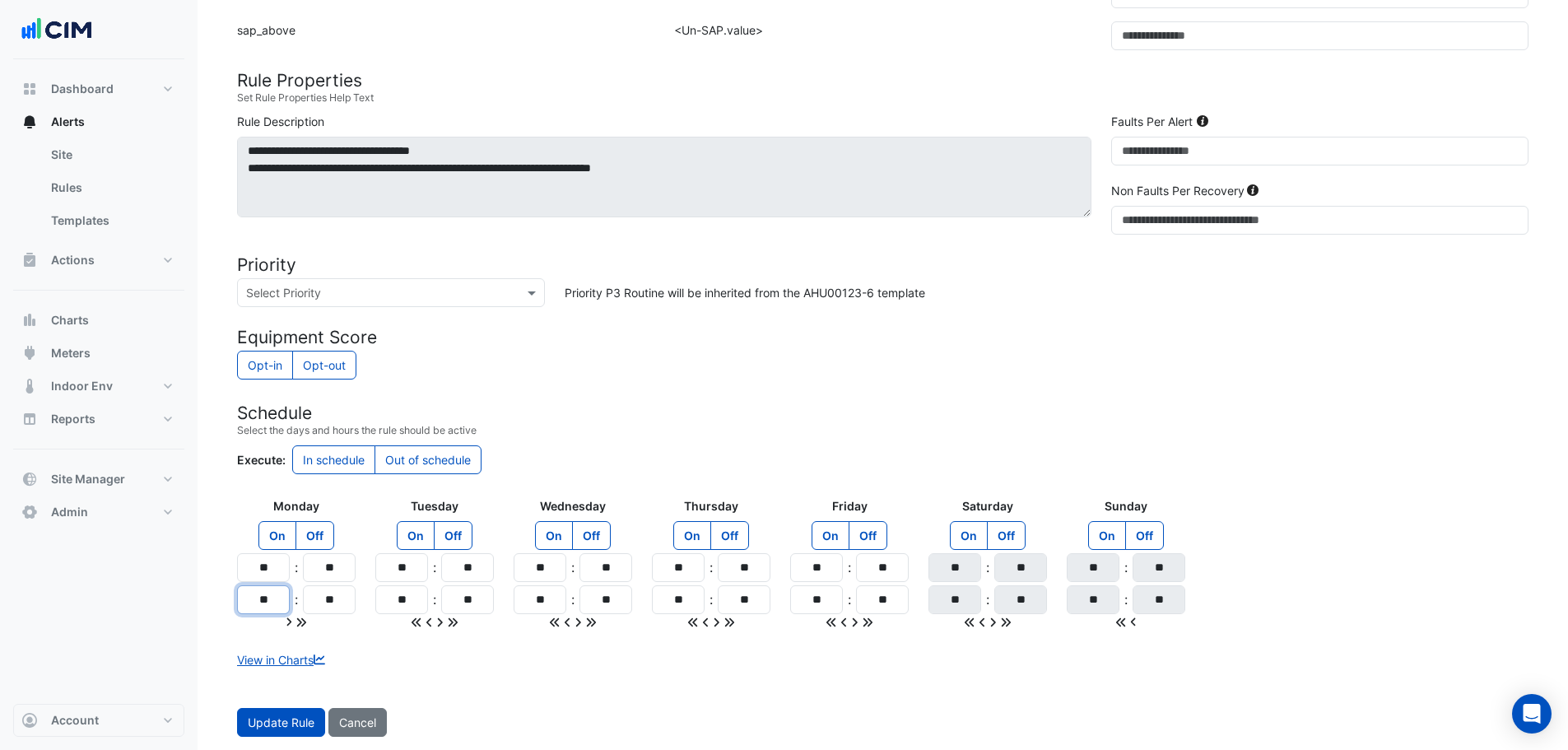 drag, startPoint x: 276, startPoint y: 603, endPoint x: 261, endPoint y: 602, distance: 15.033296 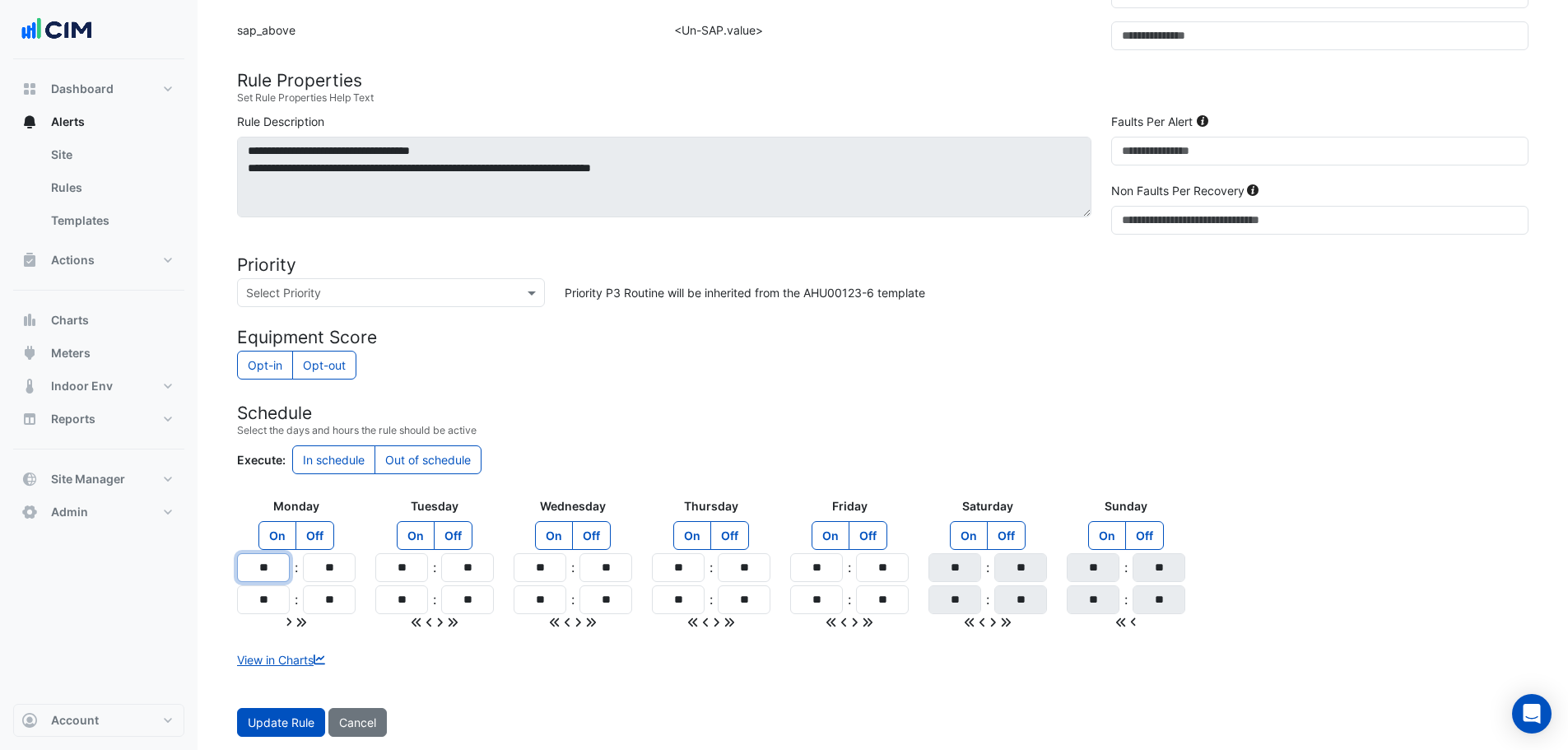 drag, startPoint x: 272, startPoint y: 573, endPoint x: 264, endPoint y: 575, distance: 8.246211 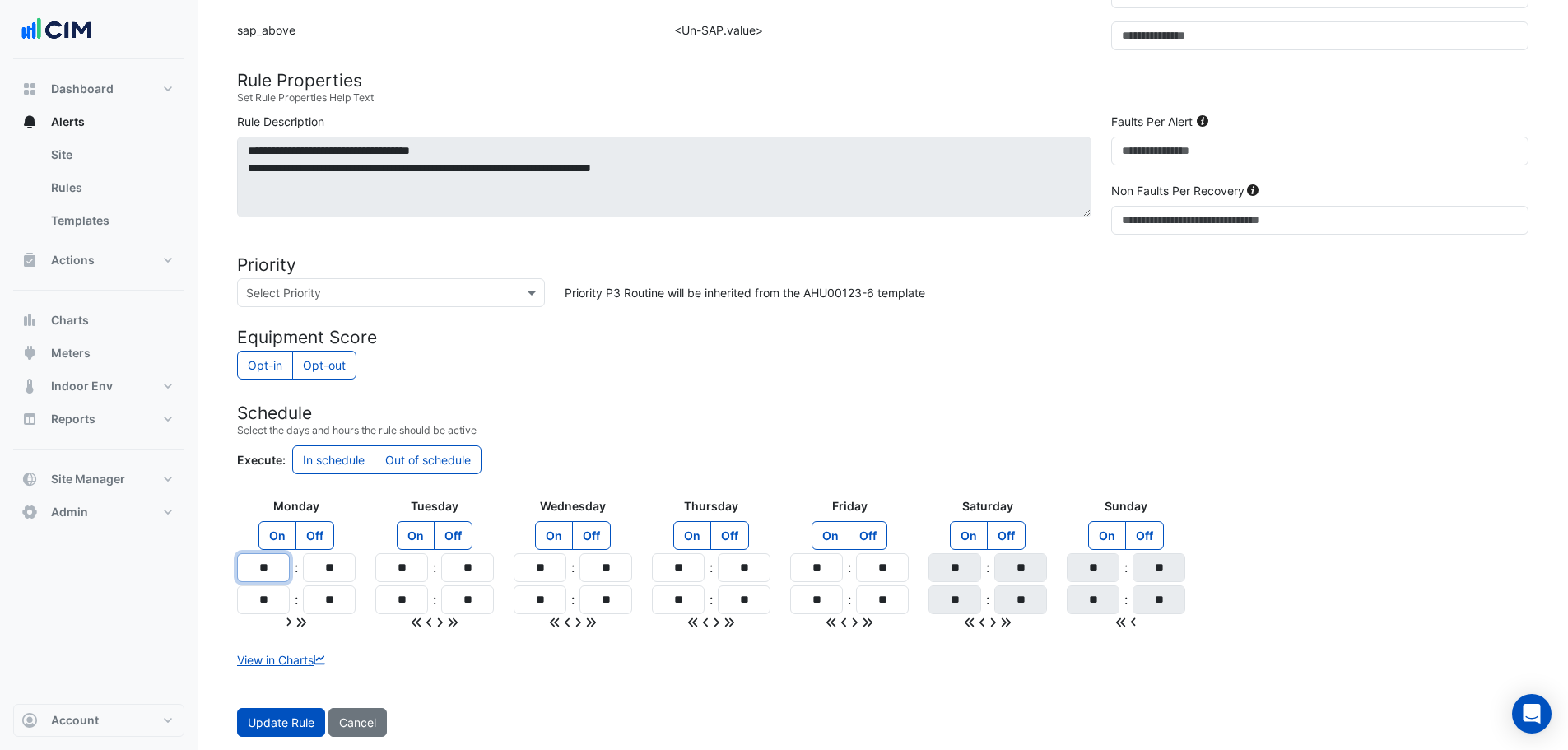type on "**" 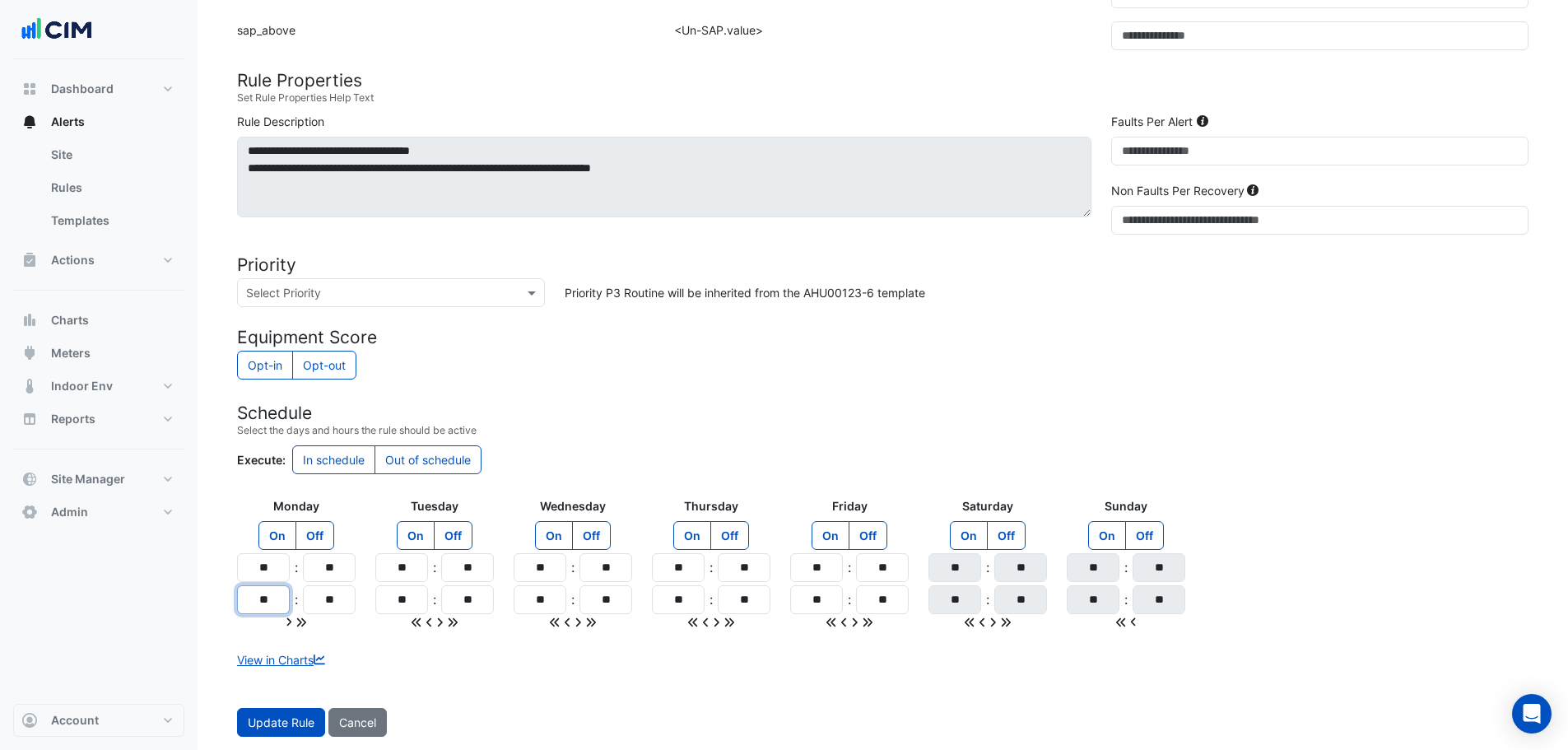 click on "**" 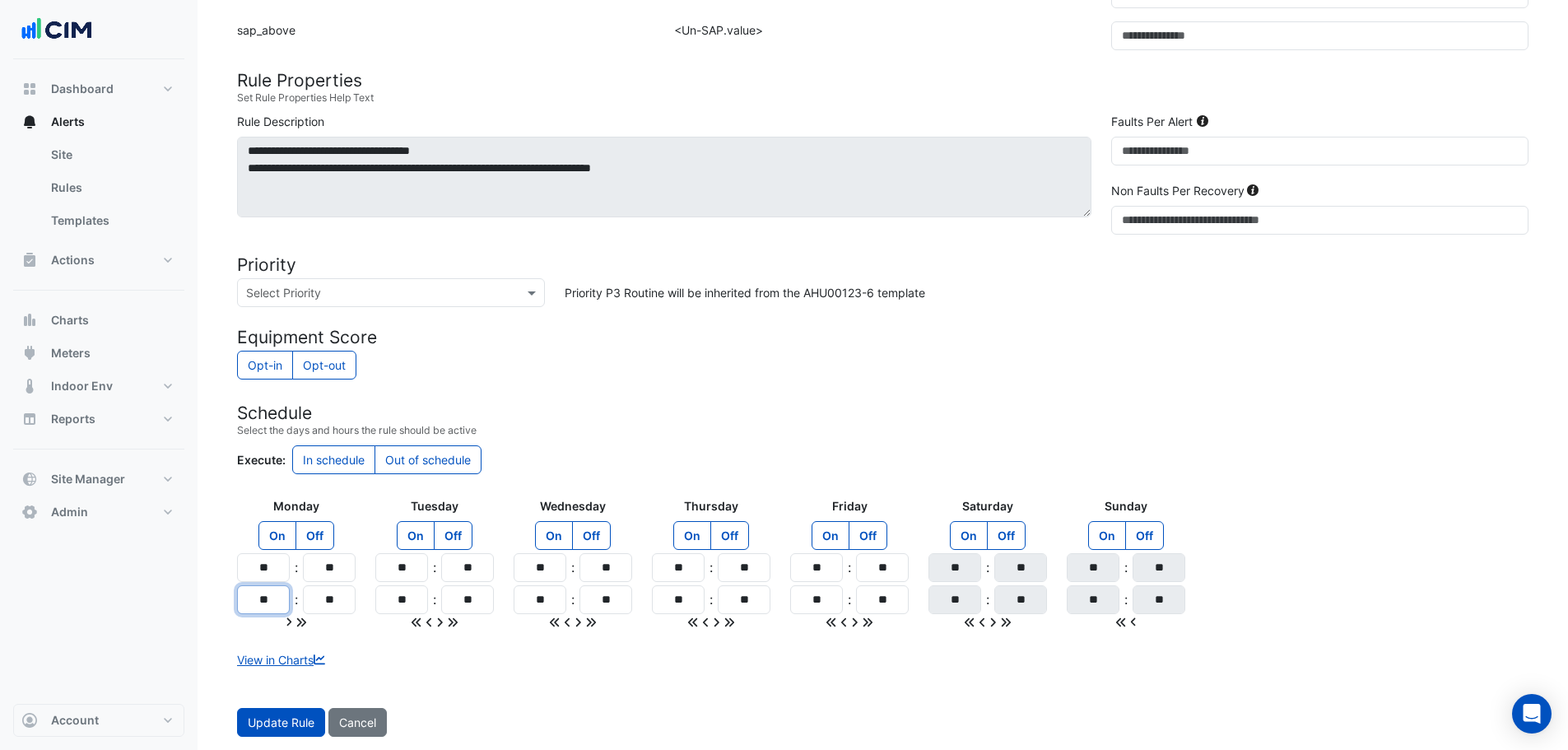 type on "**" 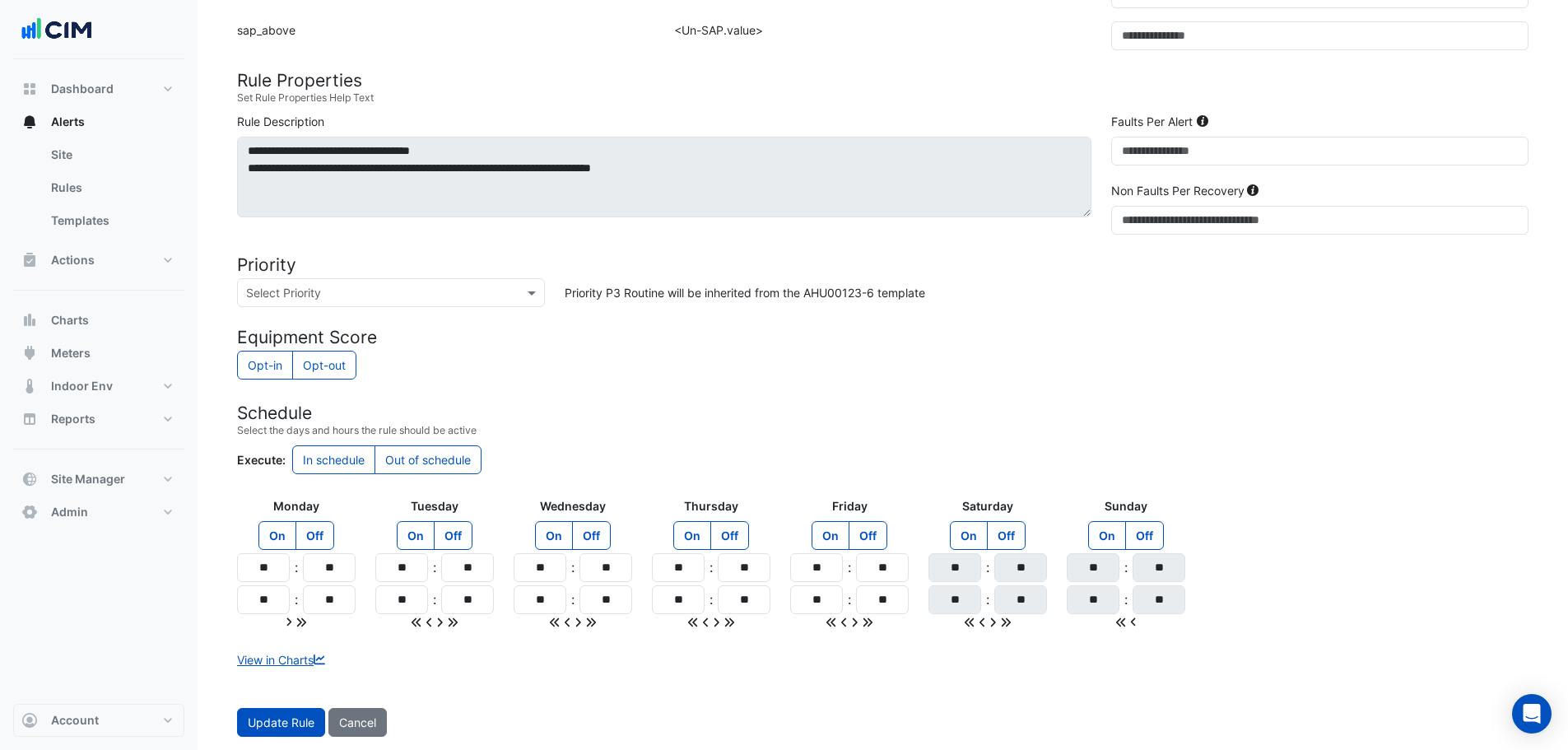 click 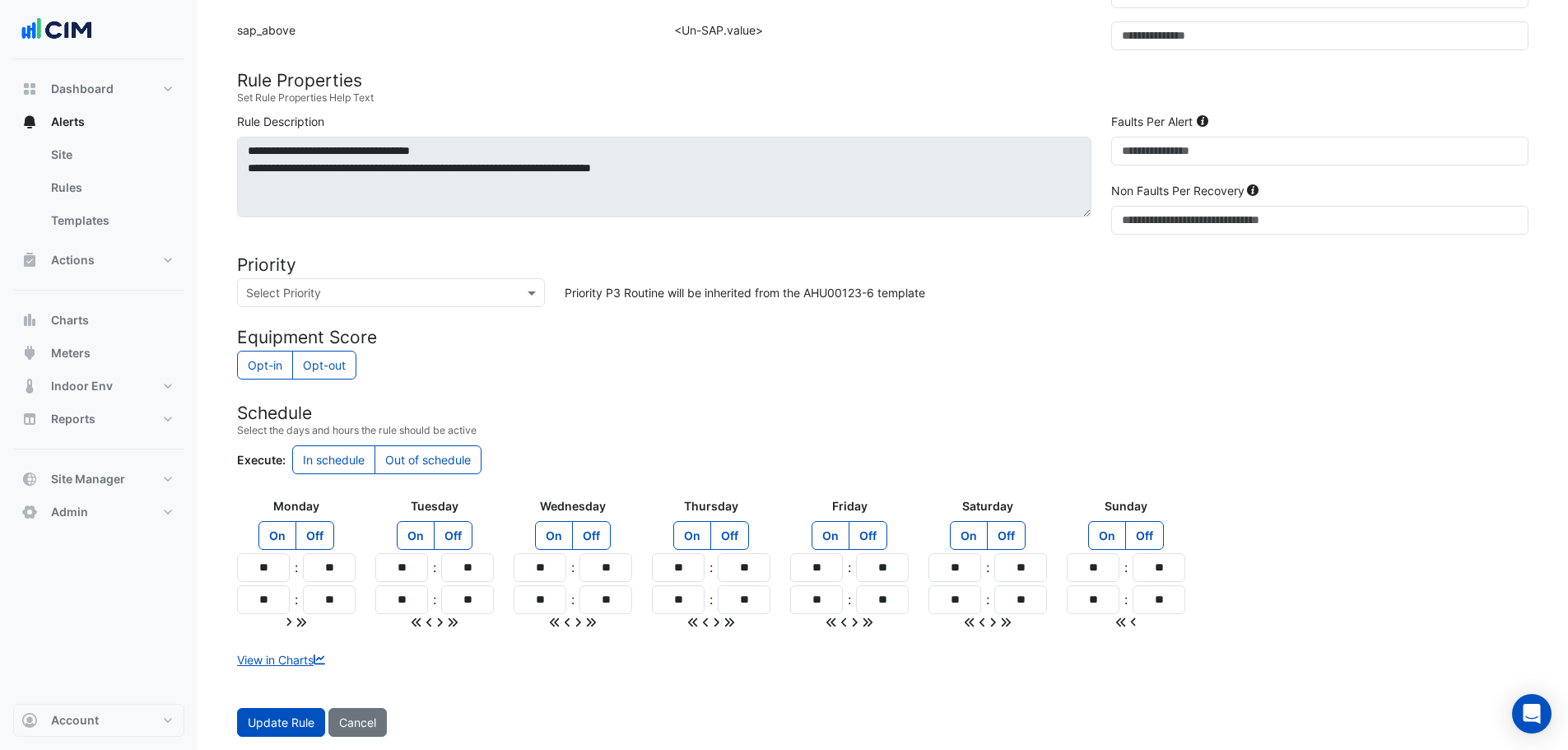click on "Off" 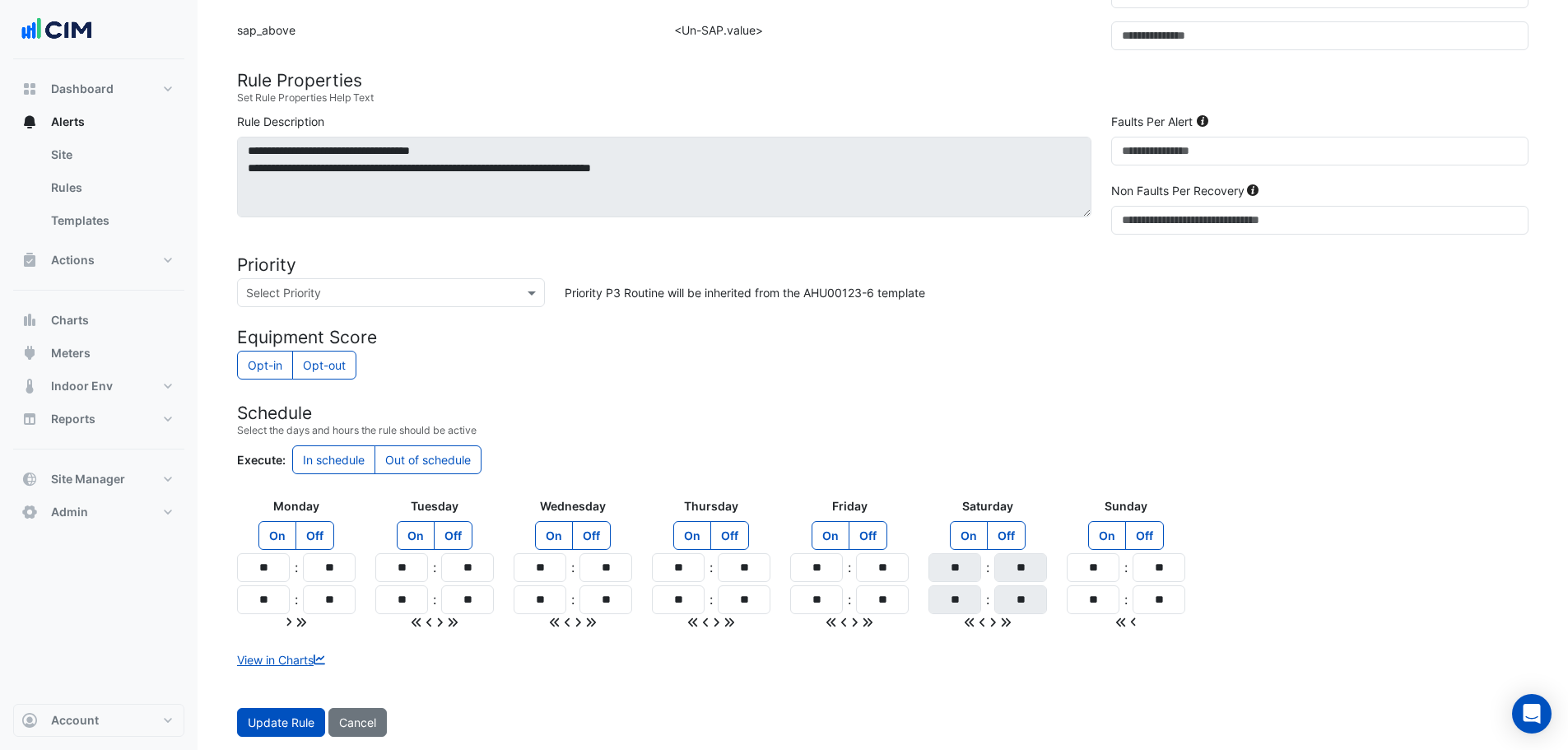 click on "Off" 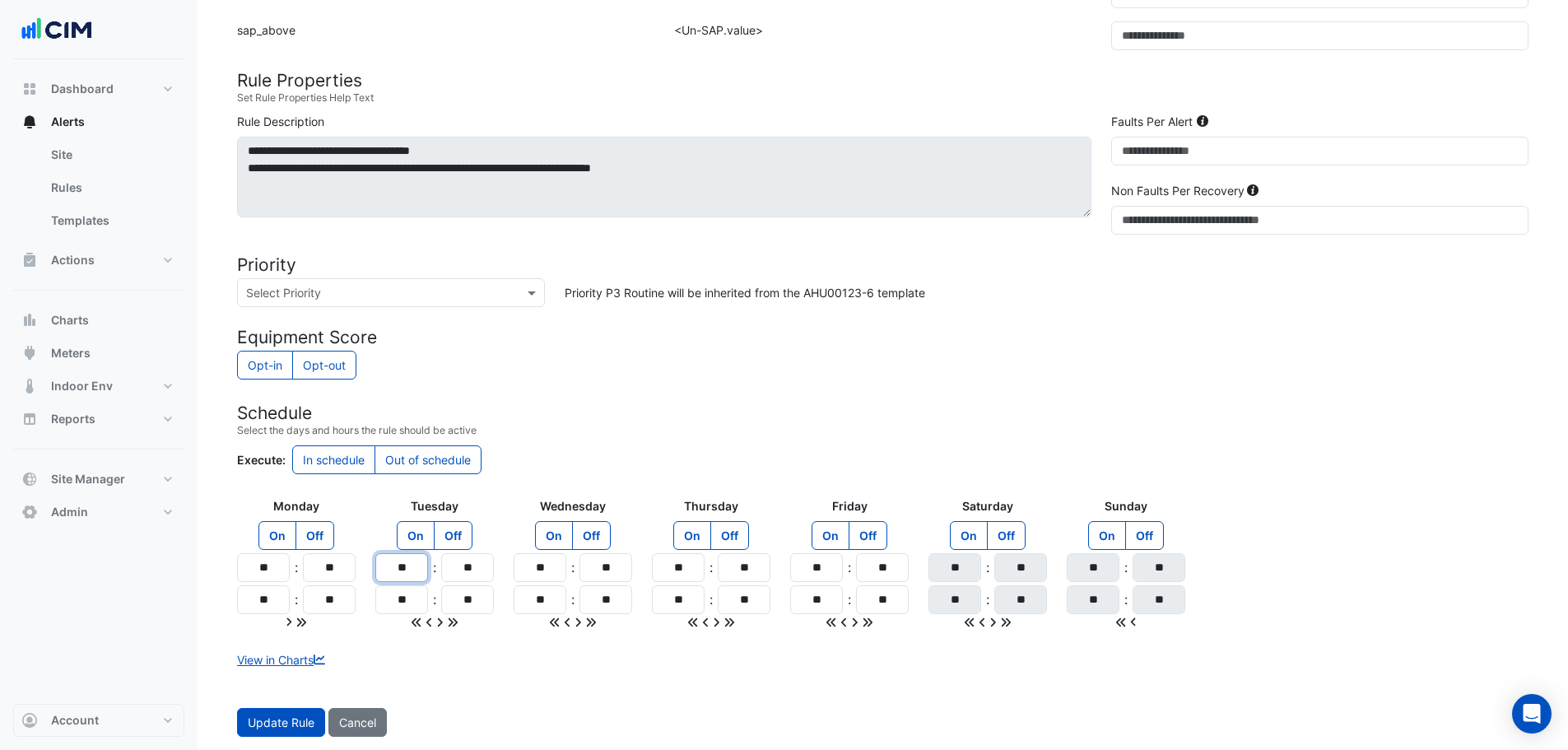 click on "**" 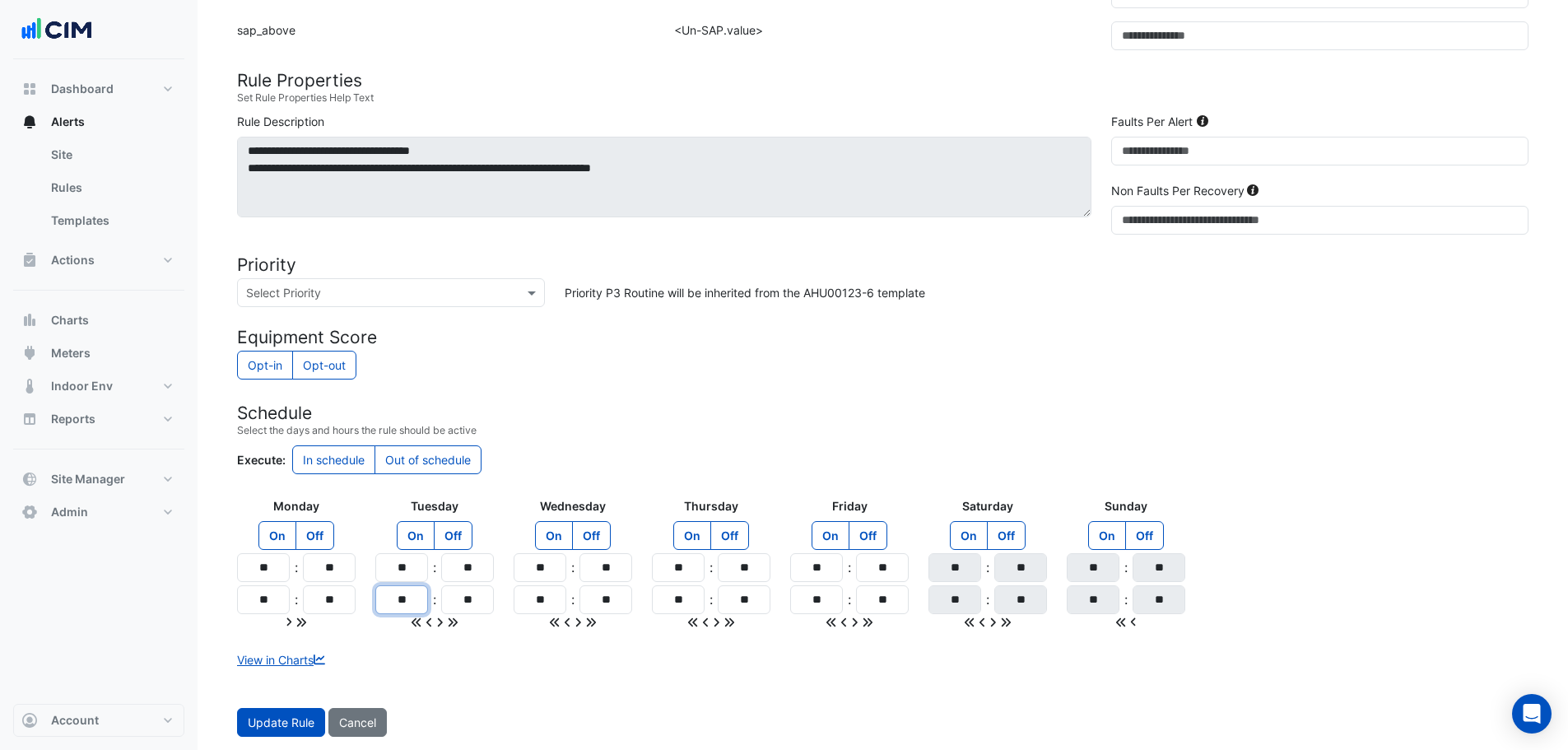 click on "**" 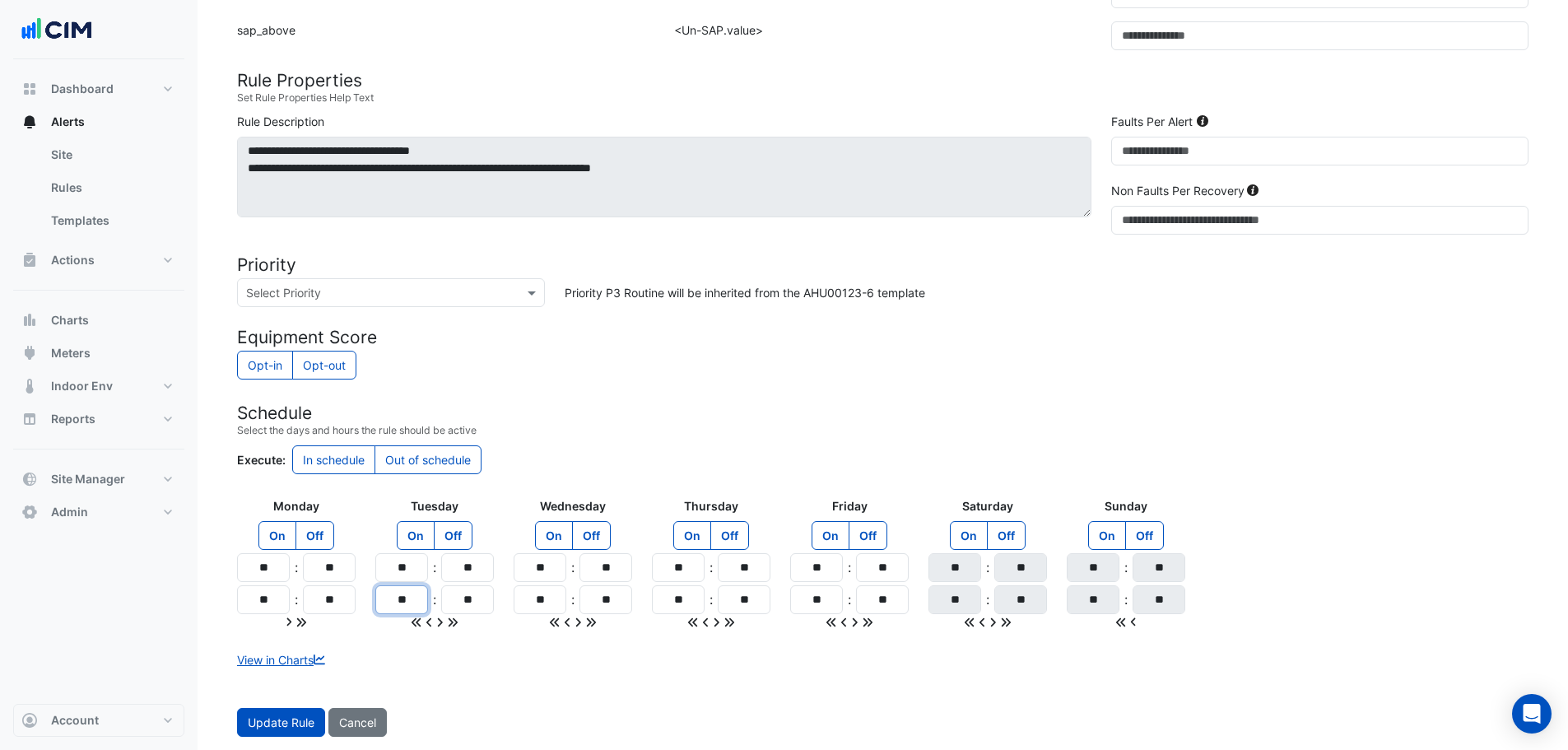 type on "**" 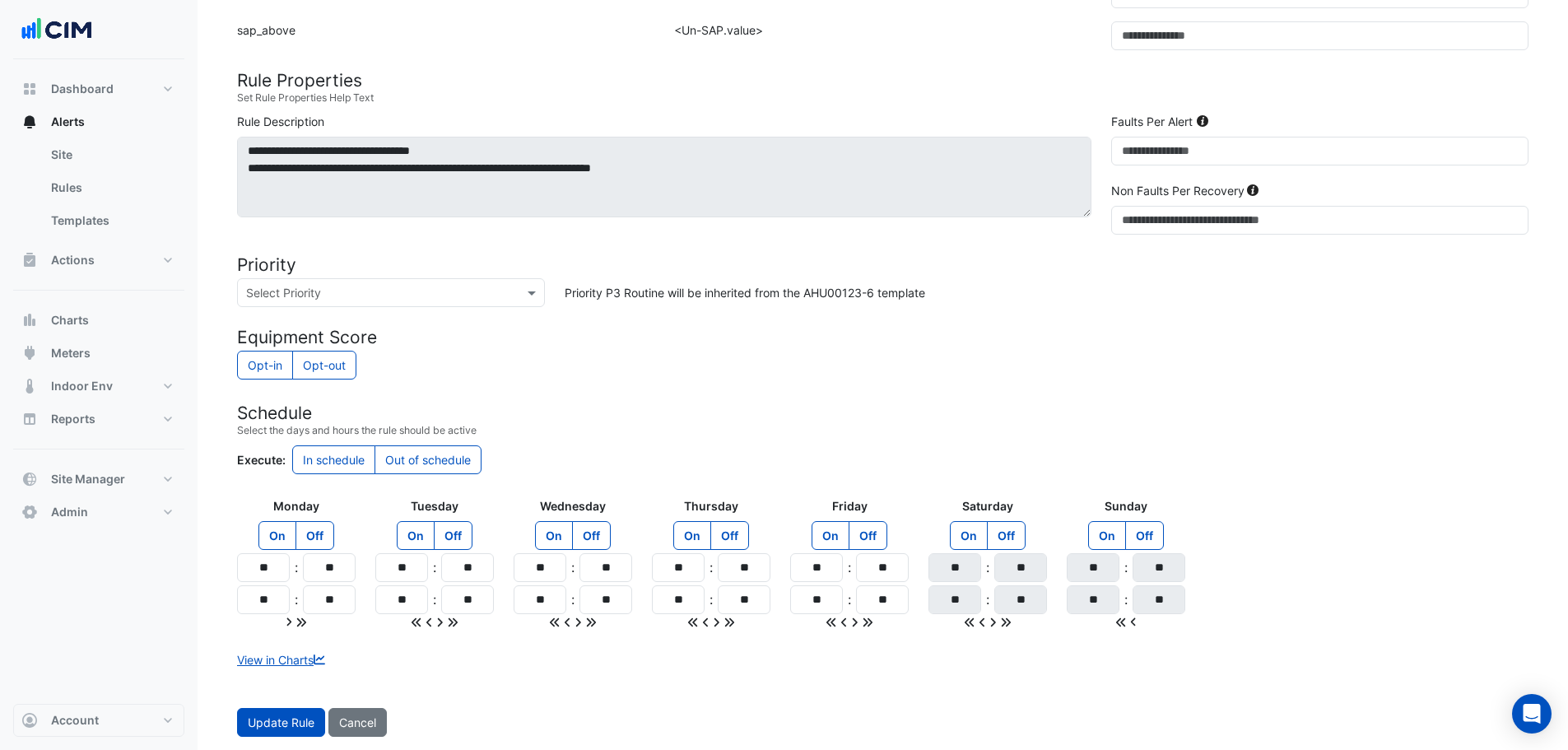click 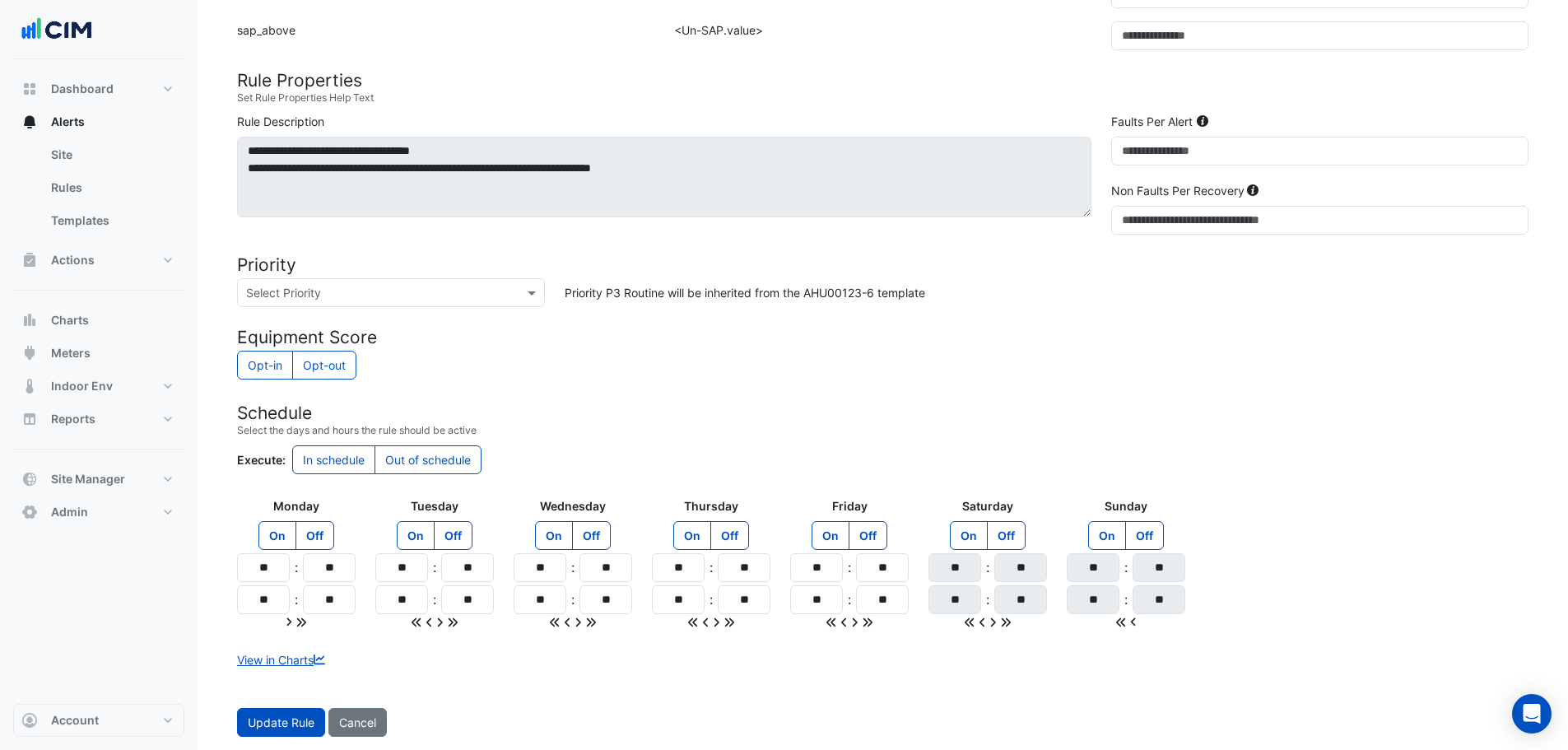 click on "Sensors
Map sensors to concrete equipment properties
Point Sensor Name
Metadata Name
Equipment
Favourite
Point Sensor Name:
Un_SAF_st
Metadata Name:
Unit Supply Air Fan Status
Equipment:
Select Equipment × AHU-R1
Favourite:
Select Favourite
×
Unit Supply Air Pressure - R, Perimeter
Point Sensor Name:
Un_AH
Metadata Name:
Unit After Hours
Equipment:
Select Equipment × AHU-R1
×" 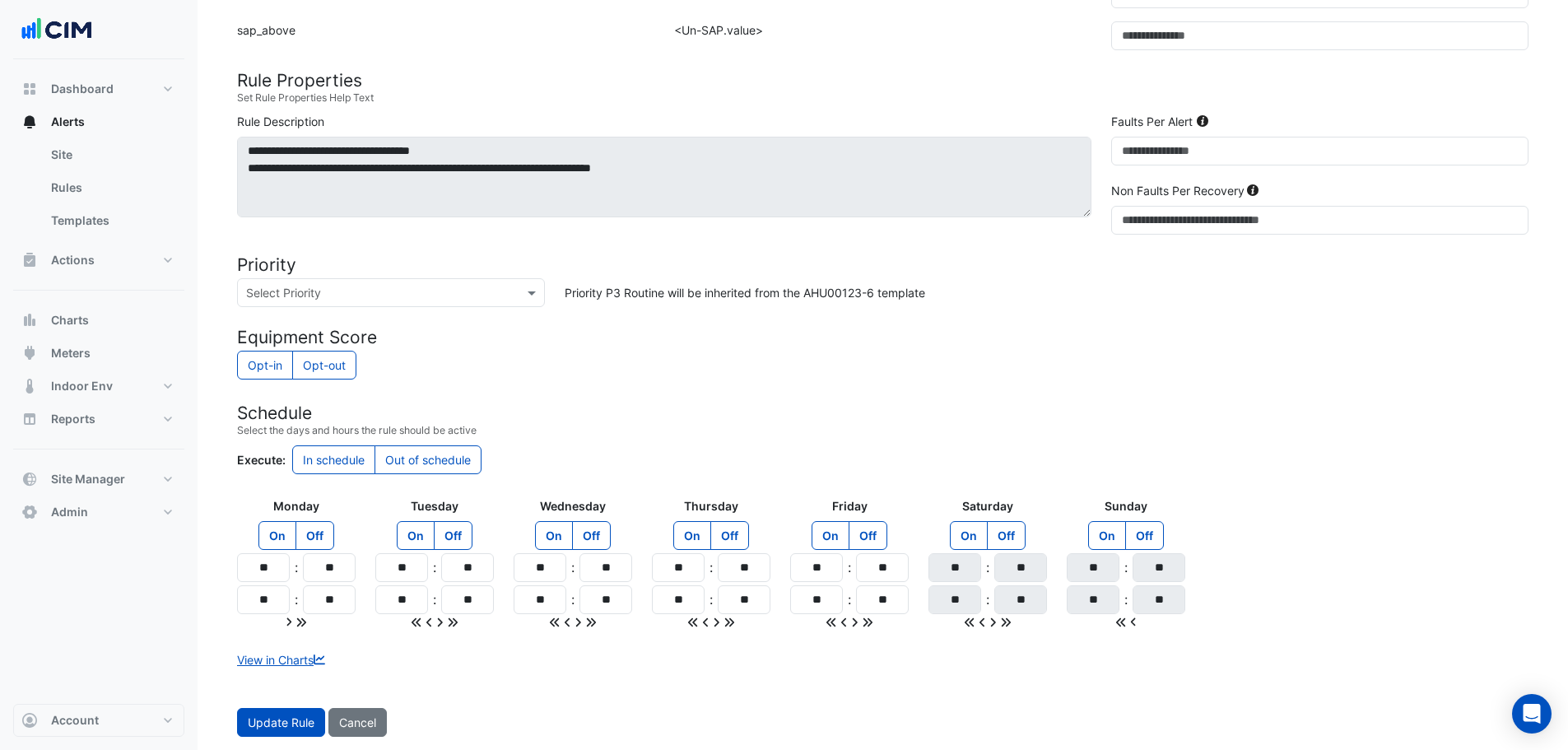 click on "Select the days and hours the rule should be active" 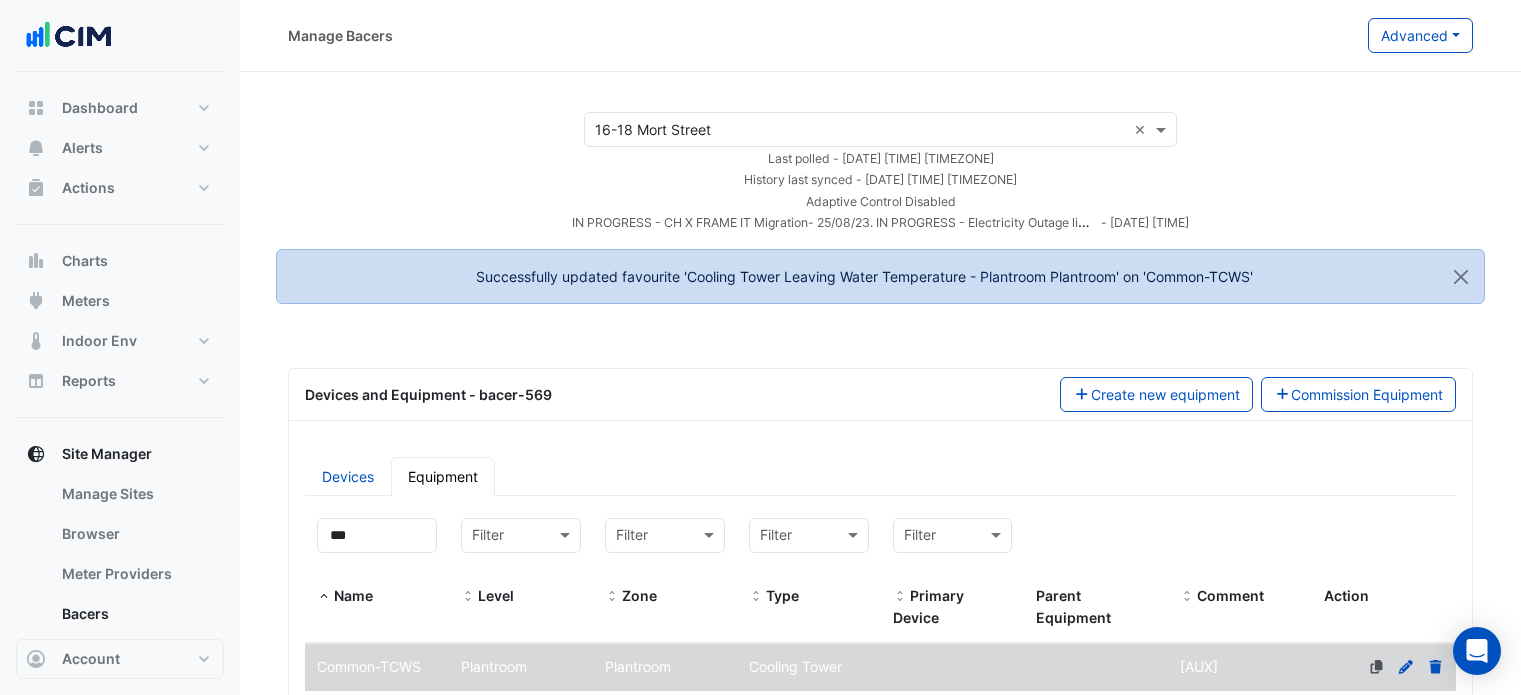 select on "***" 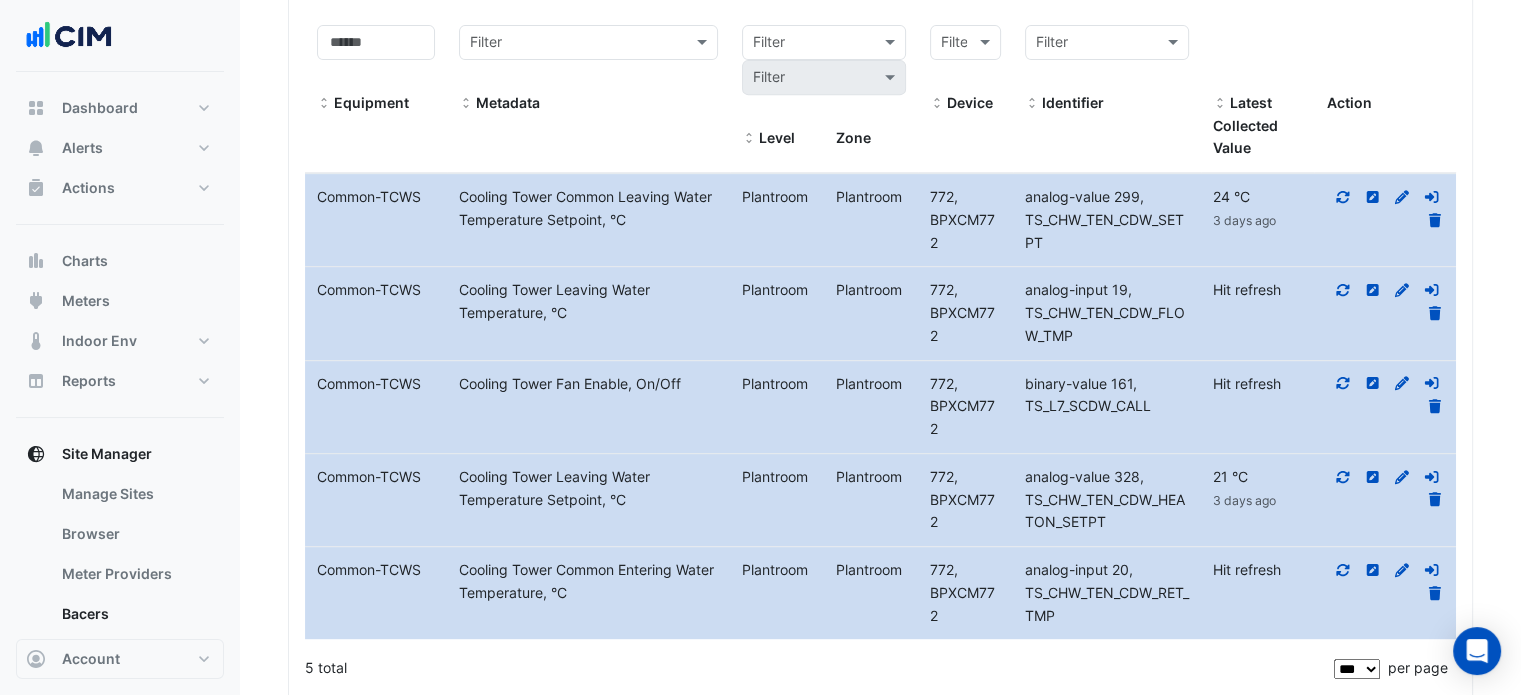 scroll, scrollTop: 209, scrollLeft: 0, axis: vertical 